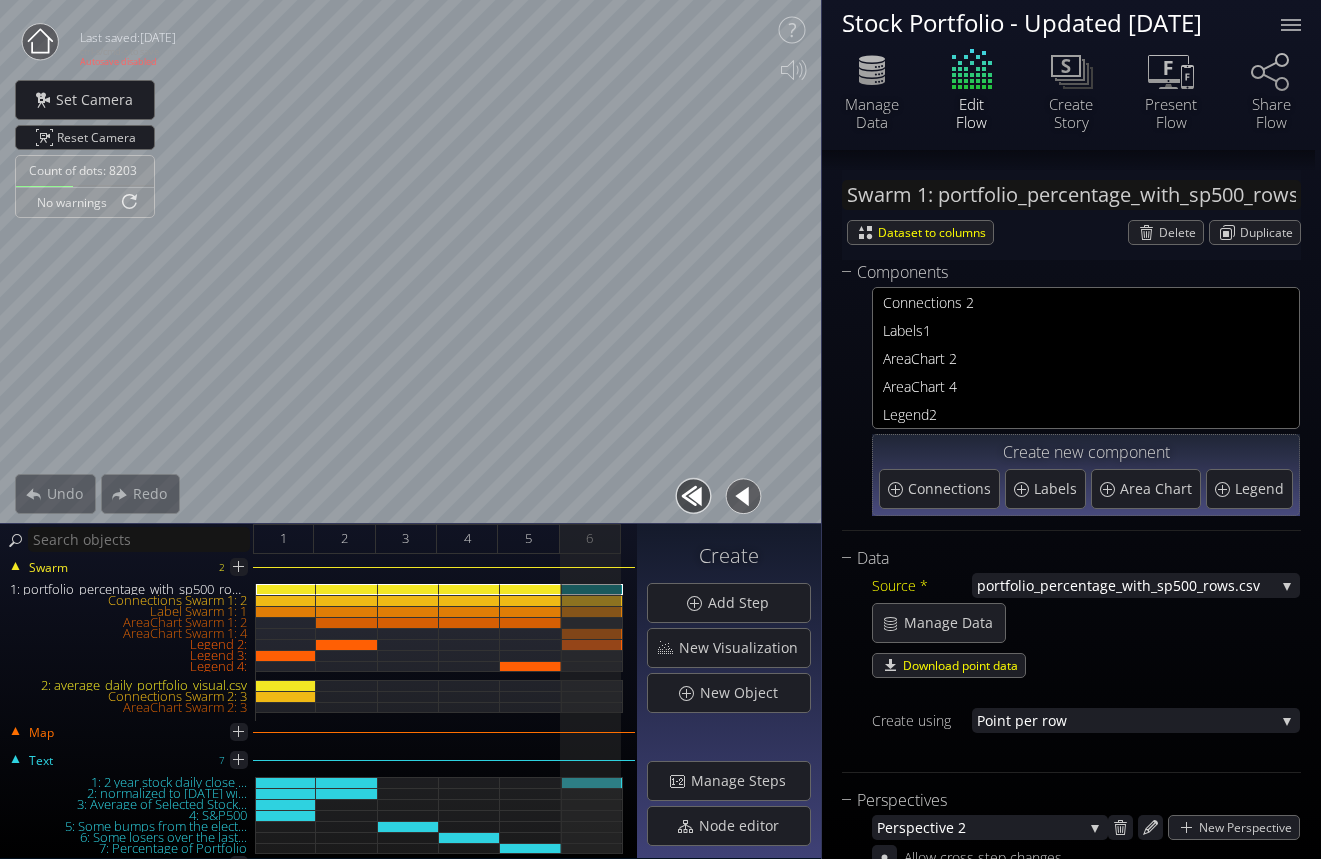 scroll, scrollTop: 0, scrollLeft: 0, axis: both 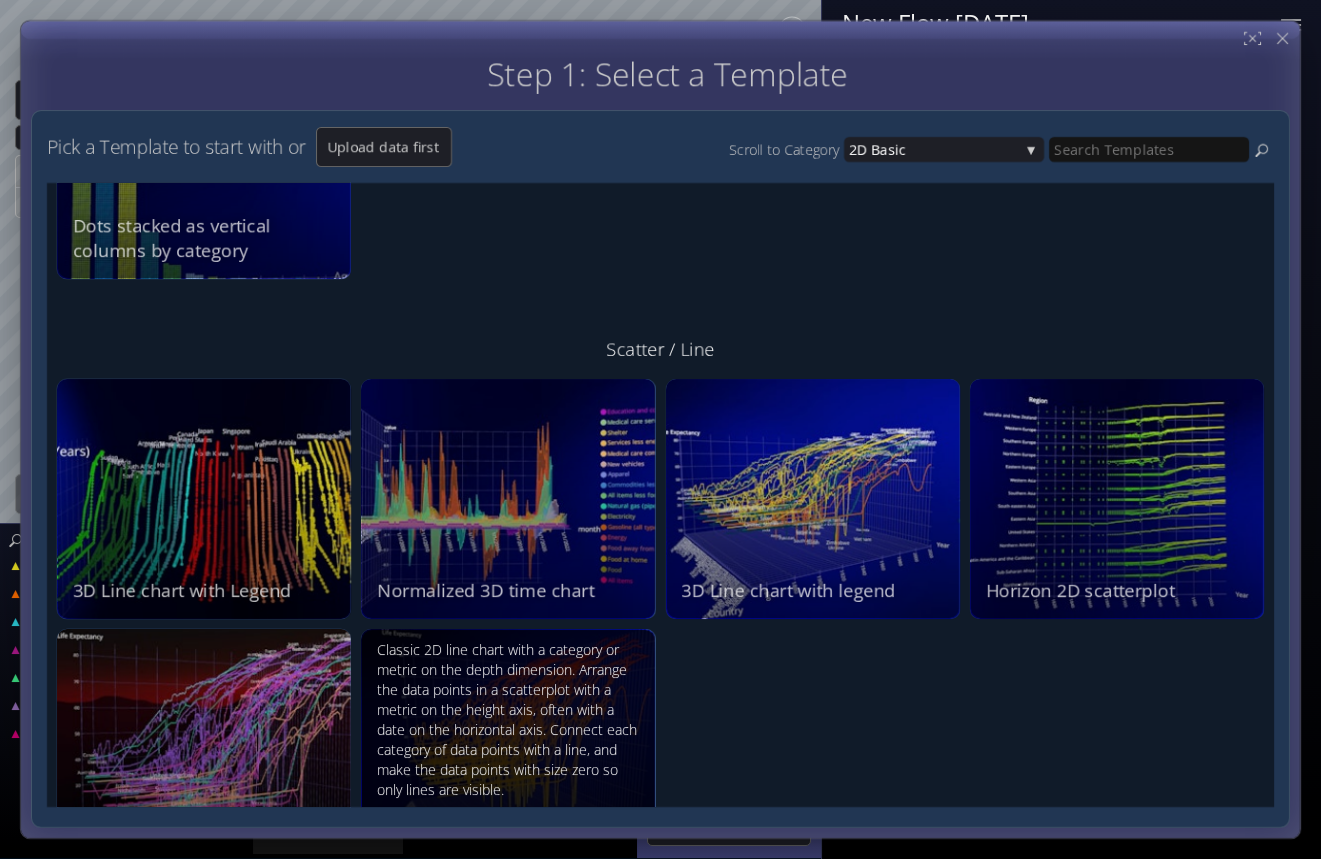 click on "Classic 2D line chart with a category or metric on the depth dimension. Arrange the data points in a scatterplot with a metric on the height axis, often with a date on the horizontal axis. Connect each category of data points with a line, and make the data points with size zero so only lines are visible." at bounding box center [510, 720] 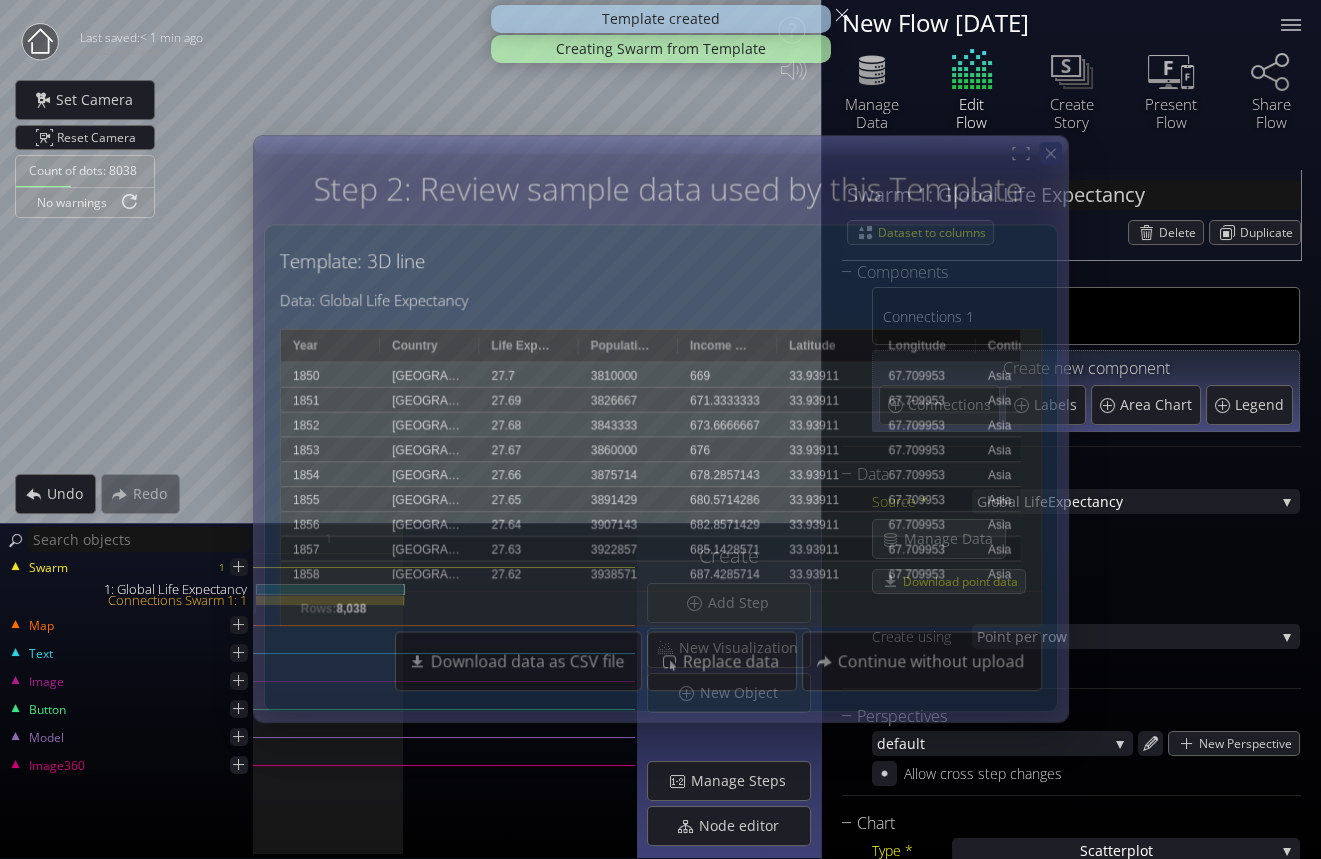 drag, startPoint x: 1050, startPoint y: 150, endPoint x: 443, endPoint y: 270, distance: 618.7479 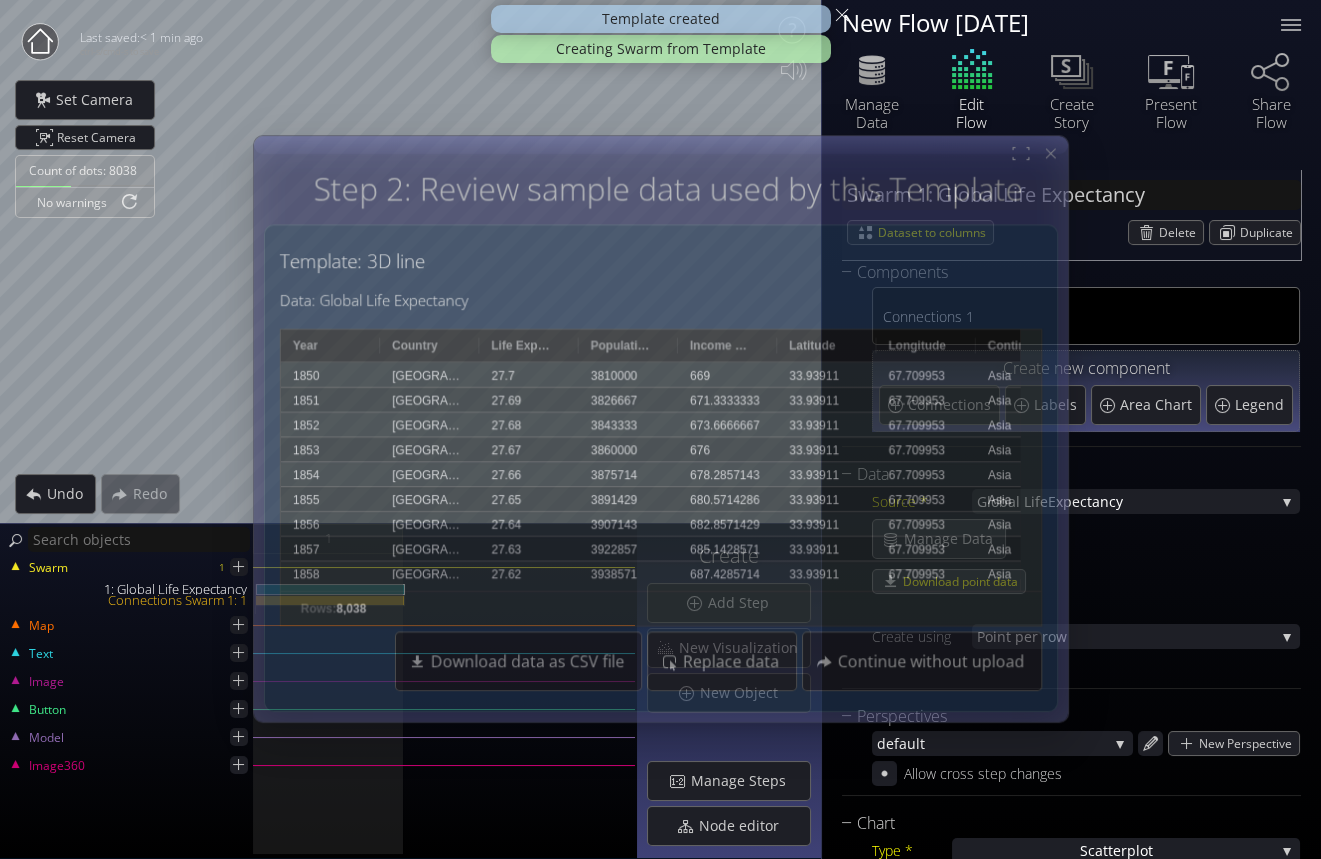 click 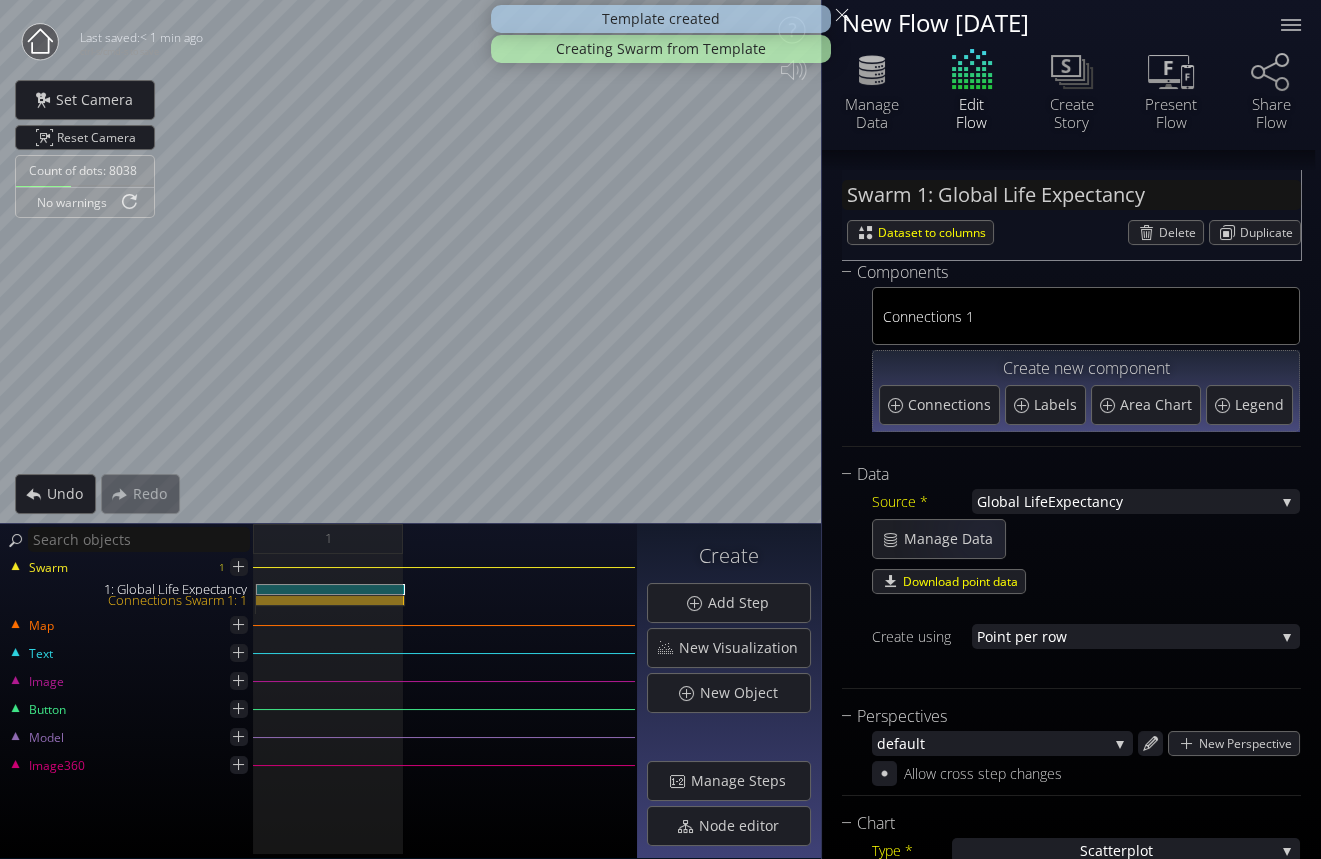 scroll, scrollTop: 545, scrollLeft: 0, axis: vertical 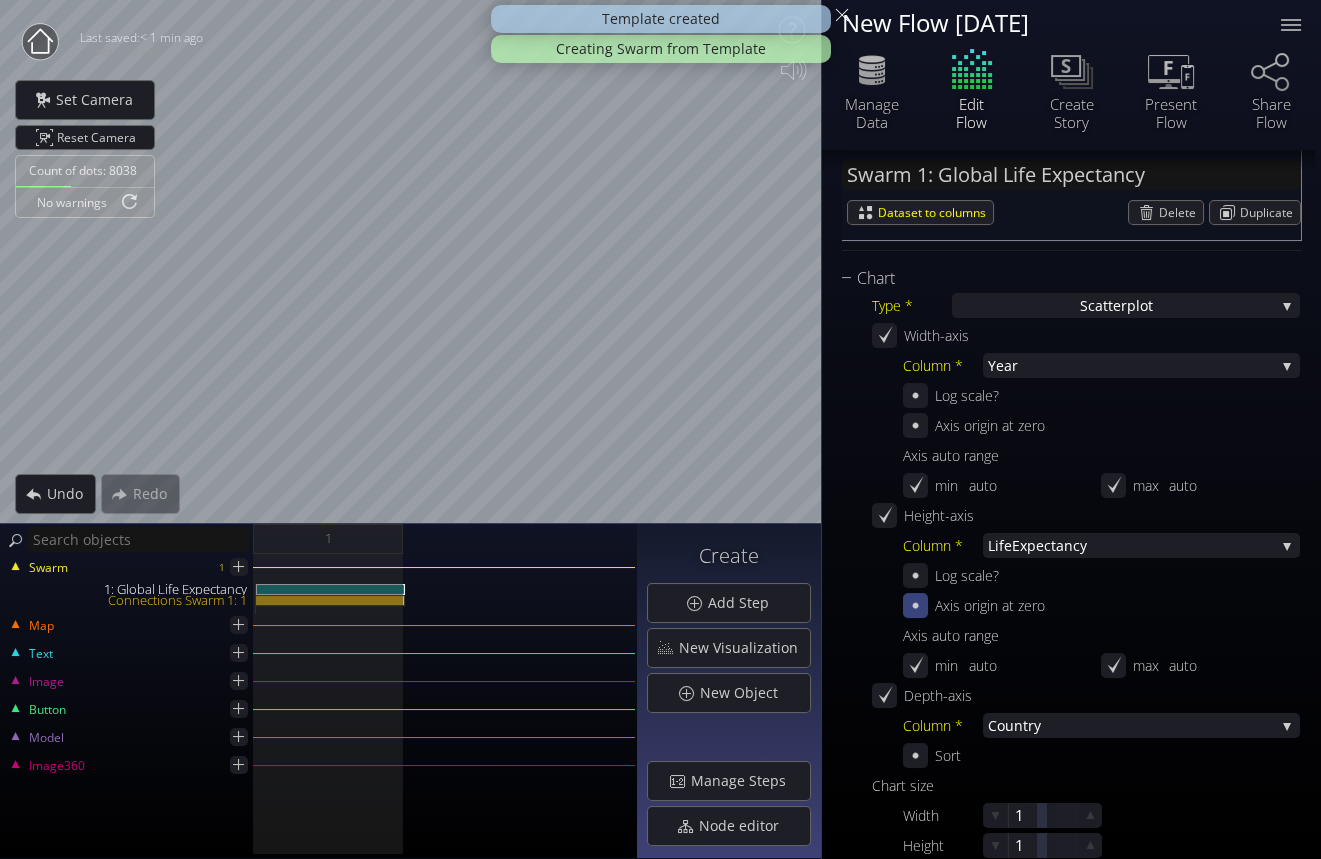 click 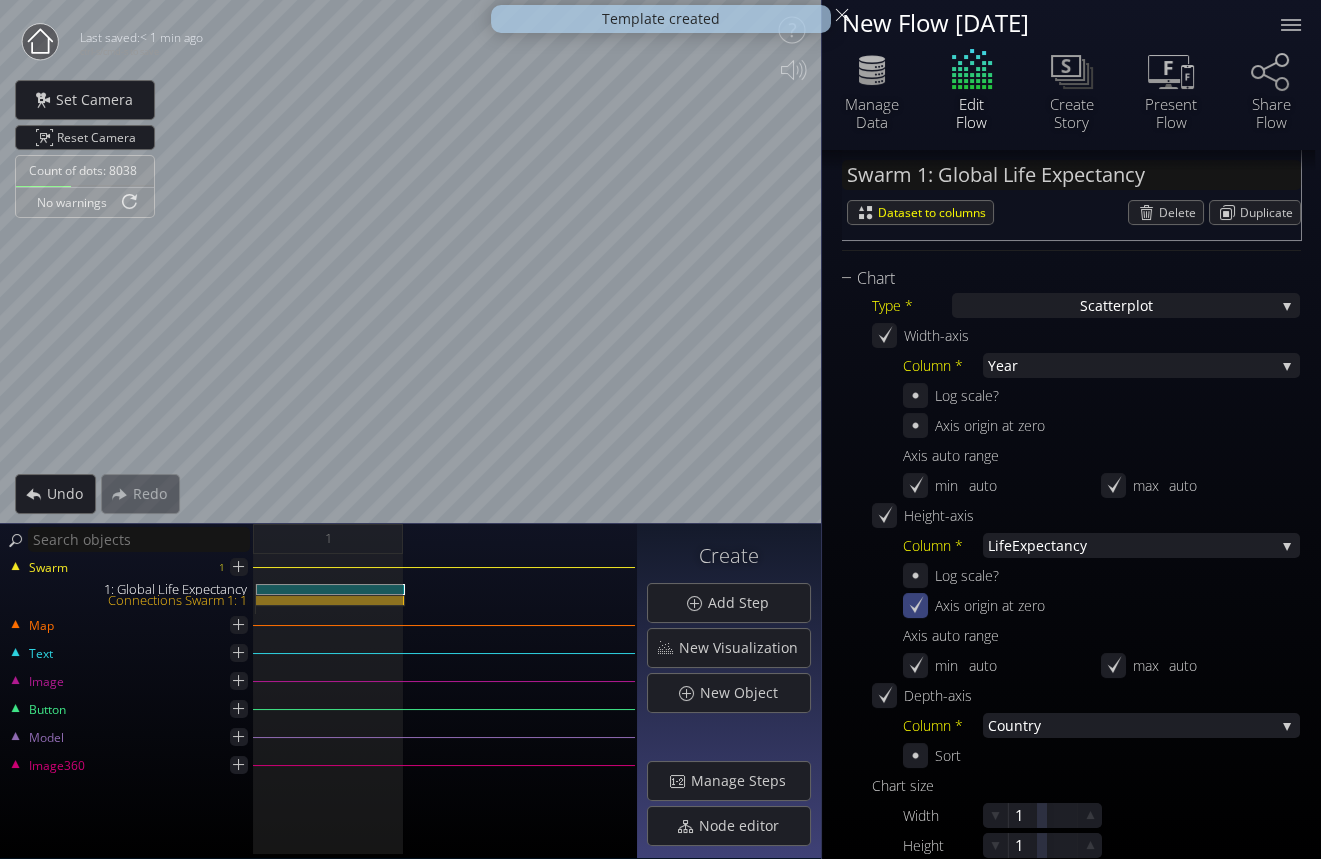 click at bounding box center (915, 605) 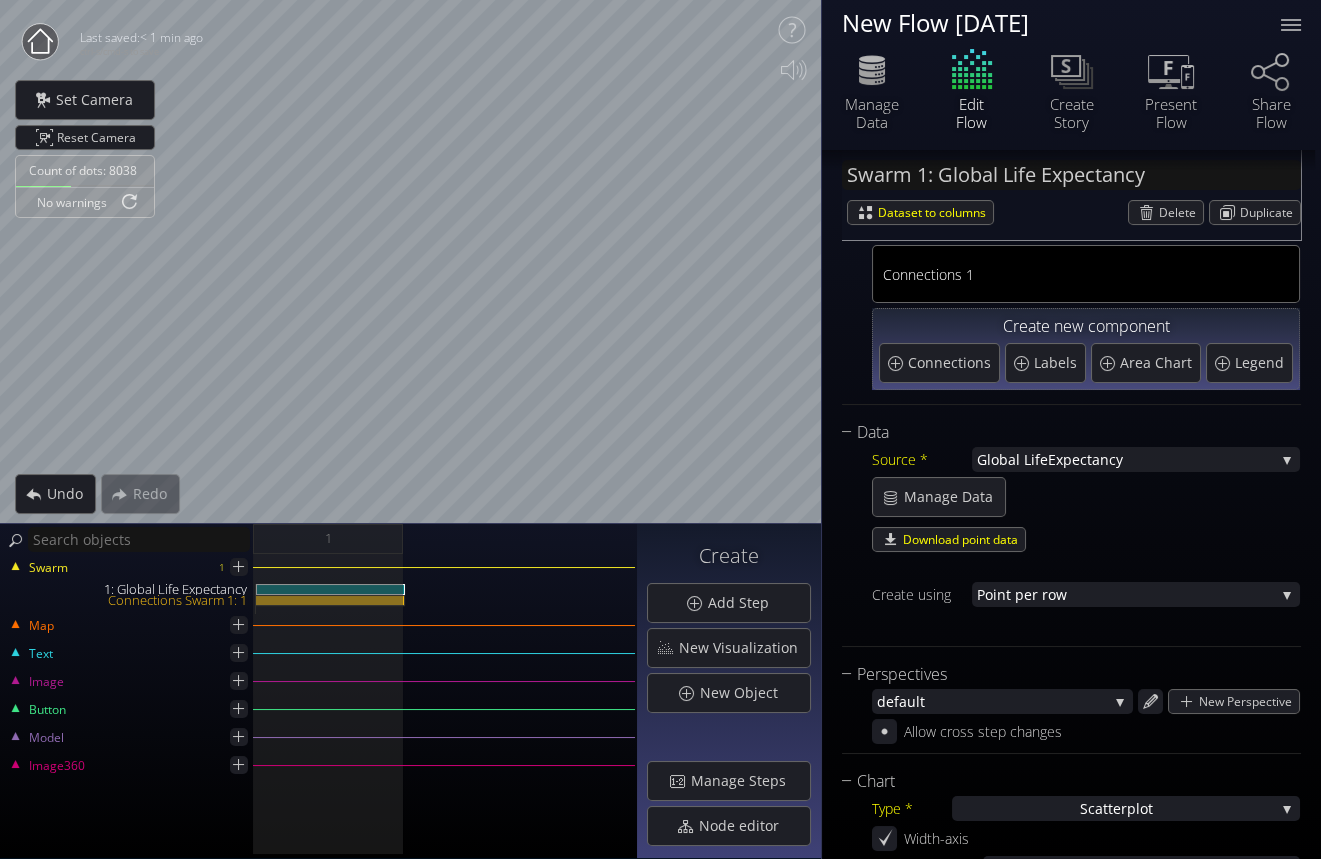scroll, scrollTop: 0, scrollLeft: 0, axis: both 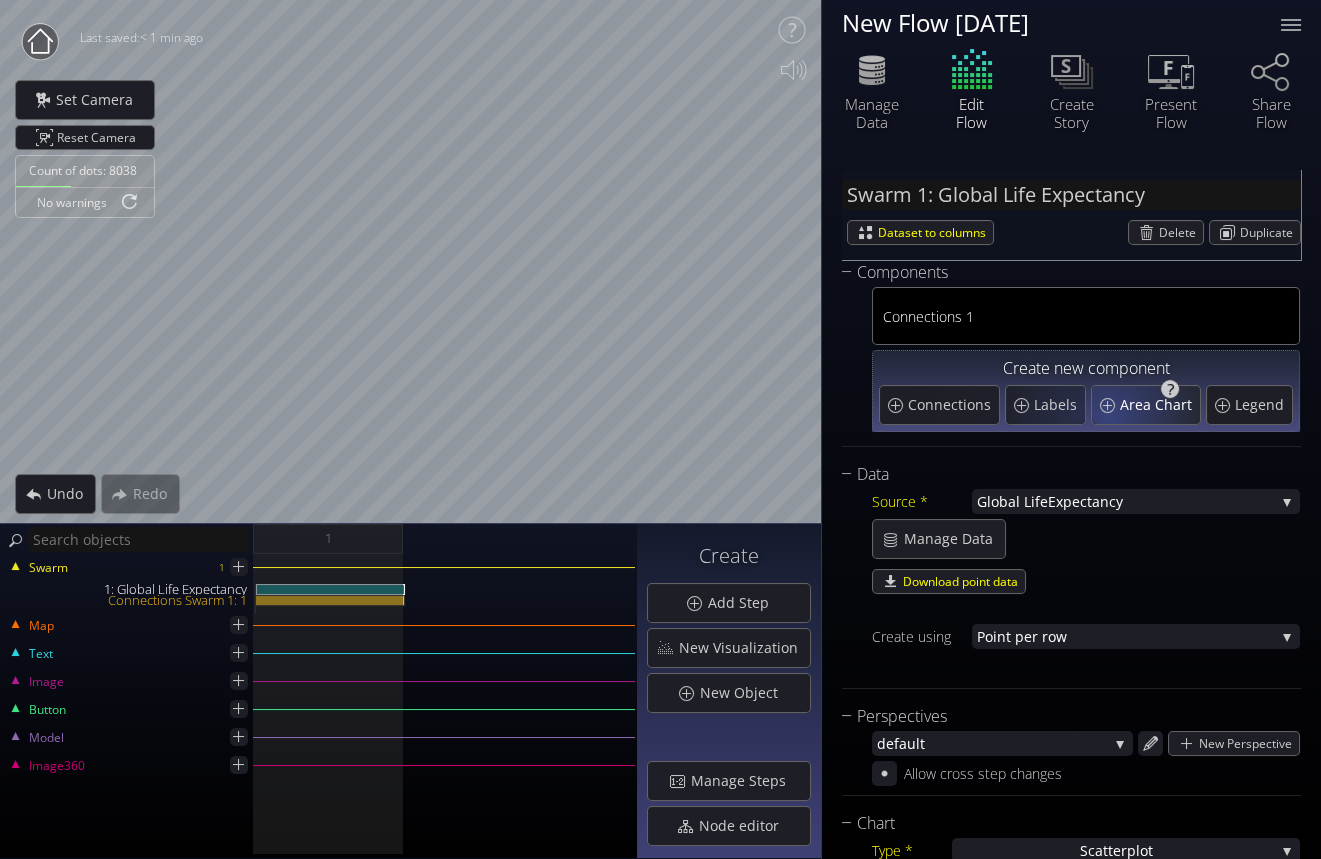 click on "Area Chart" at bounding box center [1158, 405] 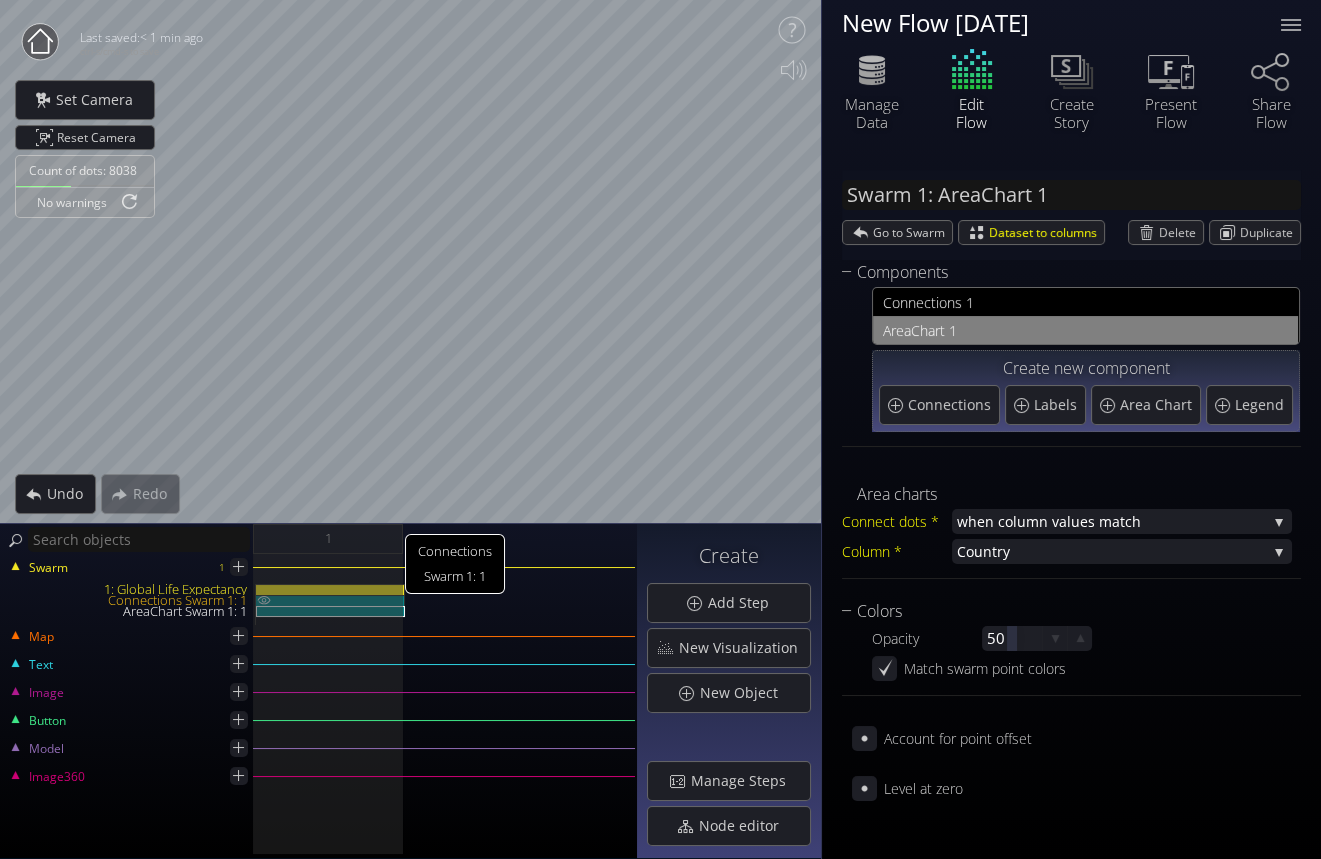 click at bounding box center [264, 600] 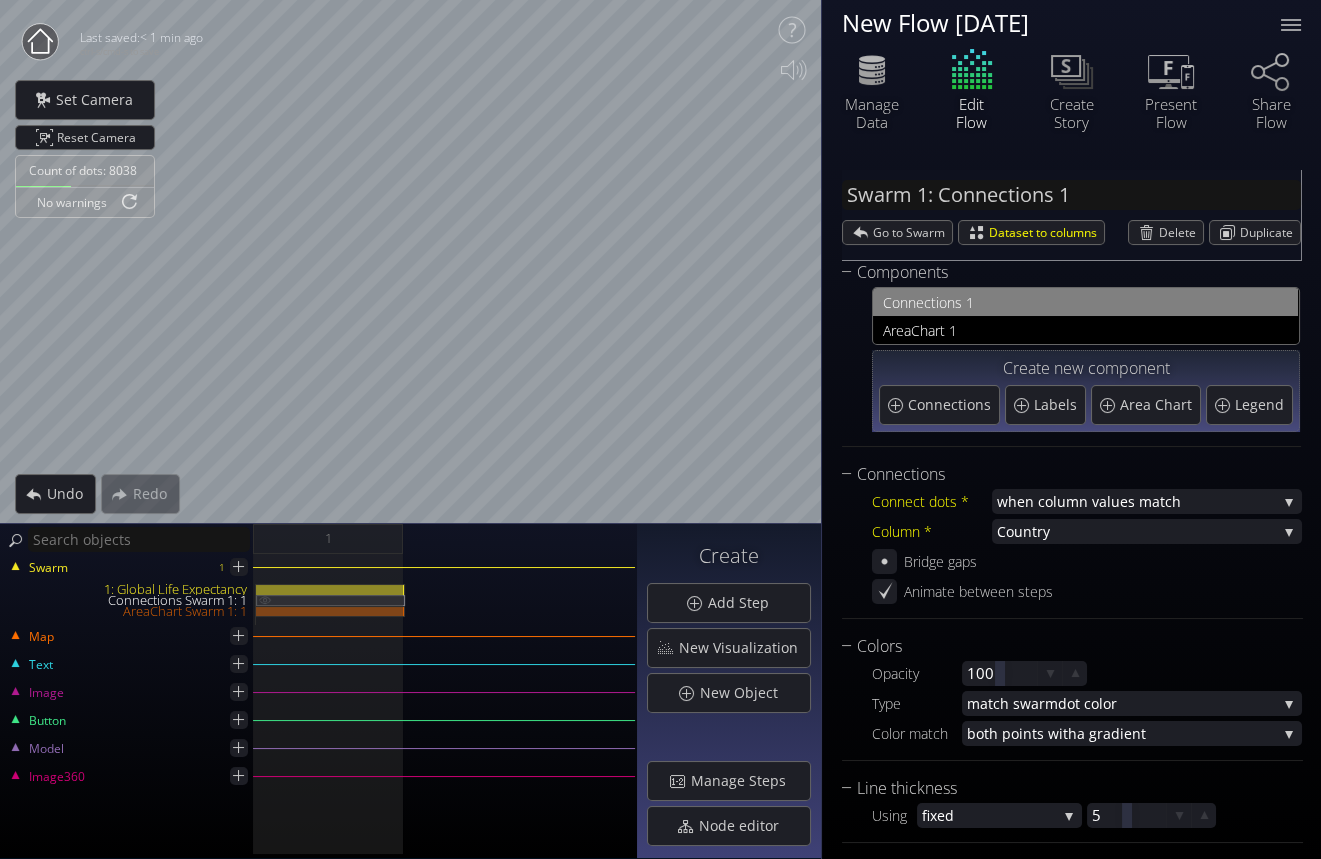 click at bounding box center [265, 599] 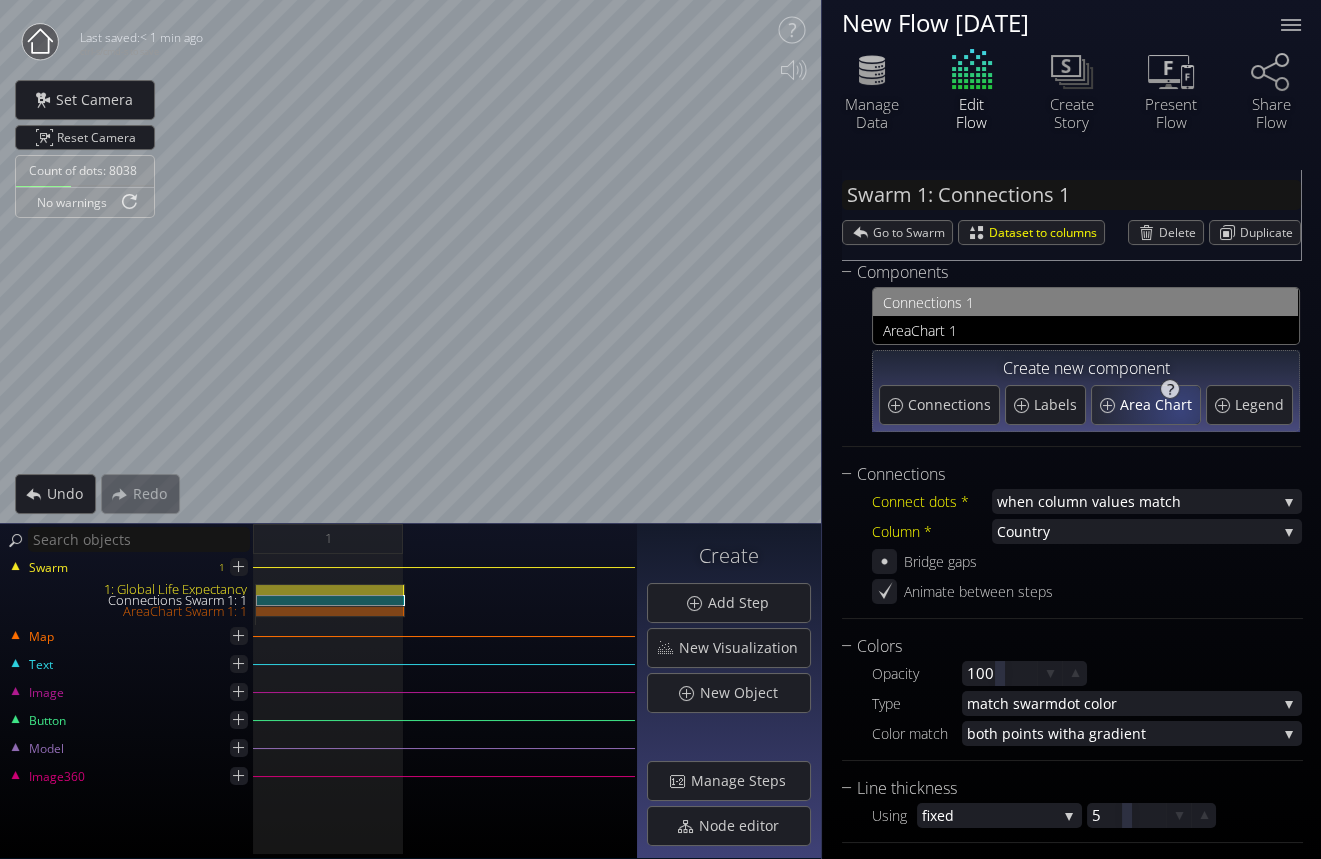 click on "Area Chart" at bounding box center [1158, 405] 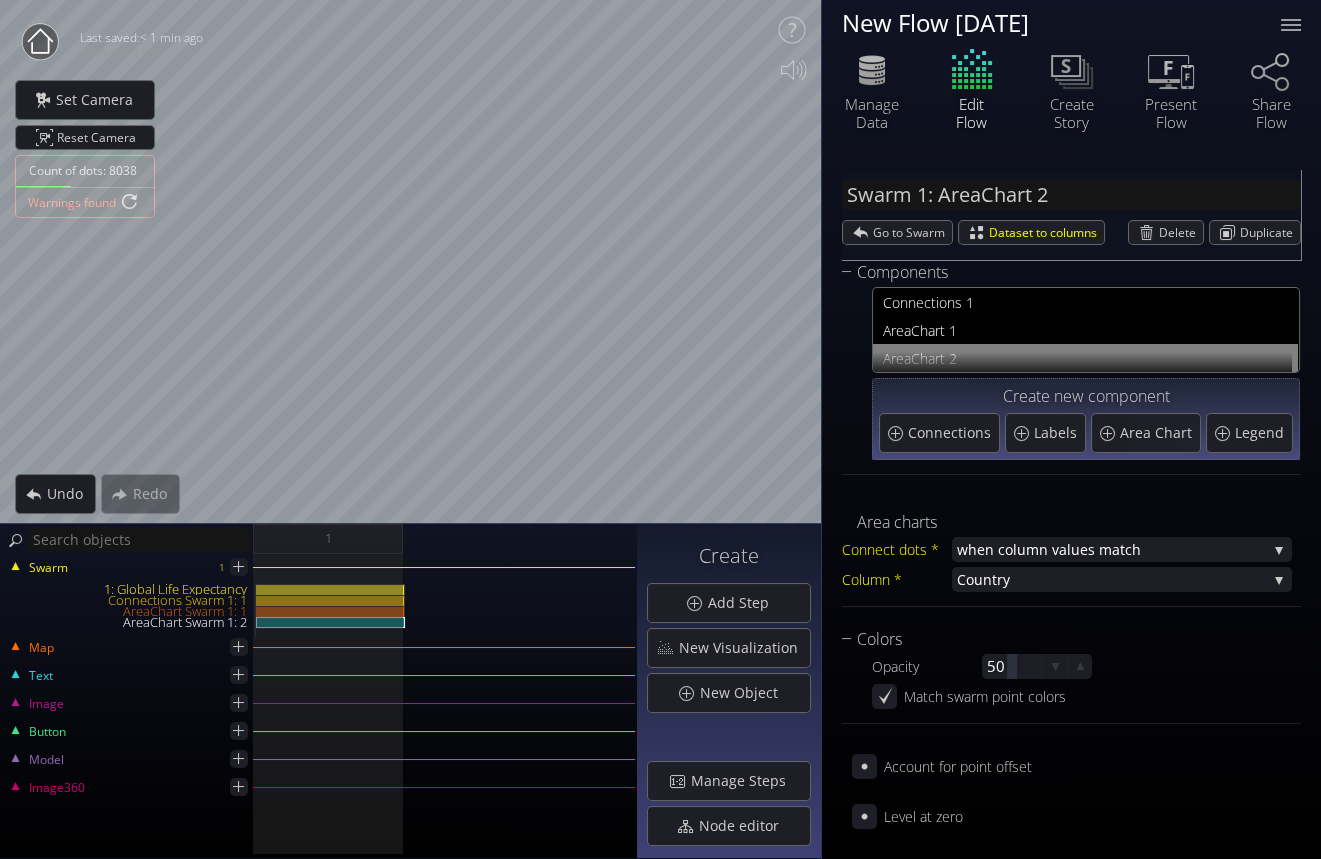 scroll, scrollTop: 4, scrollLeft: 0, axis: vertical 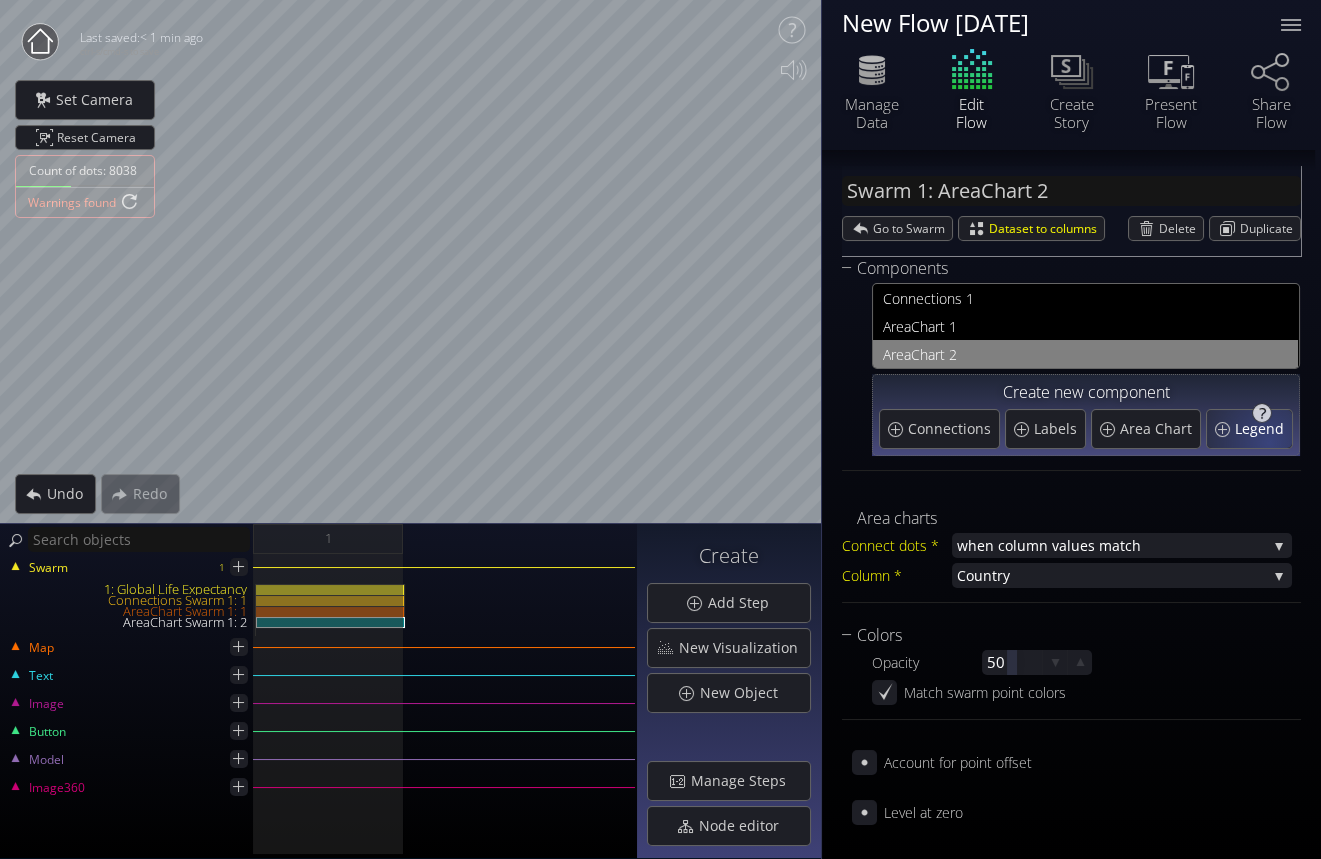 click on "Legend" at bounding box center (1262, 429) 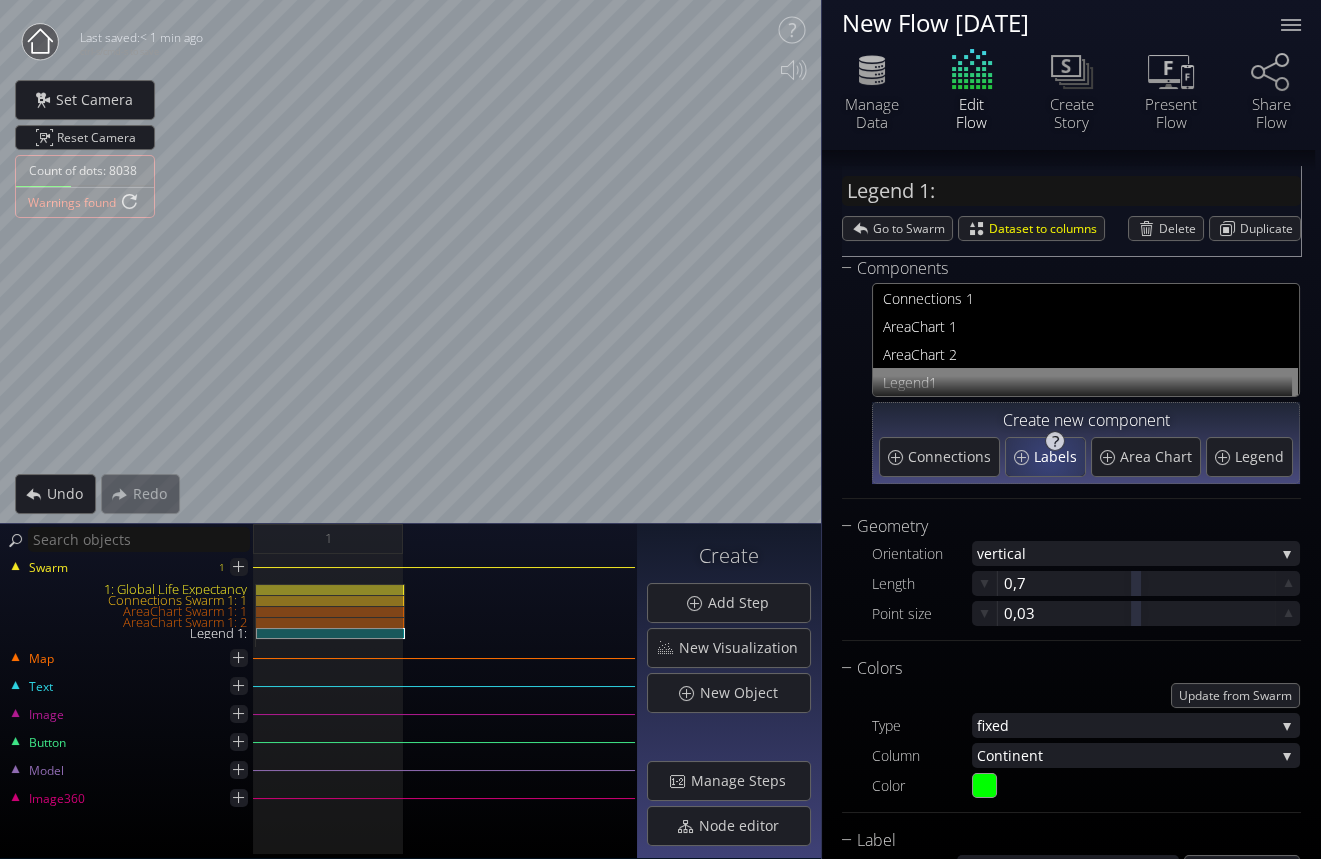 click on "Labels" at bounding box center (1058, 457) 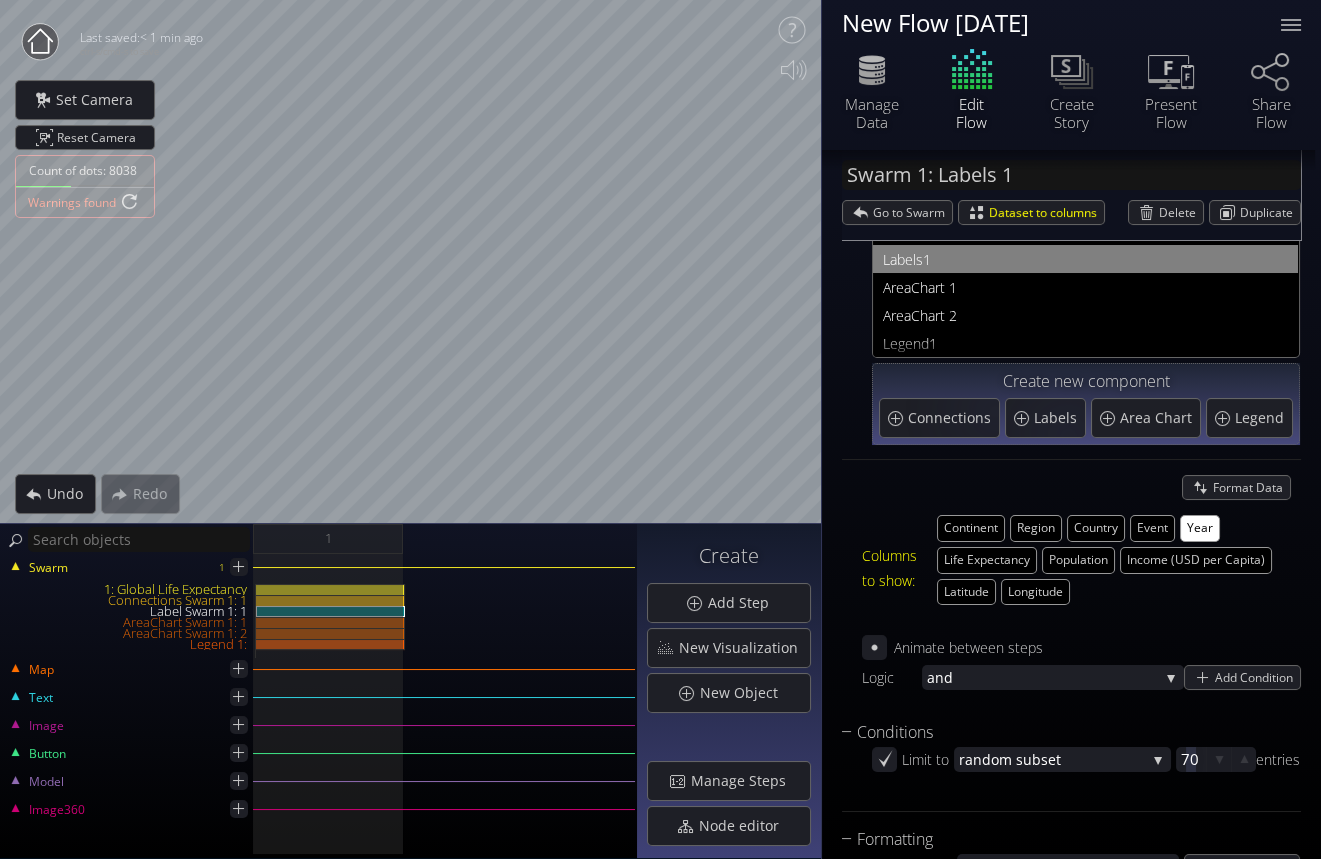 scroll, scrollTop: 186, scrollLeft: 0, axis: vertical 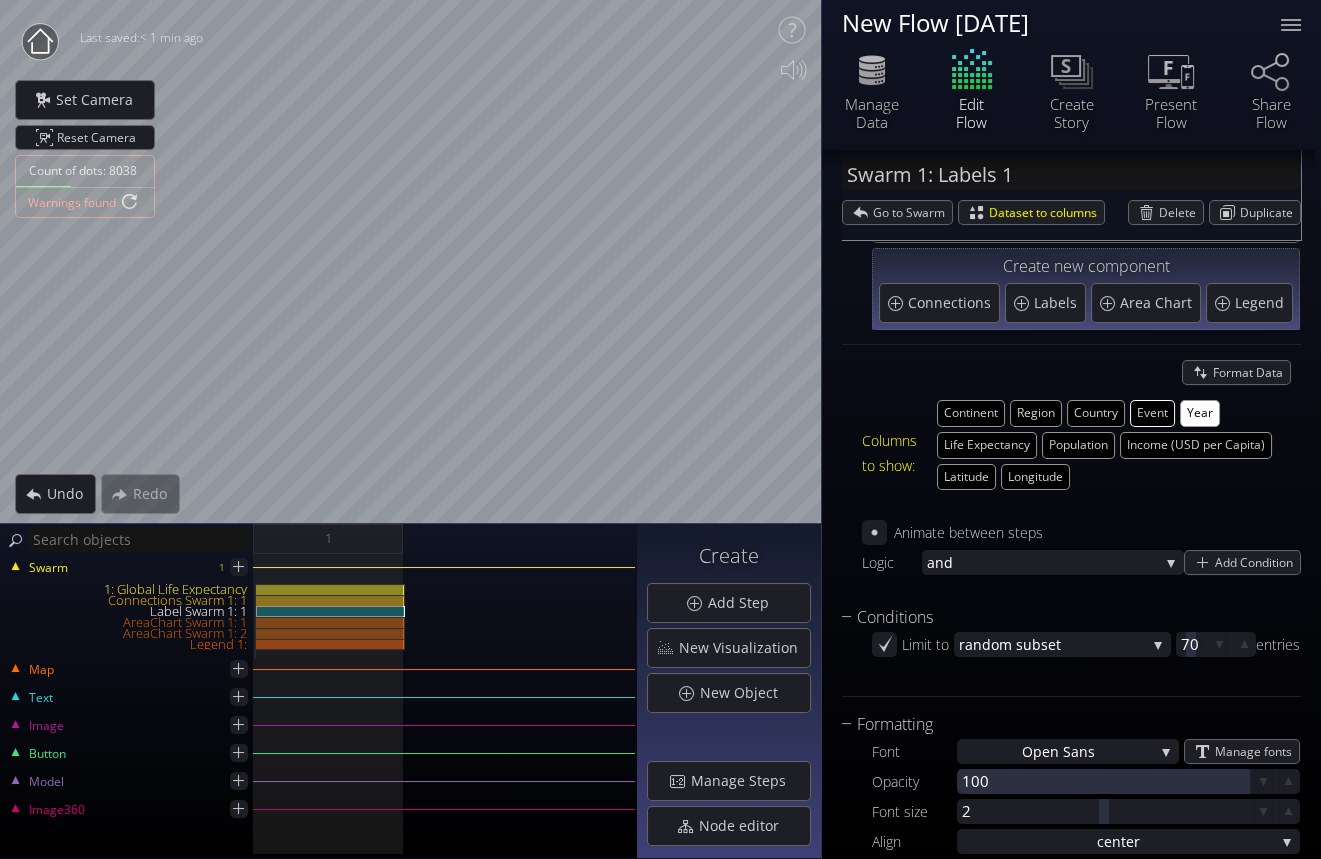 click on "Event" at bounding box center (1152, 413) 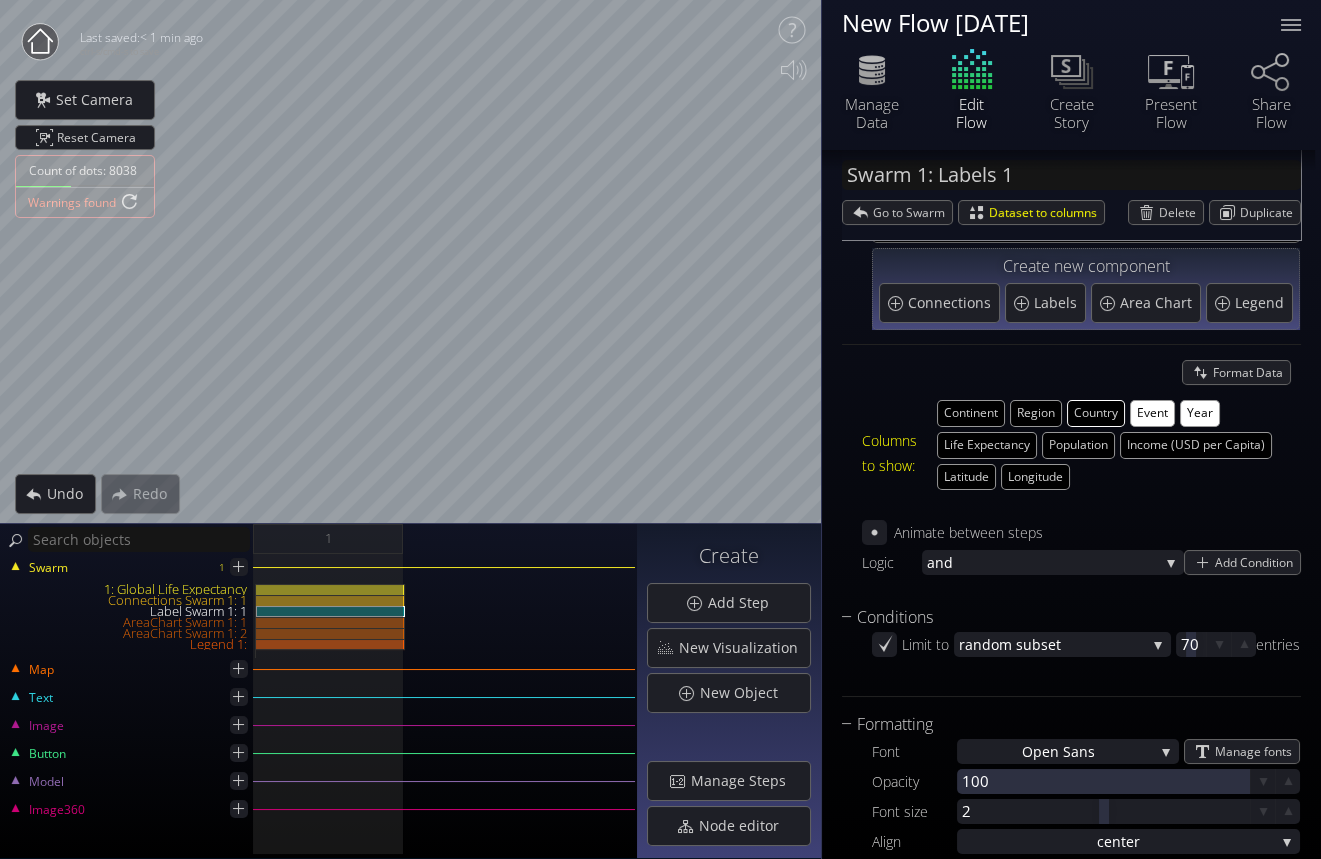 click on "Country" at bounding box center (1096, 413) 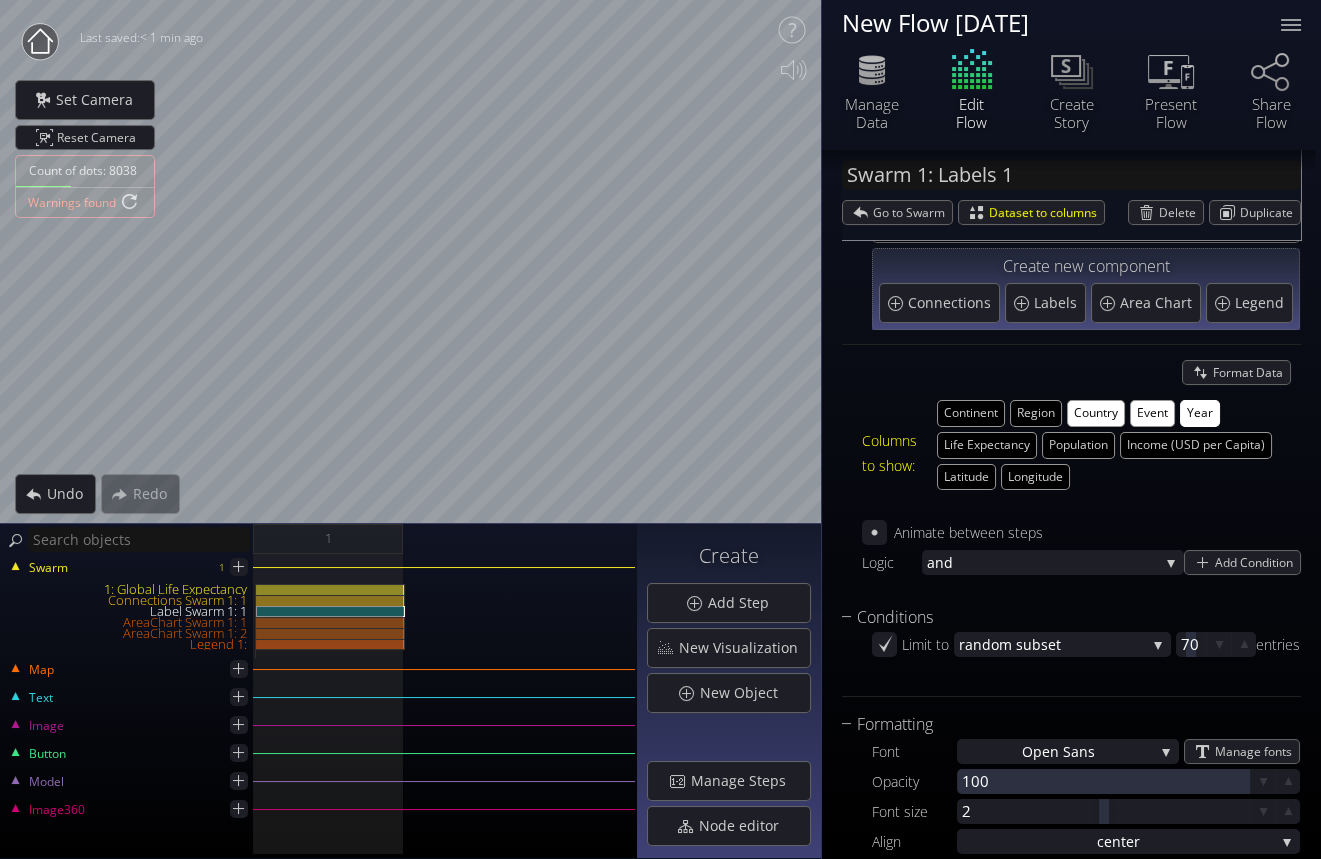 click on "Year" at bounding box center (1200, 413) 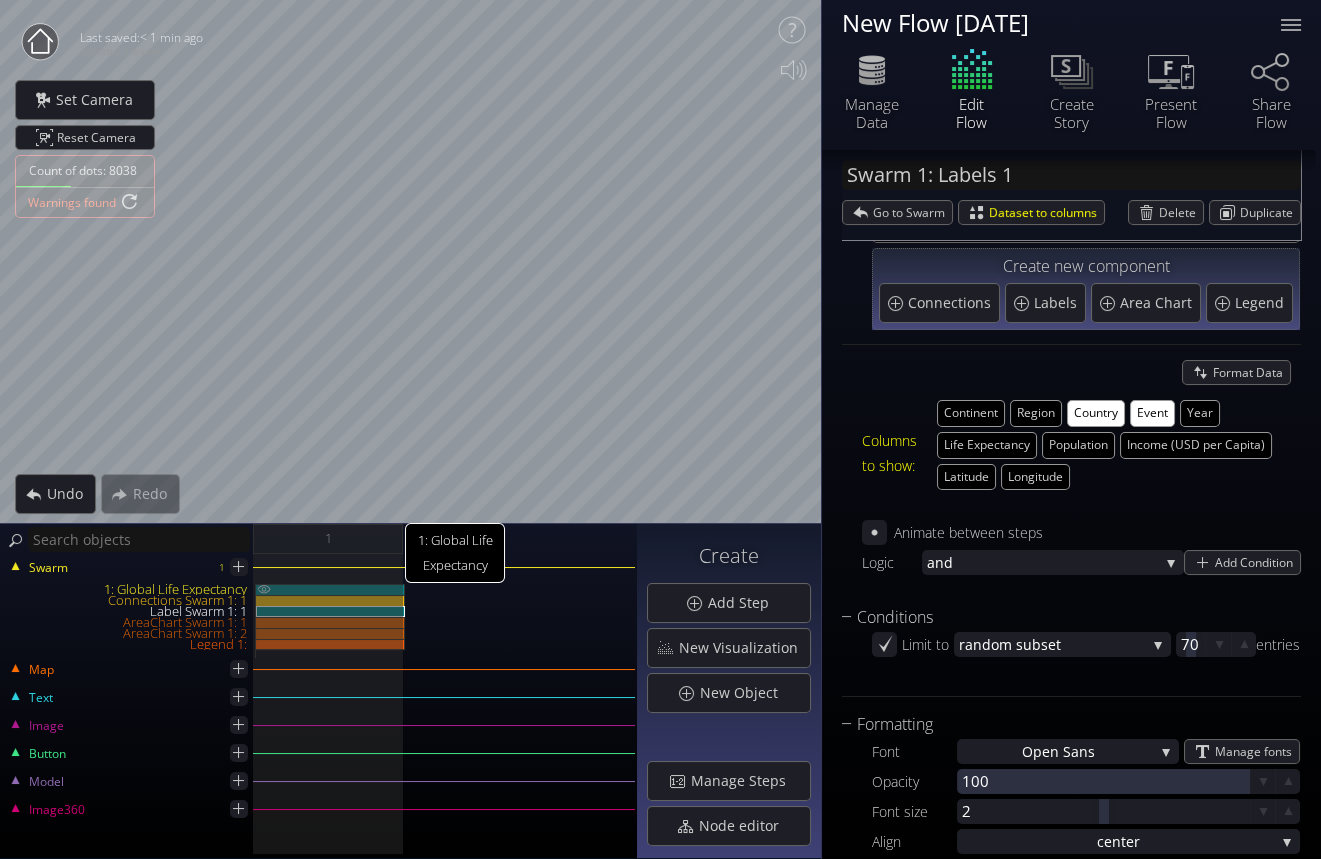 click on "1: Global Life Expectancy" at bounding box center (330, 589) 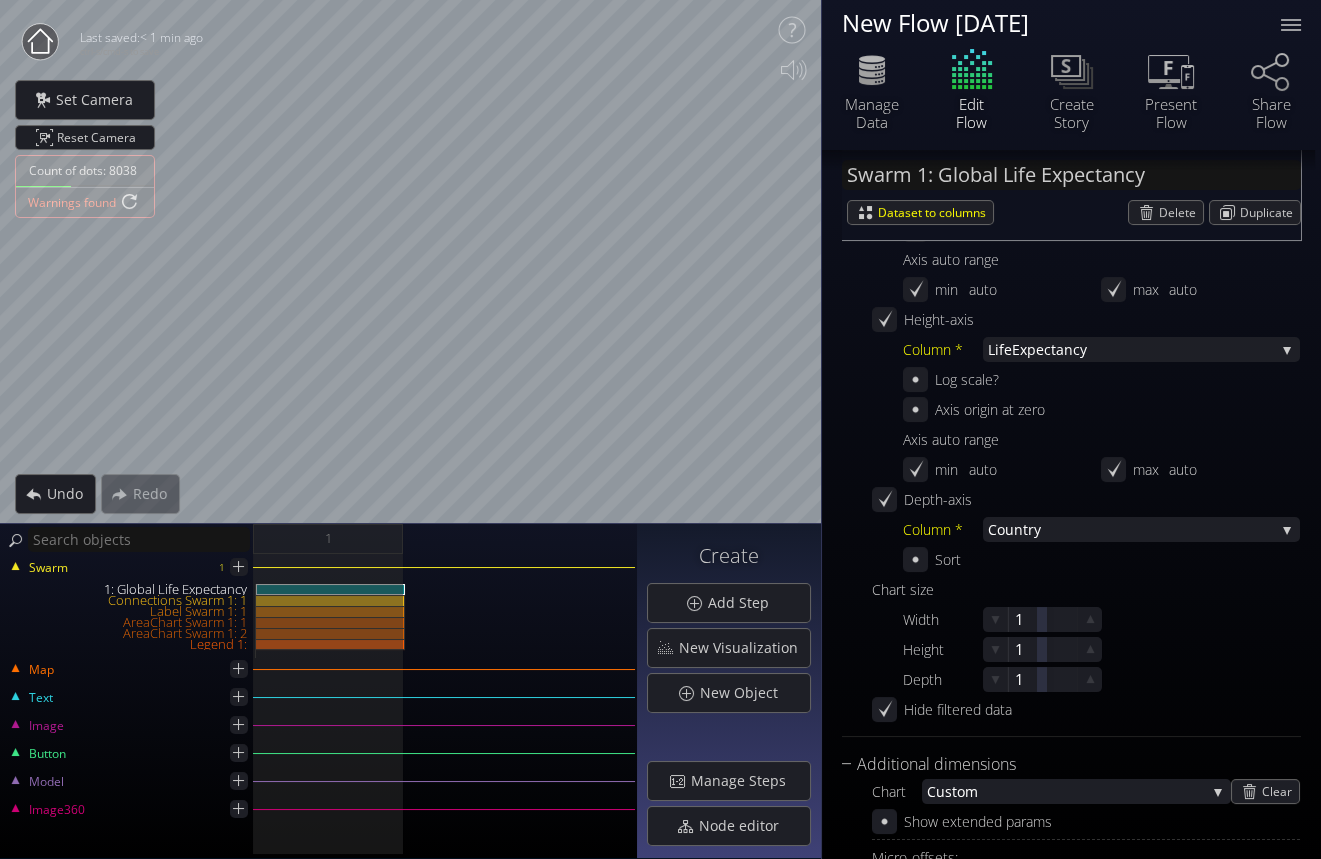 scroll, scrollTop: 818, scrollLeft: 0, axis: vertical 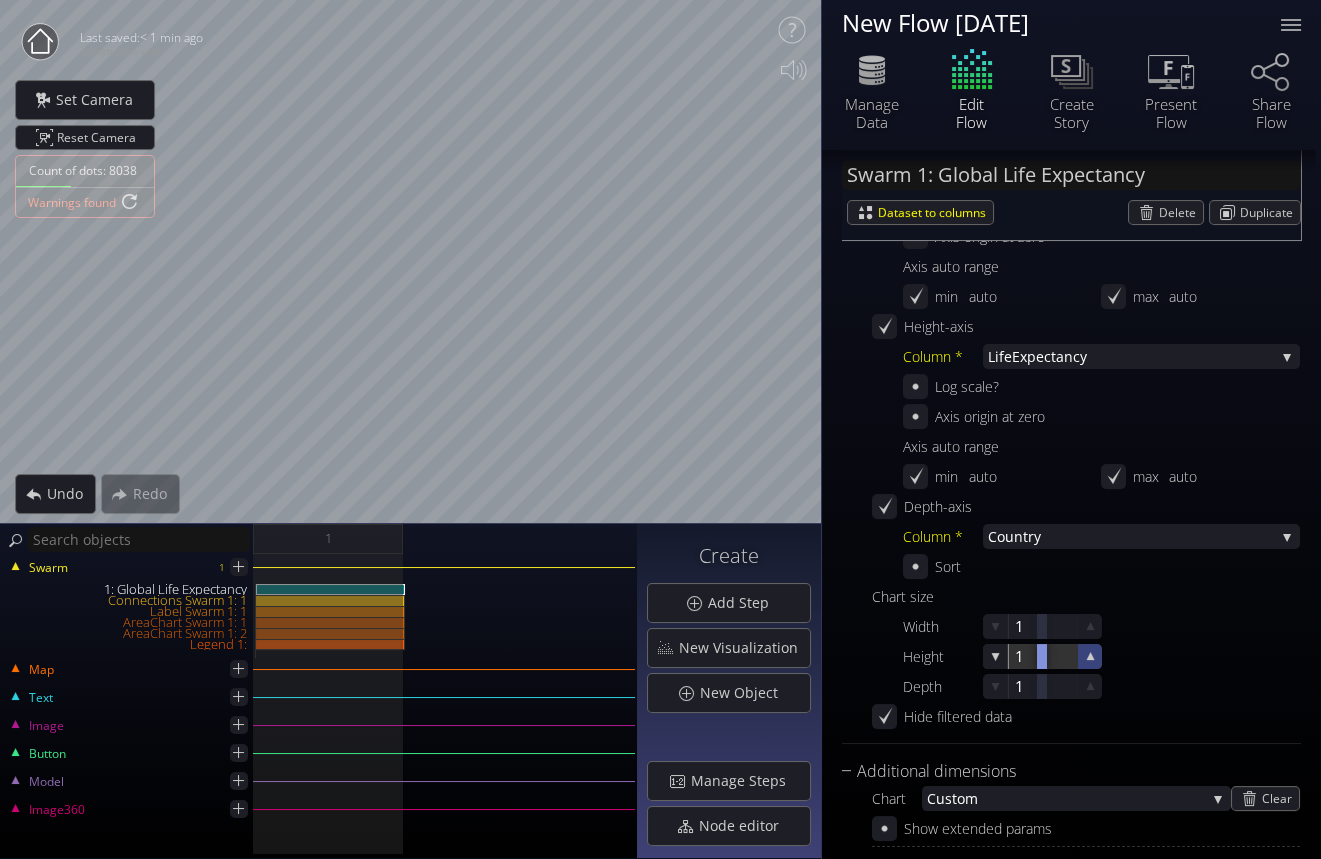 click 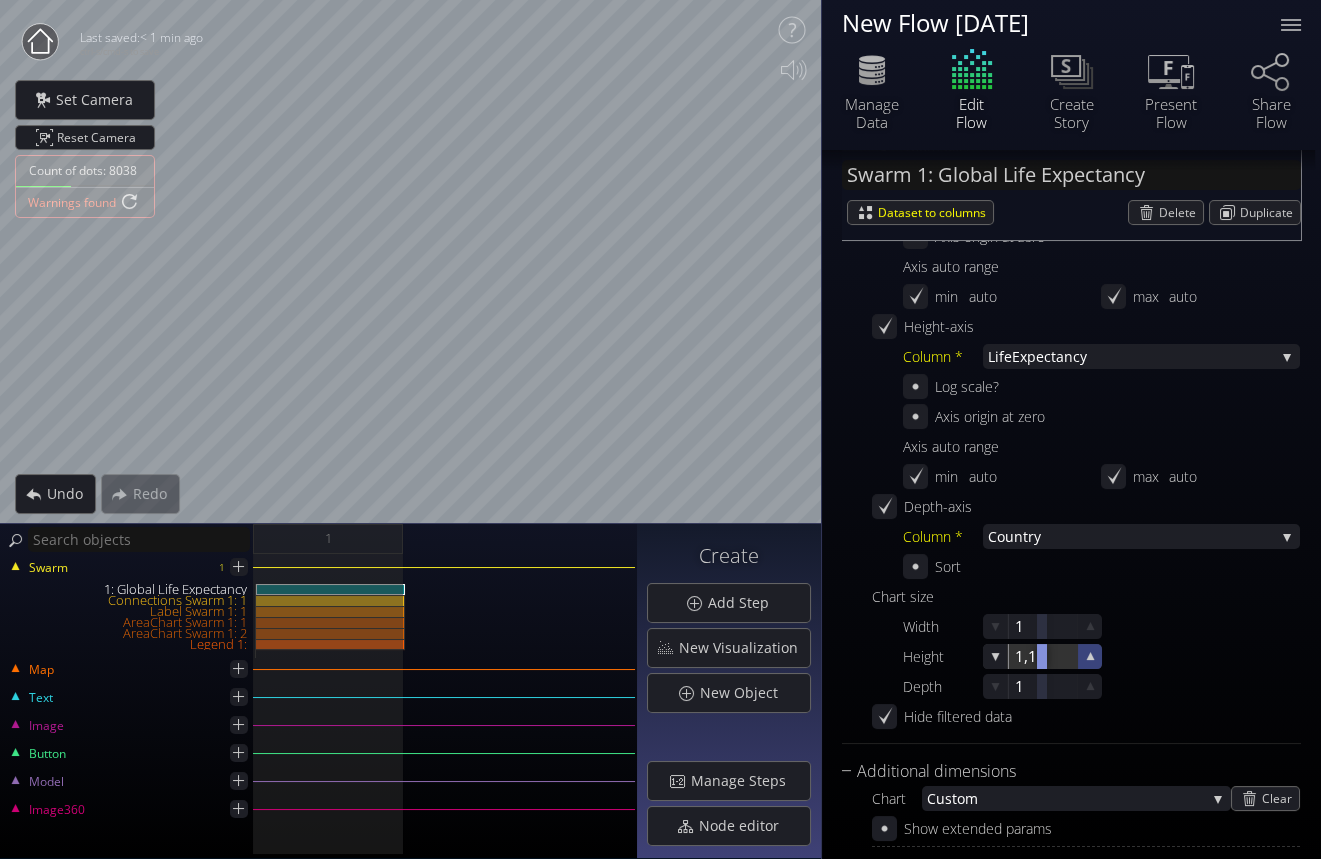 click 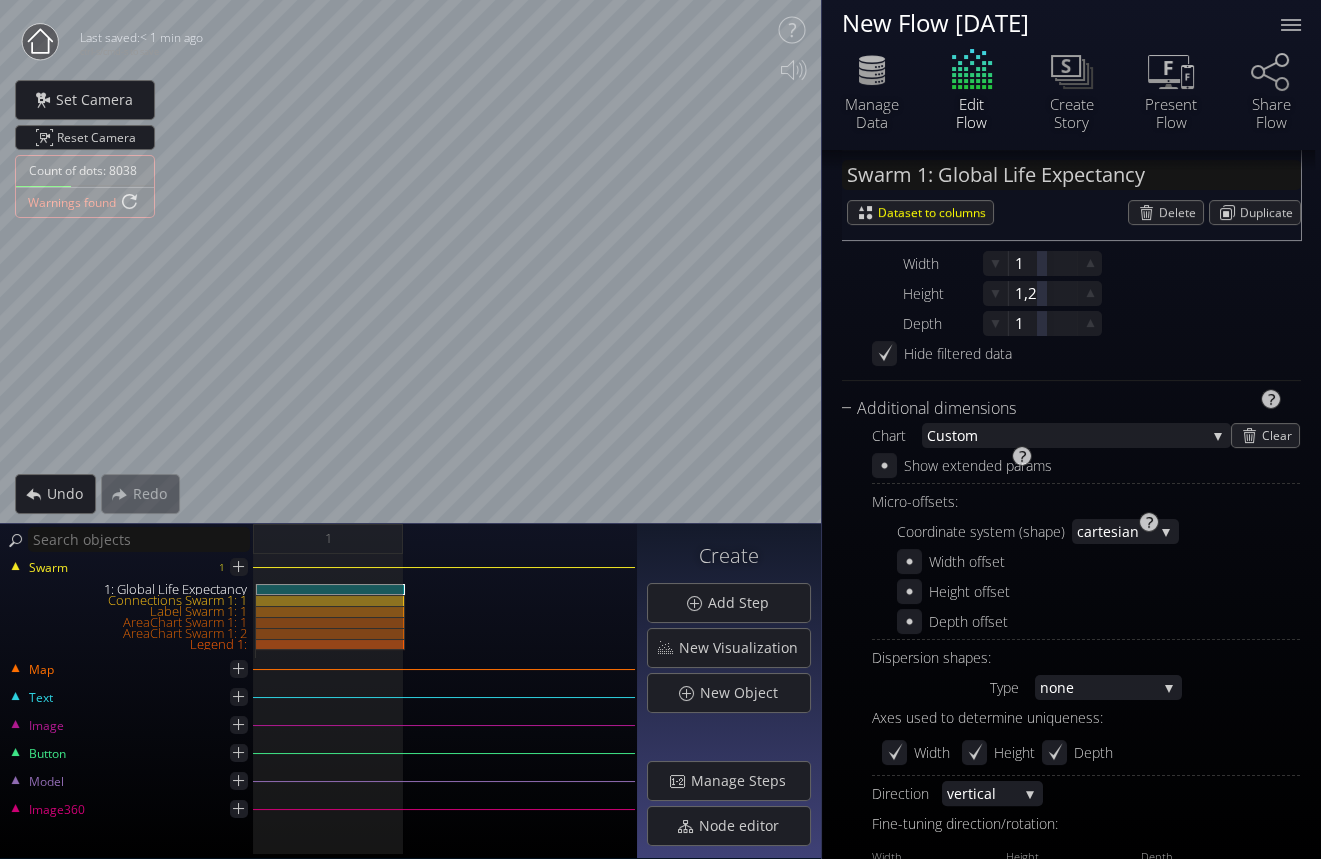 scroll, scrollTop: 1090, scrollLeft: 0, axis: vertical 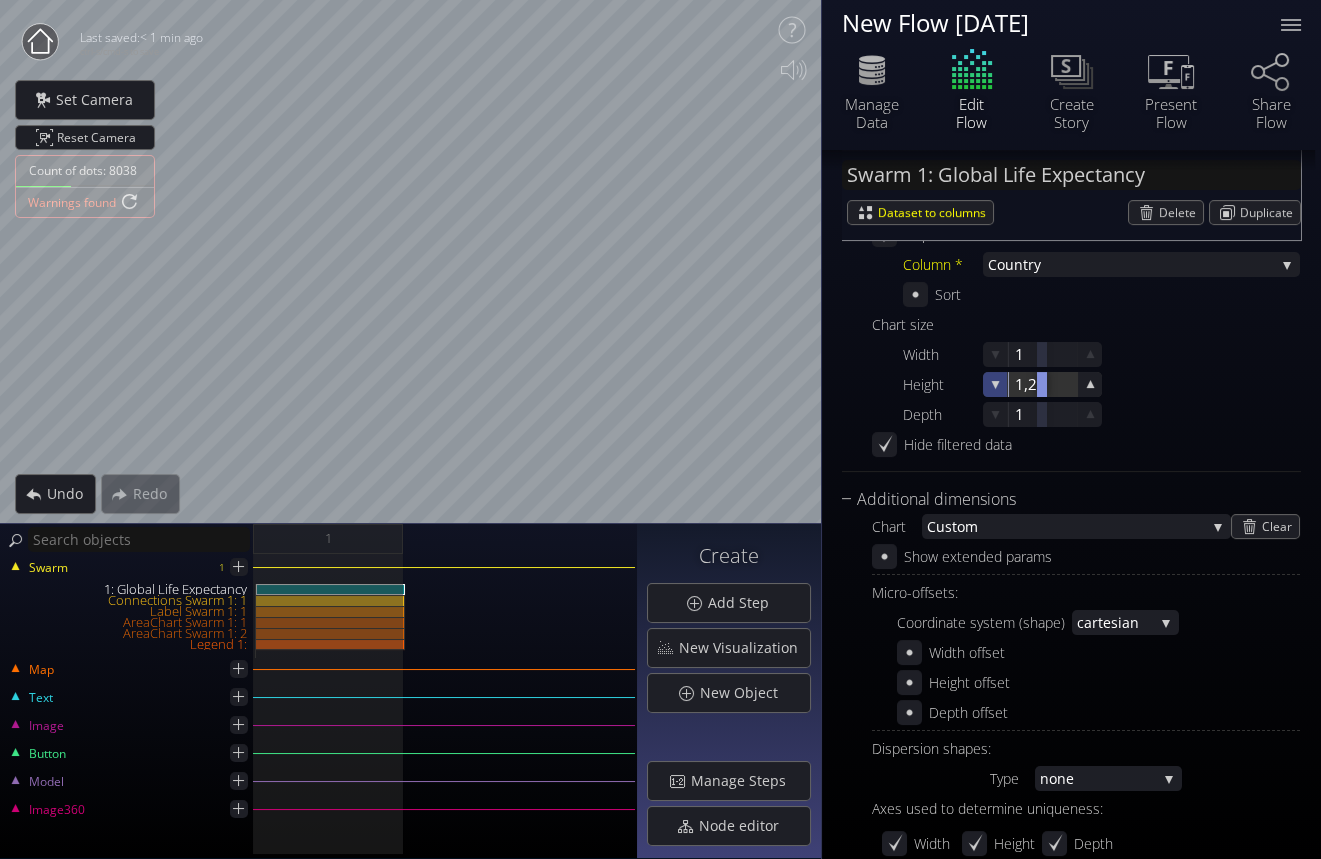 click 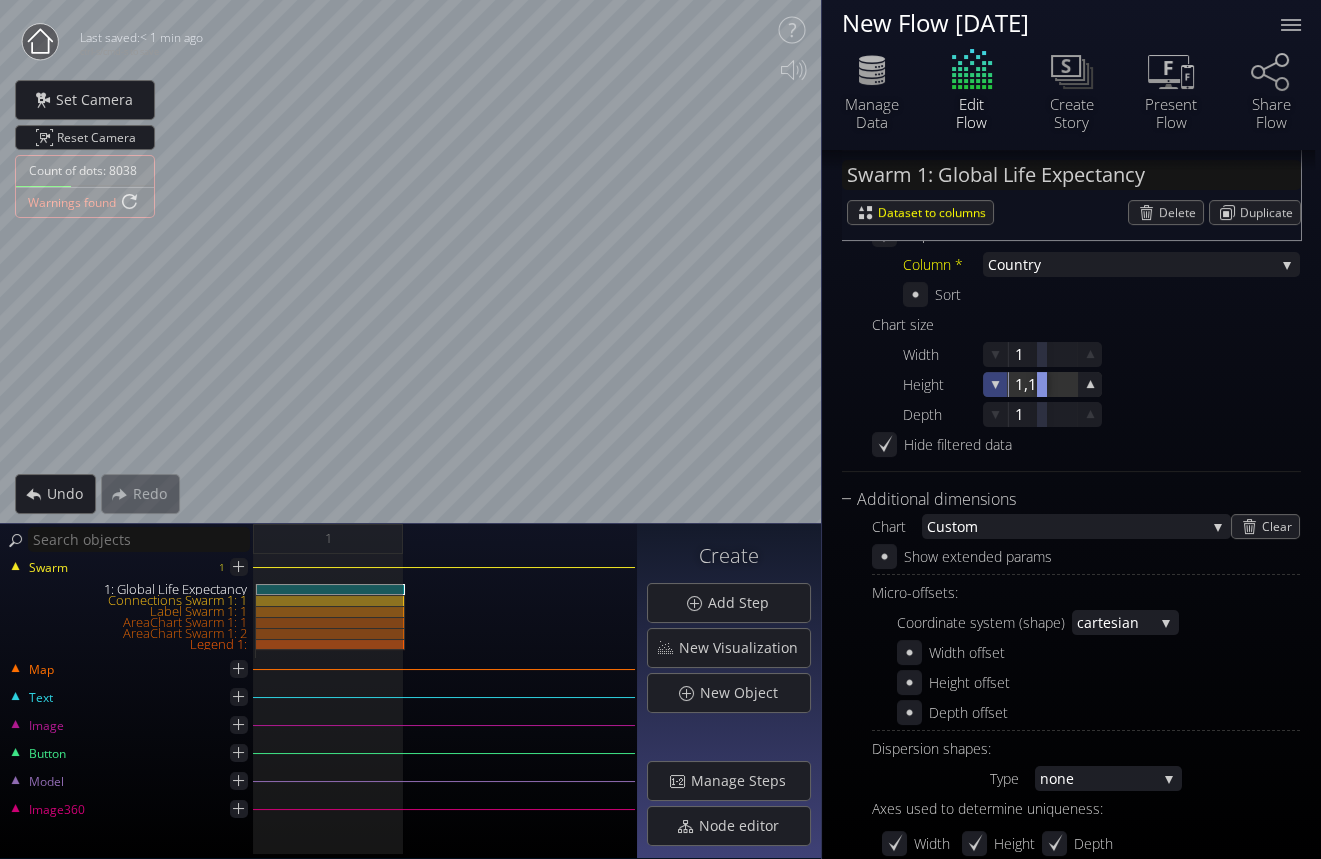 click 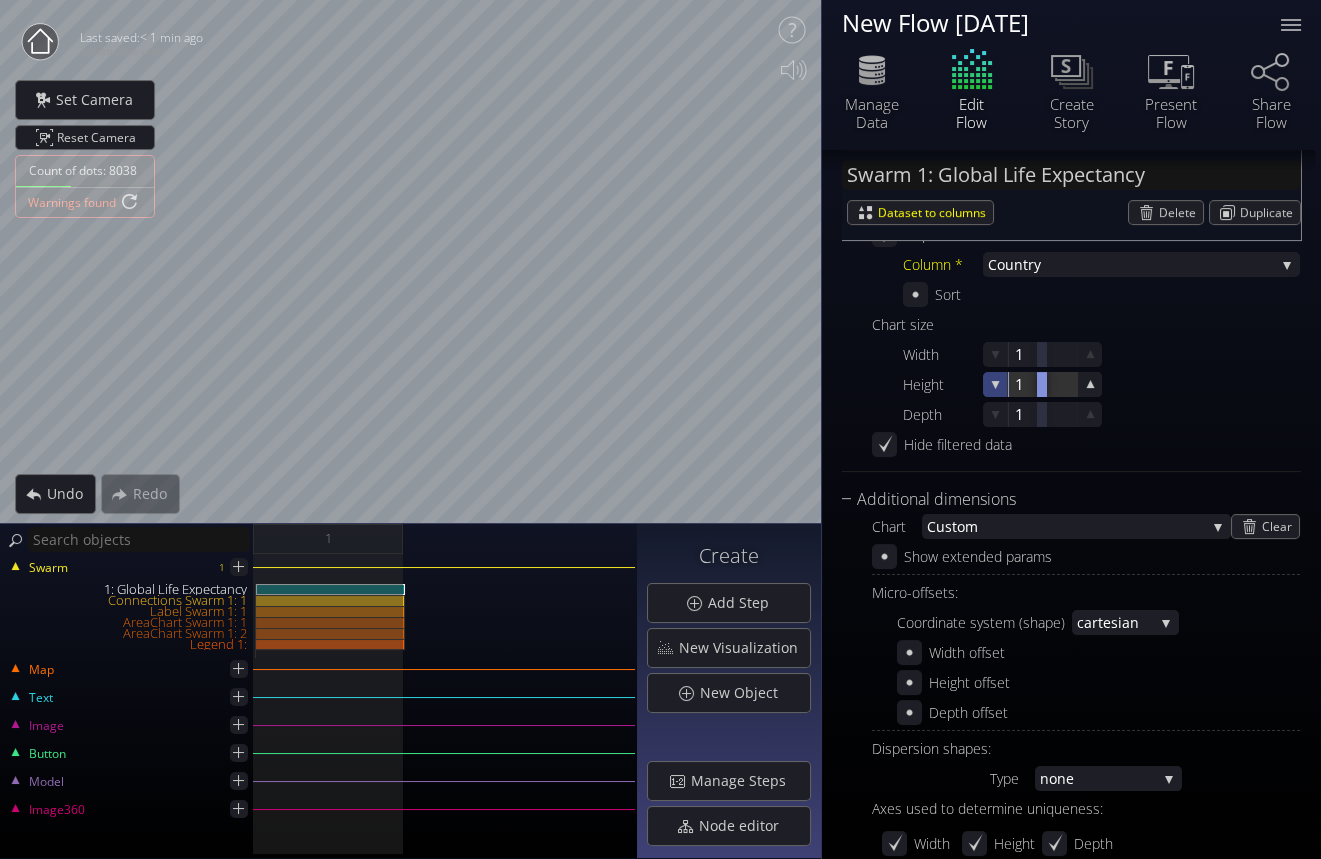 click 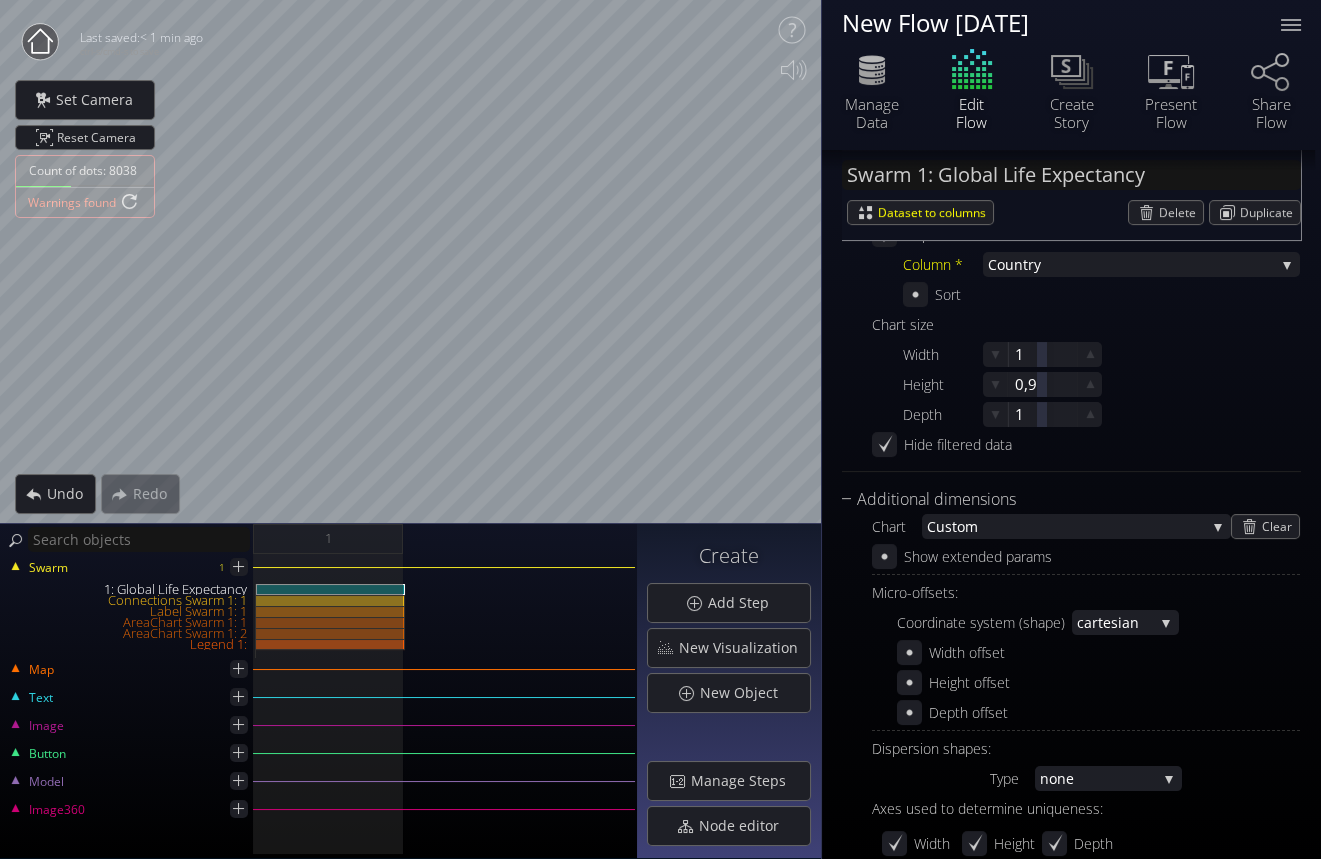 click on "Count of dots: 8038
Warnings found
Close
Calibrate to floor or table
Close
Tap anywhere to place content
Close
Unable to find a plane. Tap to fallback or go back to exit AR.
Undo
Redo
Configuration incomplete!
Drag here to set row groups Drag here to set column labels" at bounding box center (660, 429) 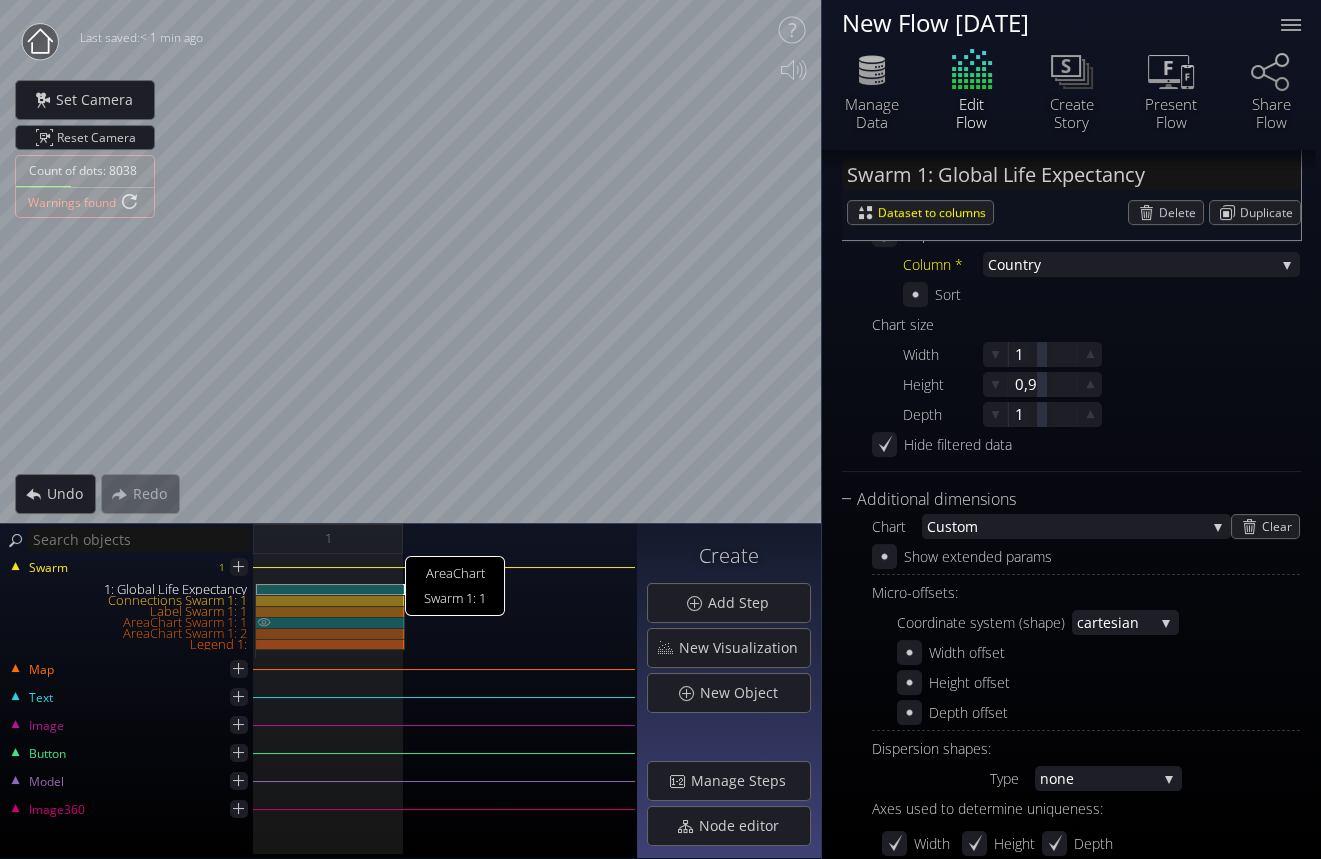 click on "AreaChart Swarm 1:  1" at bounding box center [330, 622] 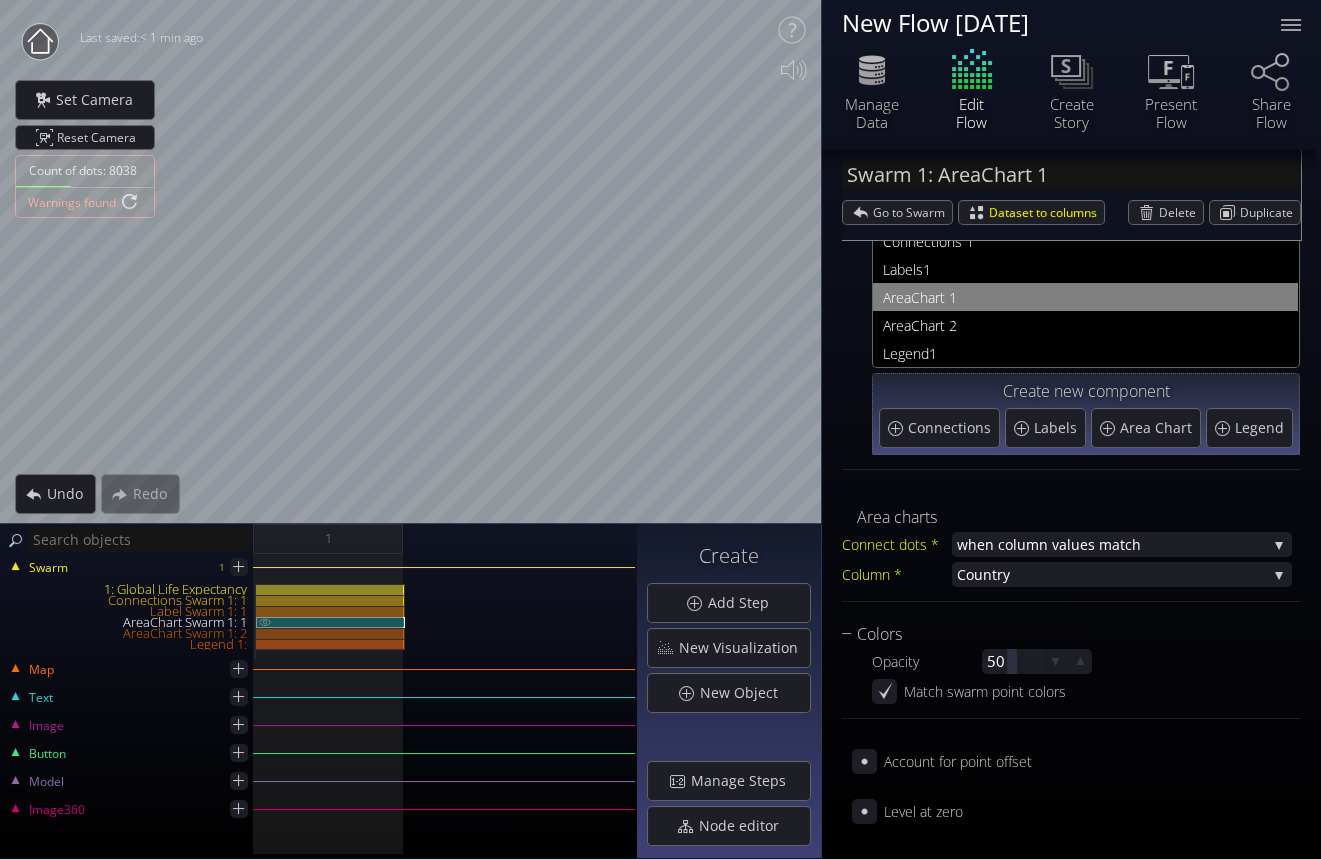 scroll, scrollTop: 60, scrollLeft: 0, axis: vertical 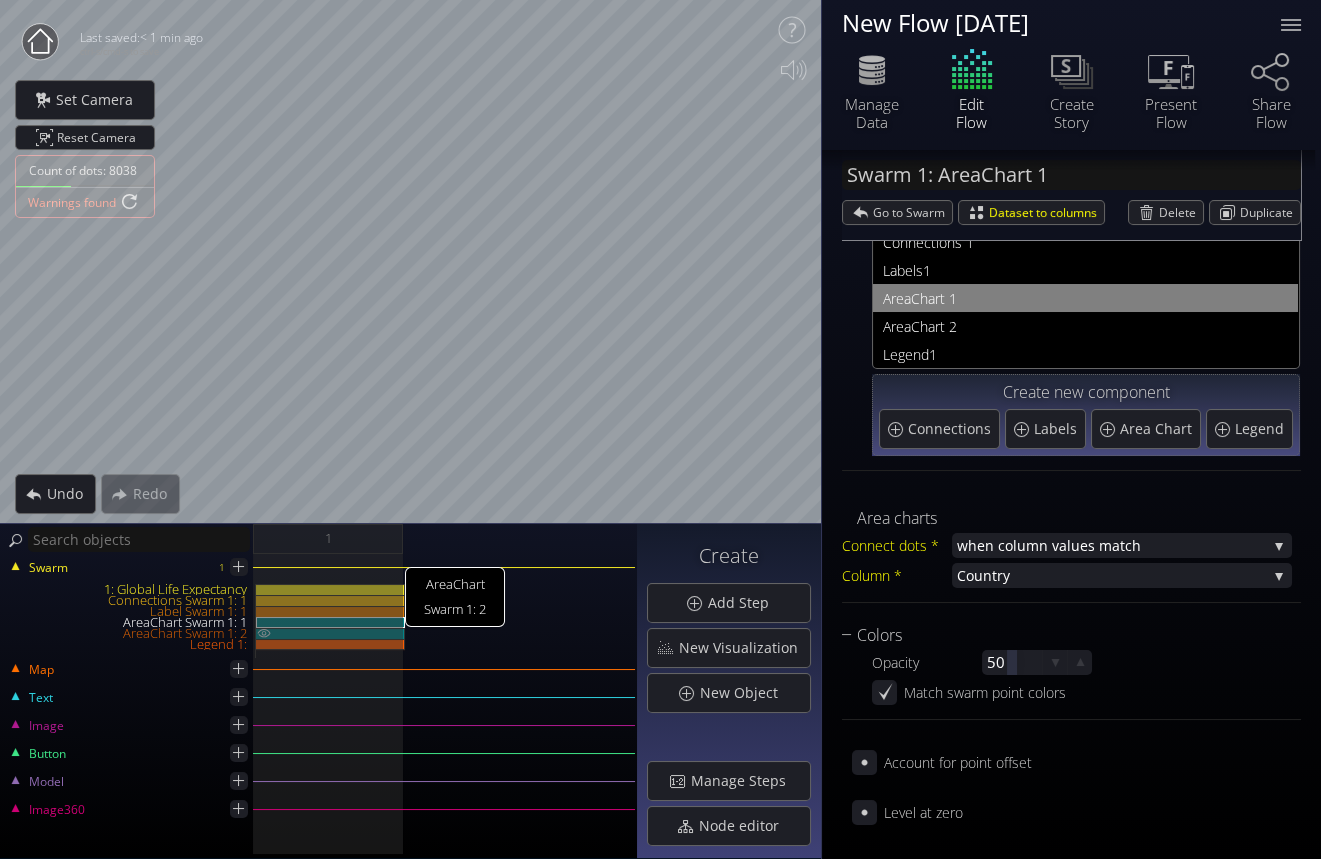 click on "AreaChart Swarm 1:  2" at bounding box center [330, 633] 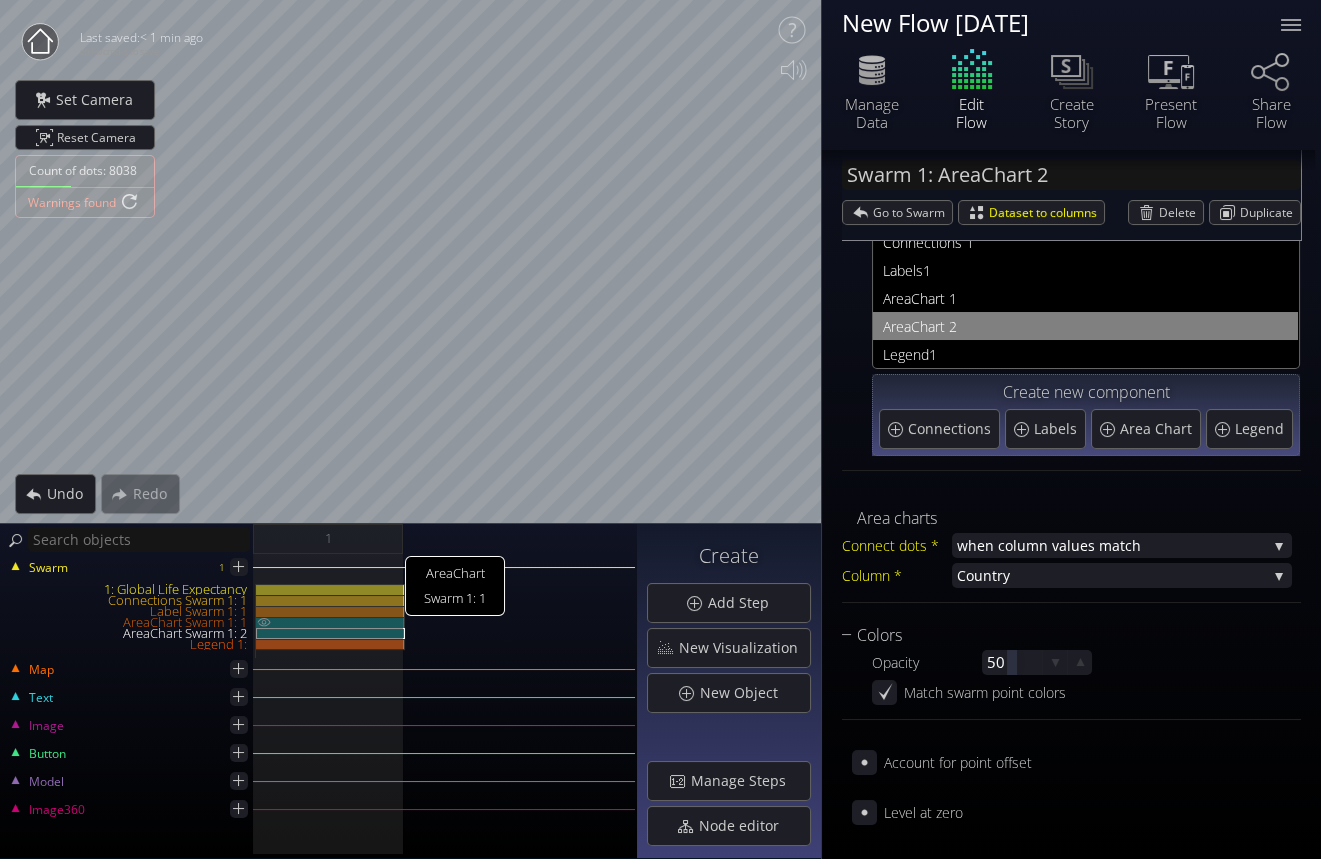 click on "AreaChart Swarm 1:  1" at bounding box center (330, 622) 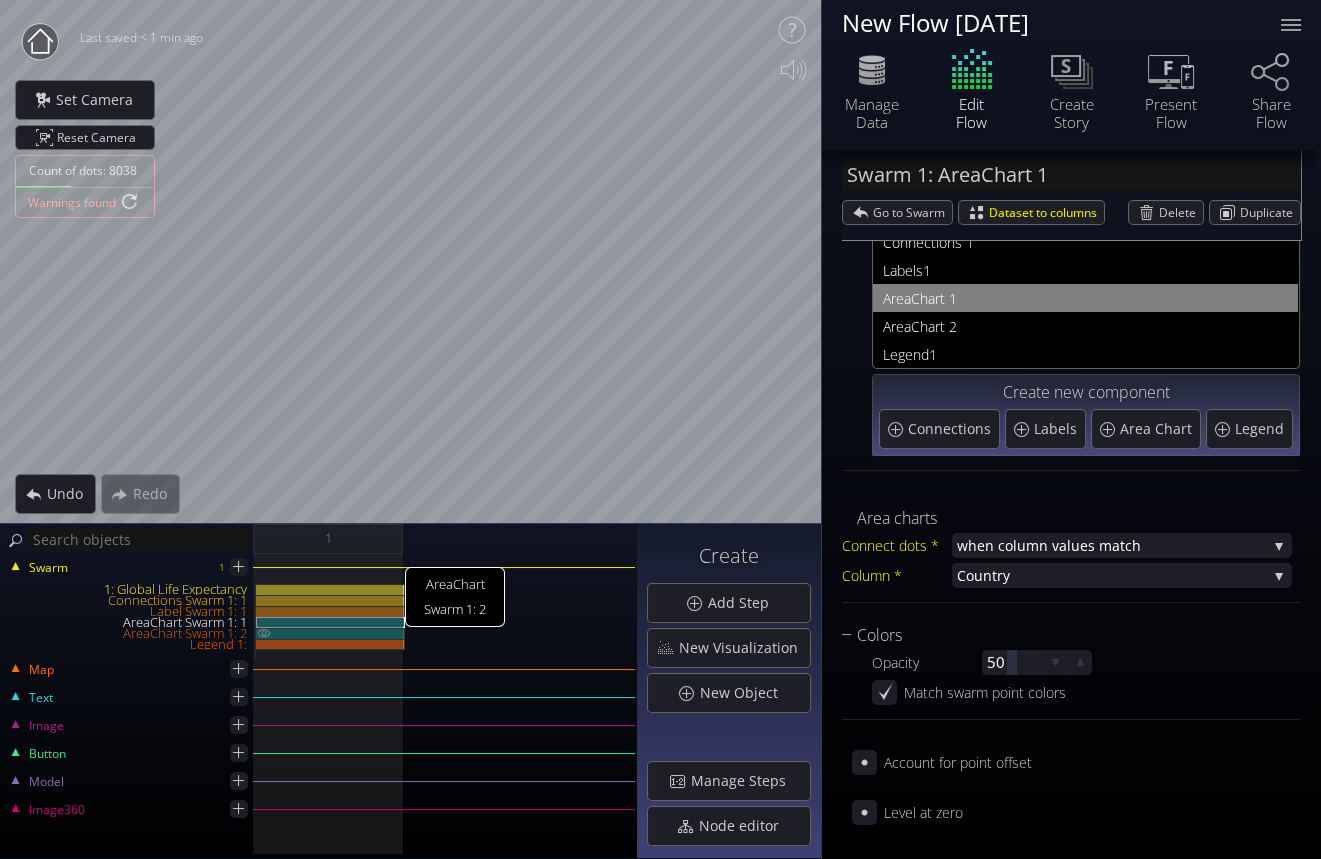 click on "AreaChart Swarm 1:  2" at bounding box center (330, 633) 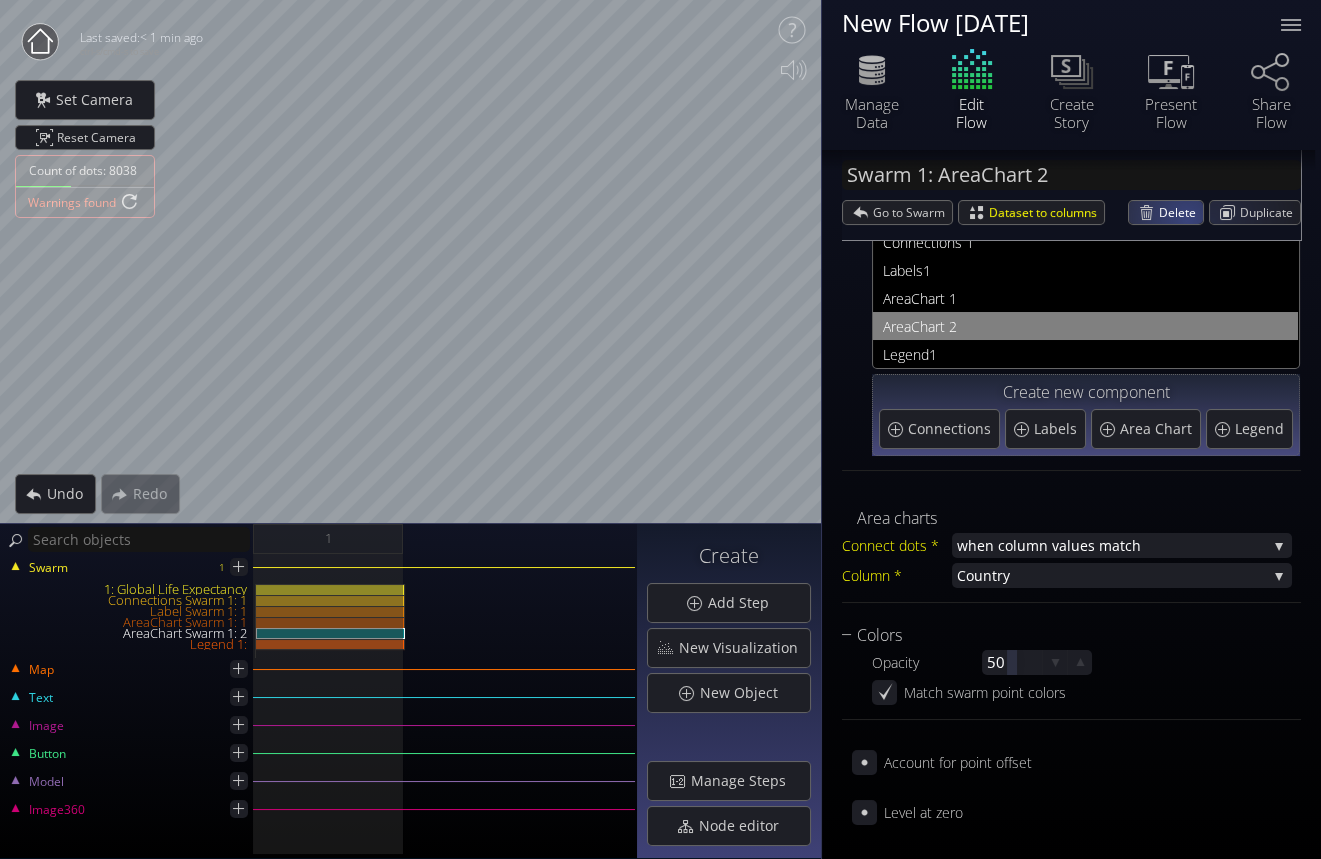 click on "Delete" at bounding box center [1181, 212] 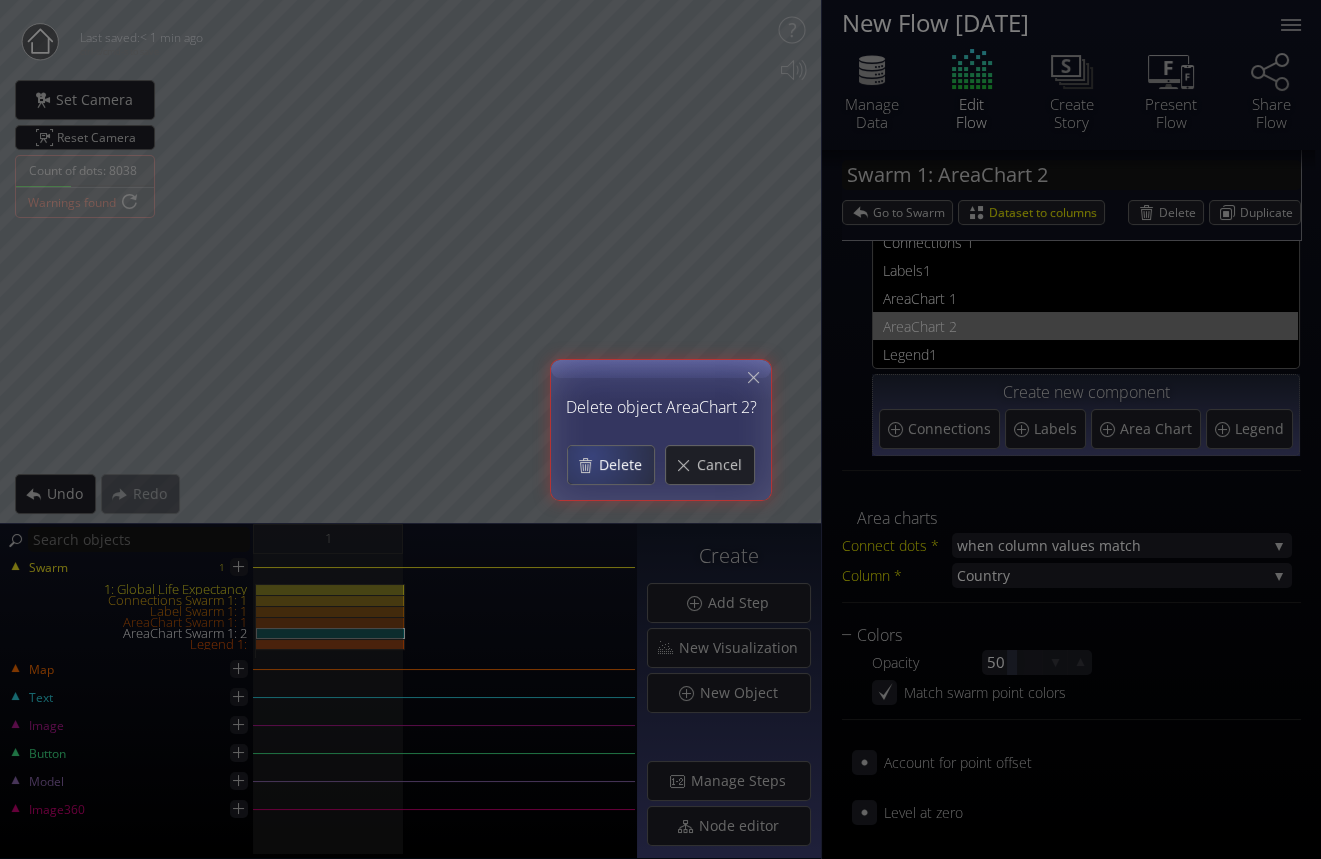 click on "Delete" at bounding box center [626, 465] 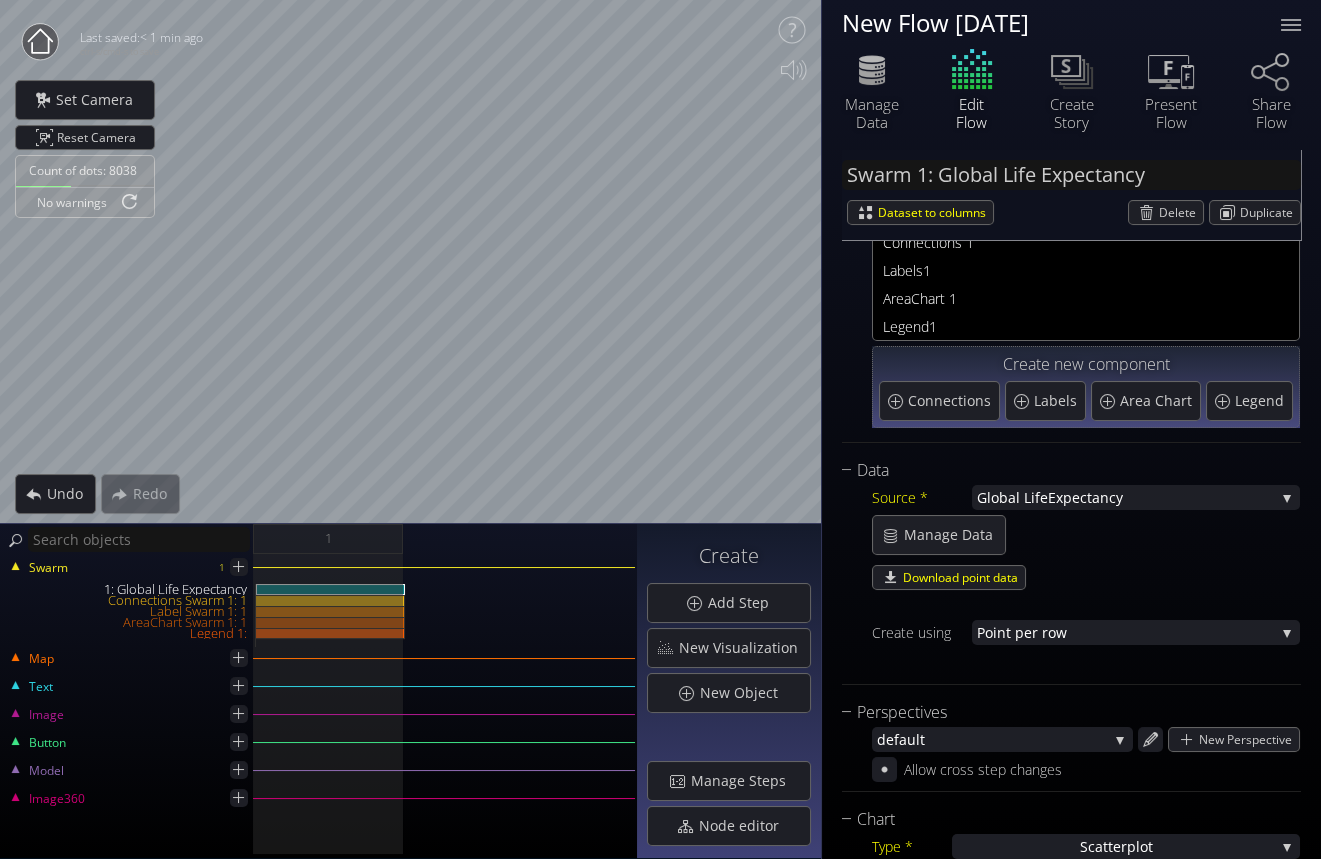 scroll, scrollTop: 0, scrollLeft: 0, axis: both 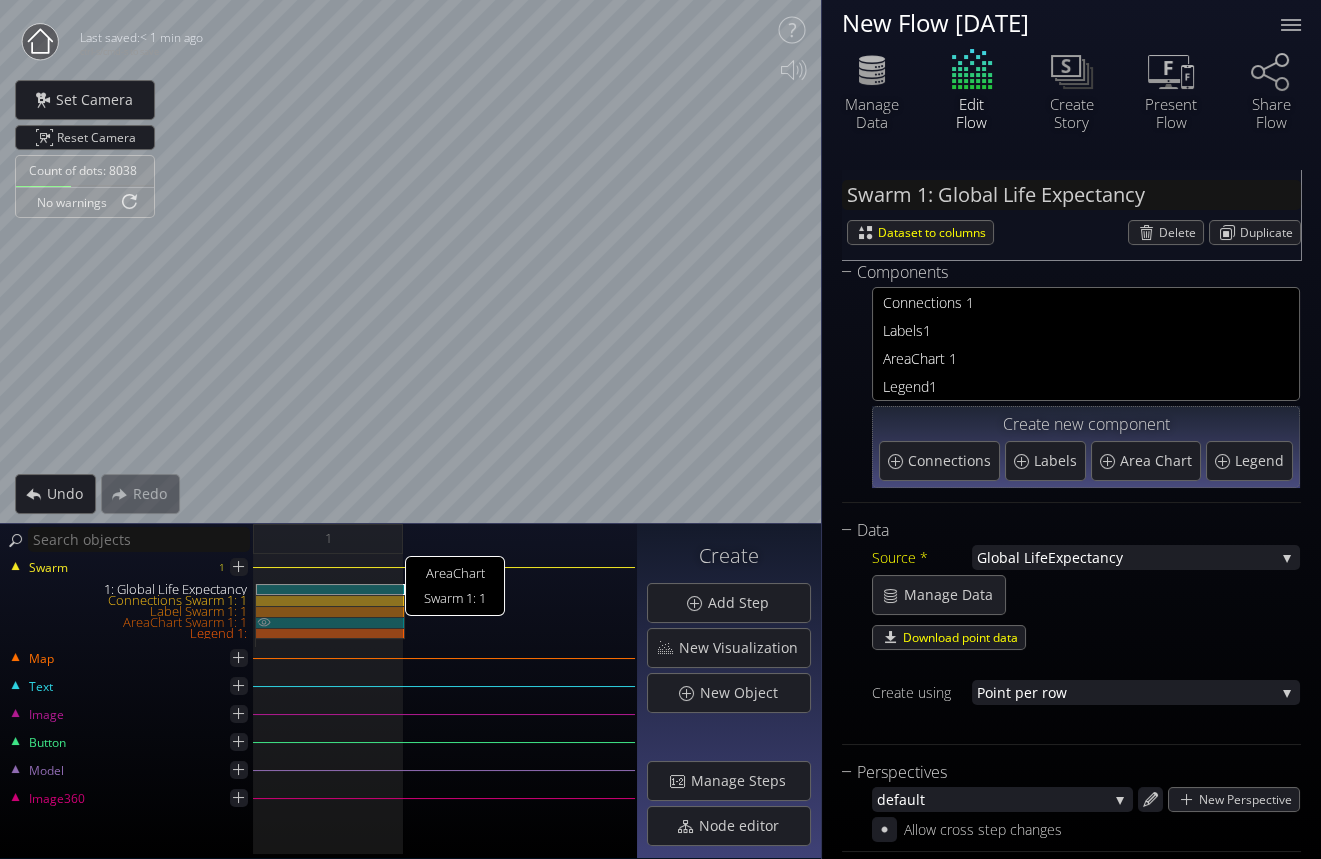 click on "AreaChart Swarm 1:  1" at bounding box center (330, 622) 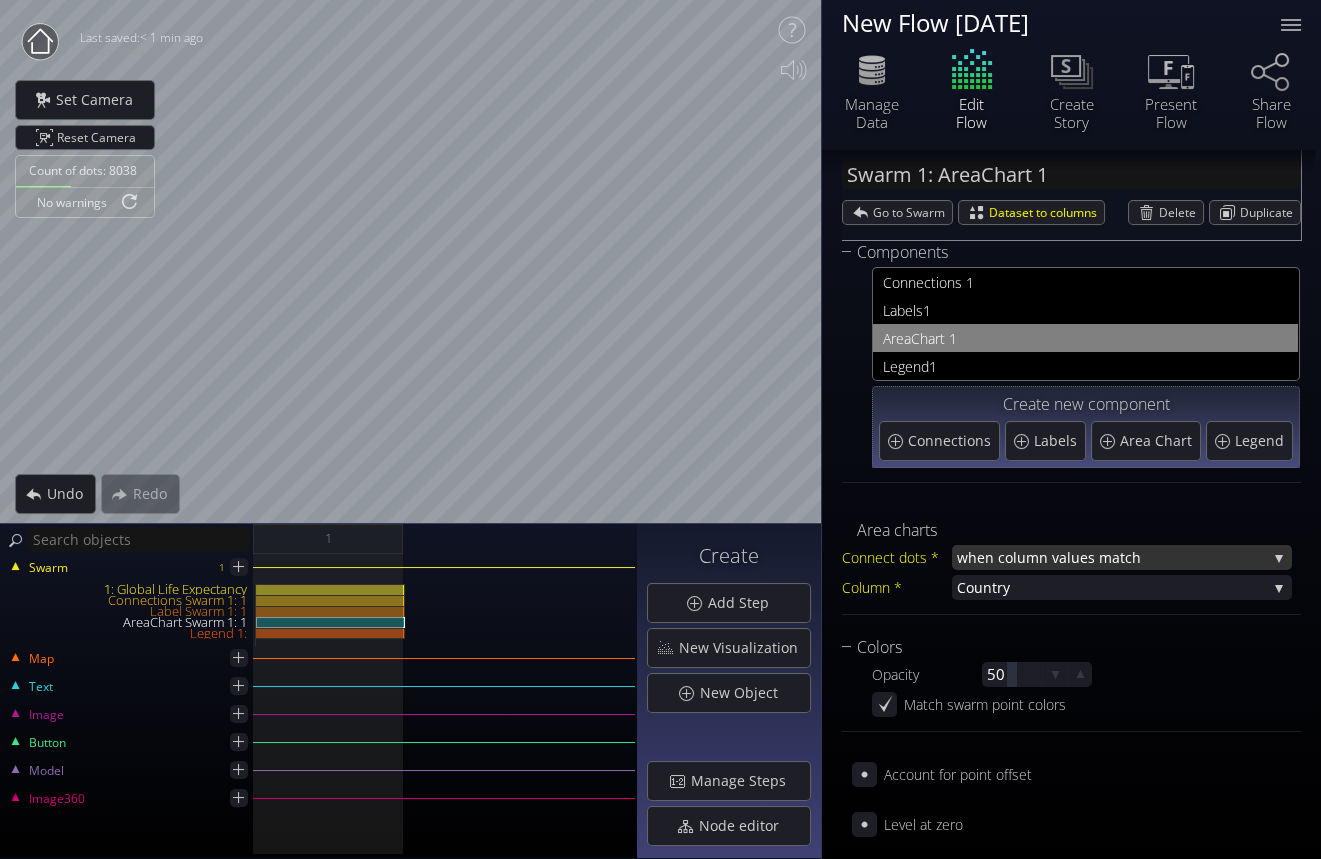 scroll, scrollTop: 32, scrollLeft: 0, axis: vertical 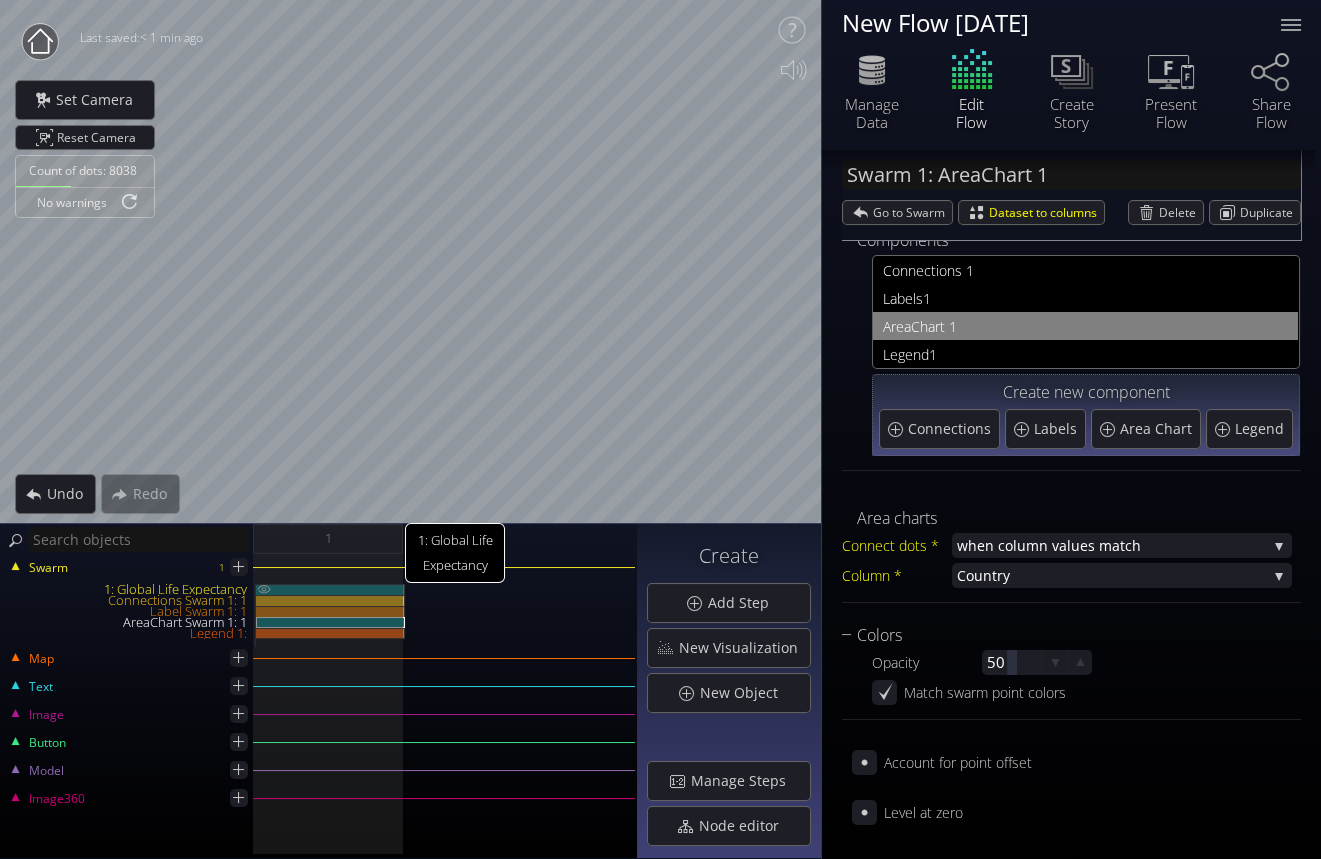 click on "1: Global Life Expectancy" at bounding box center [330, 589] 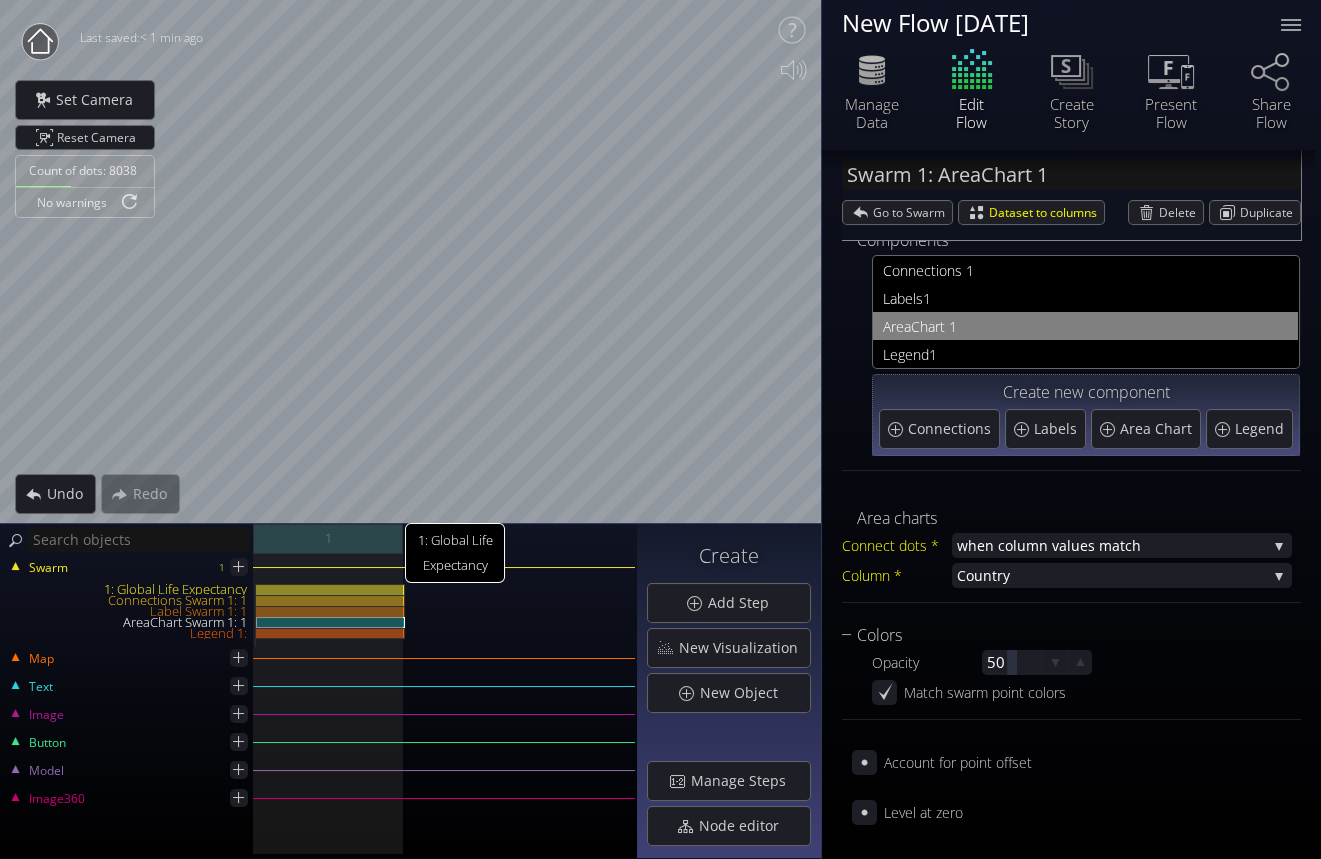 type on "Swarm 1: Global Life Expectancy" 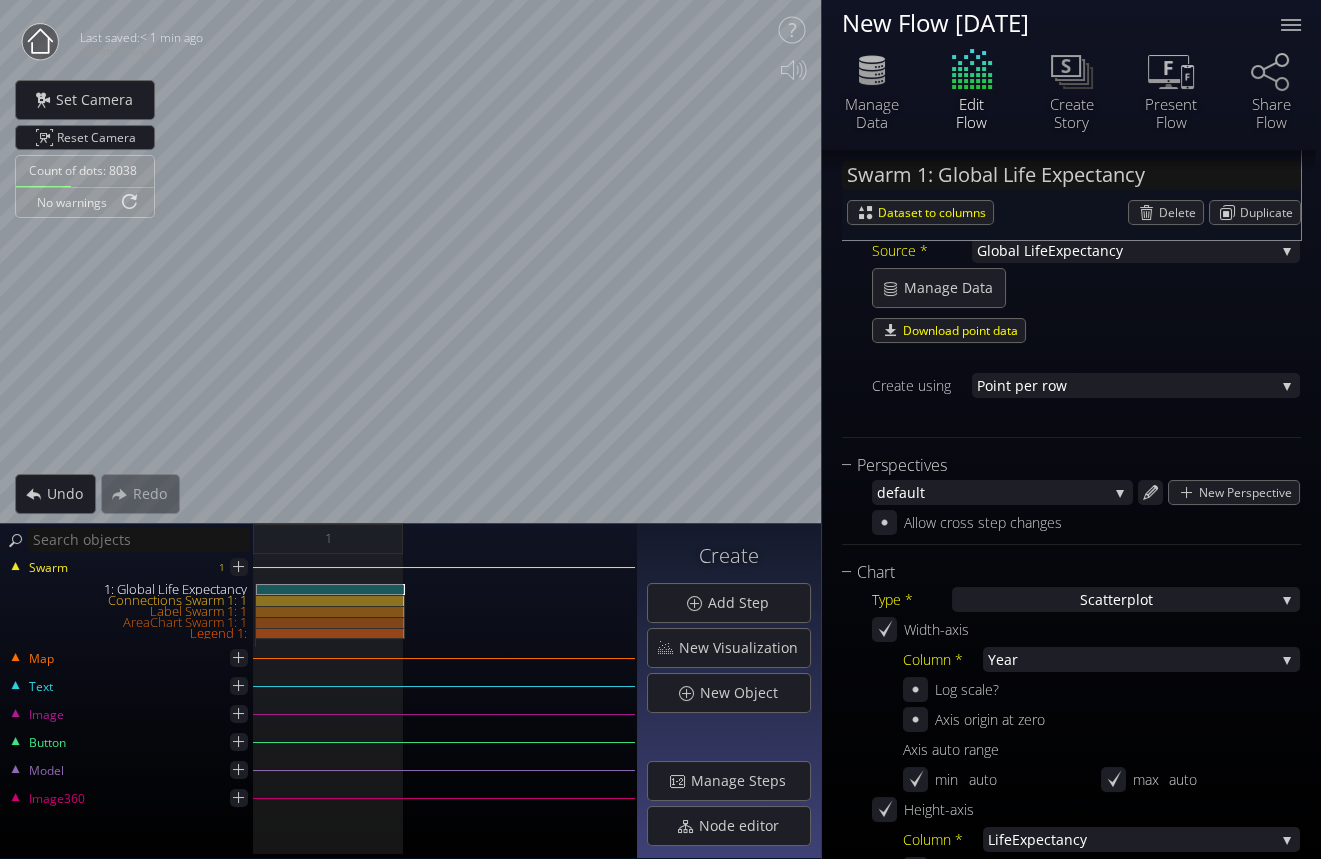 scroll, scrollTop: 578, scrollLeft: 0, axis: vertical 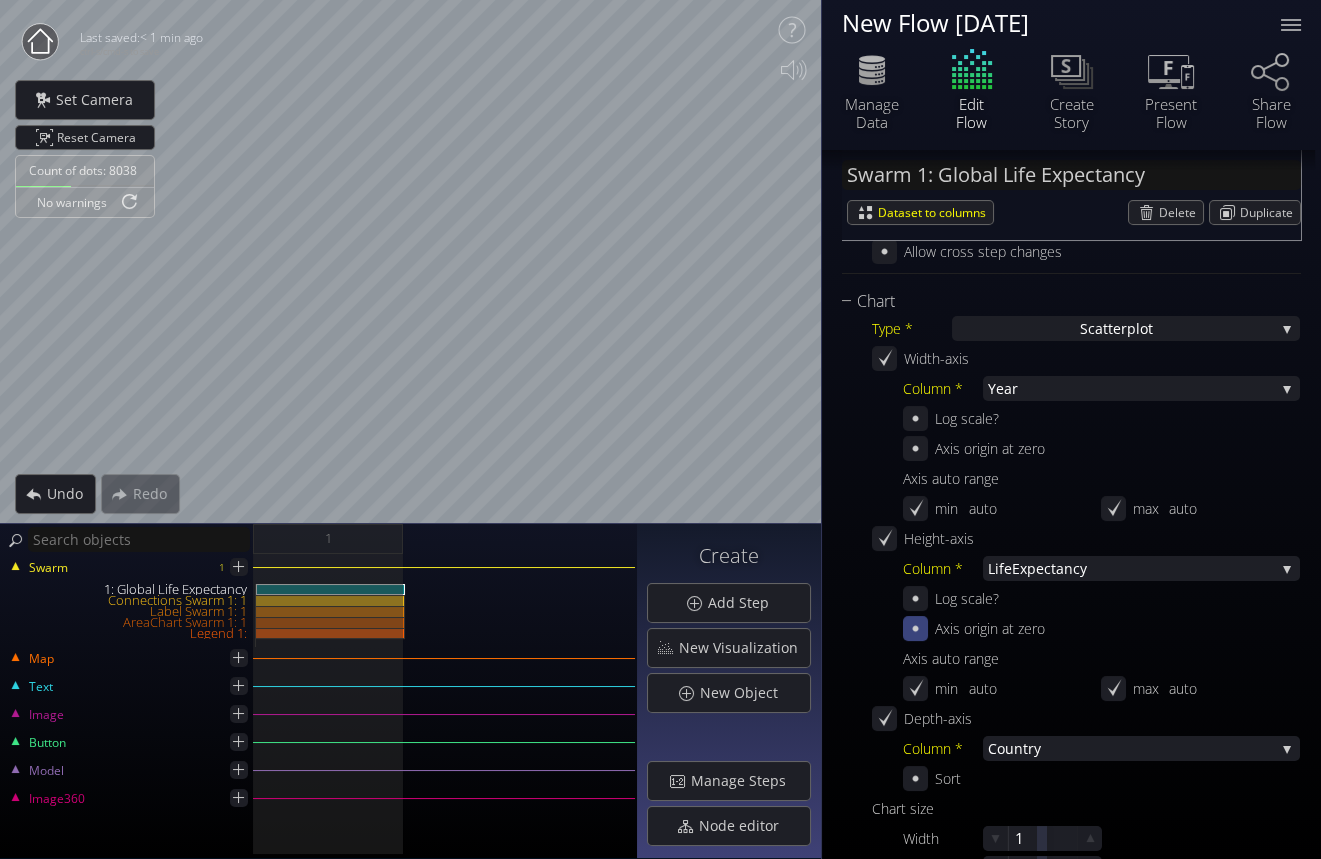 click 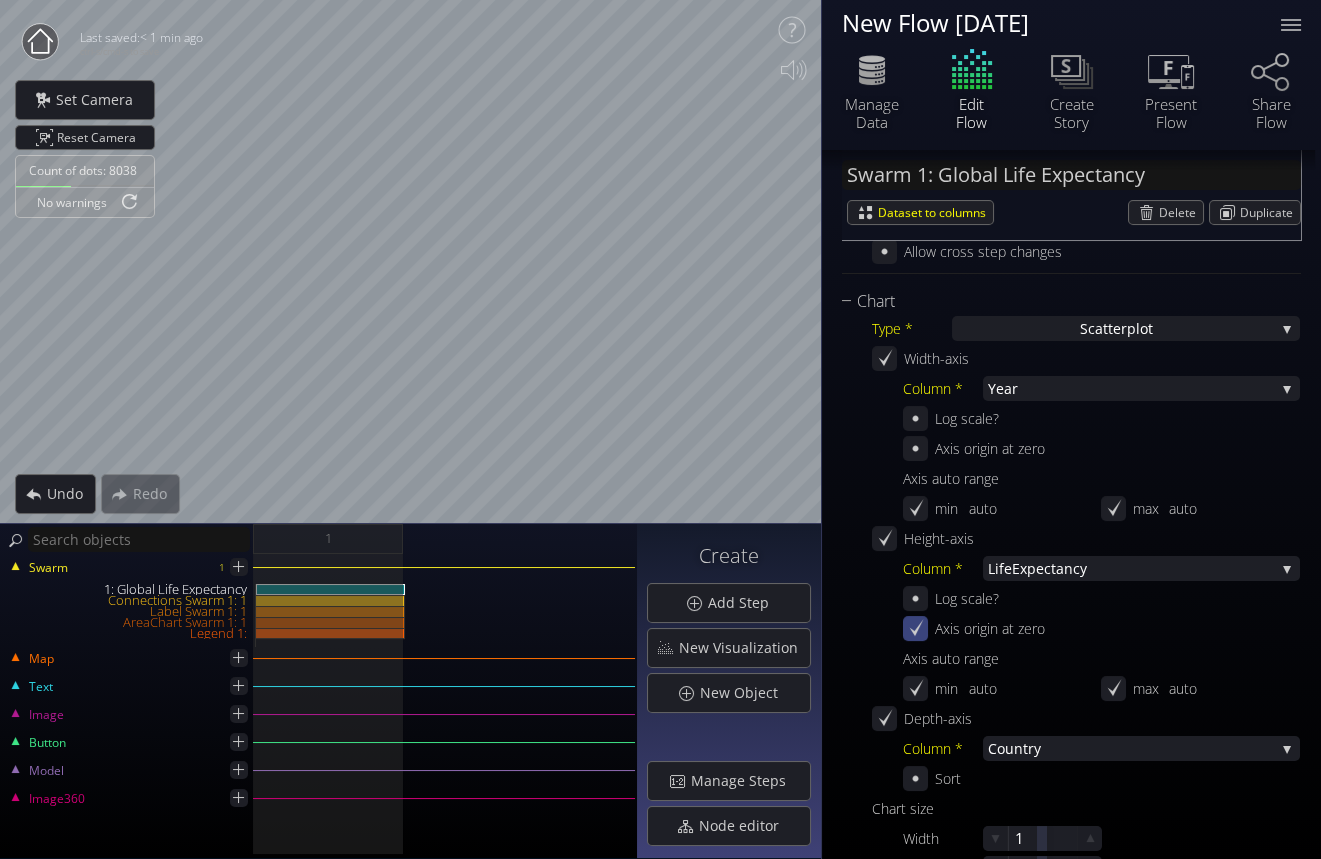 click 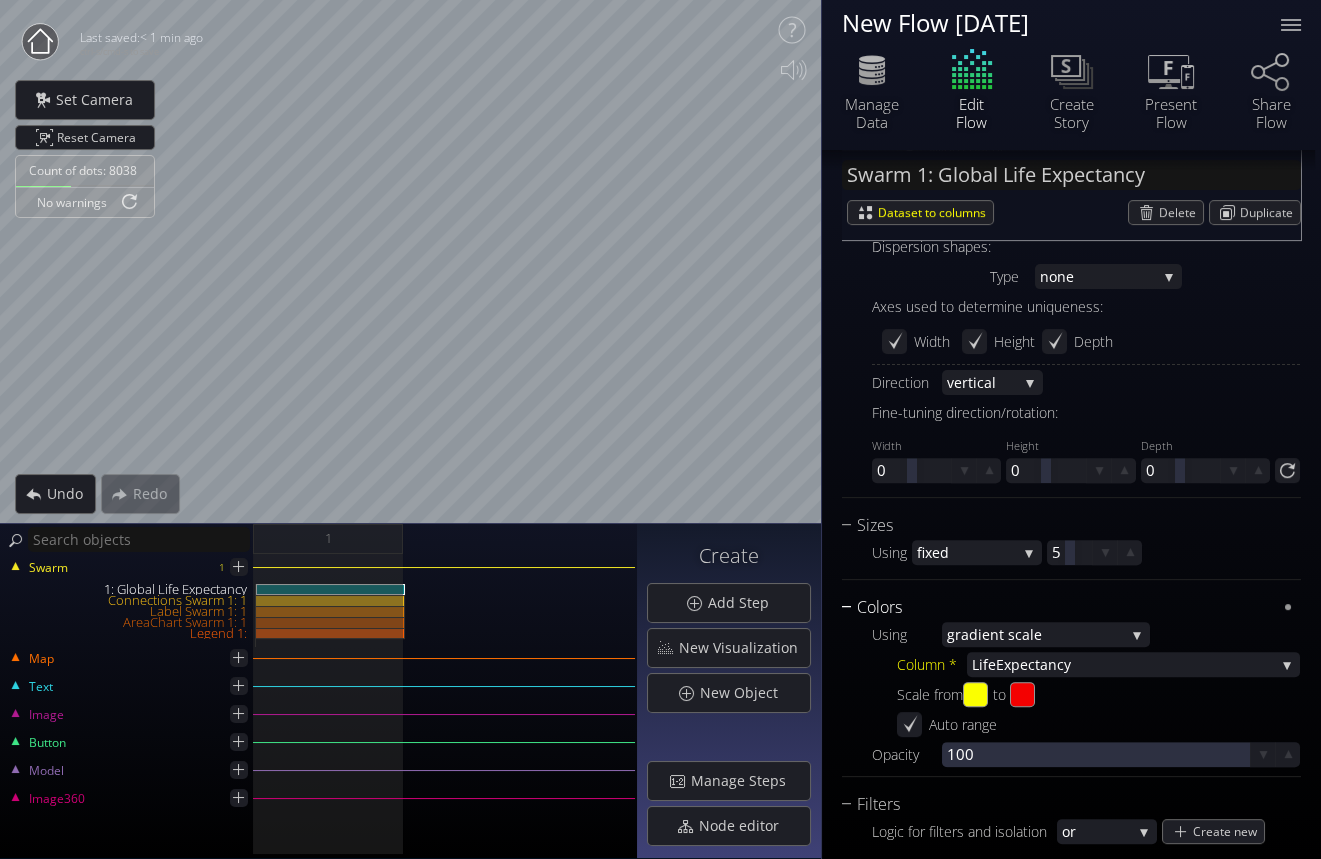 scroll, scrollTop: 1578, scrollLeft: 0, axis: vertical 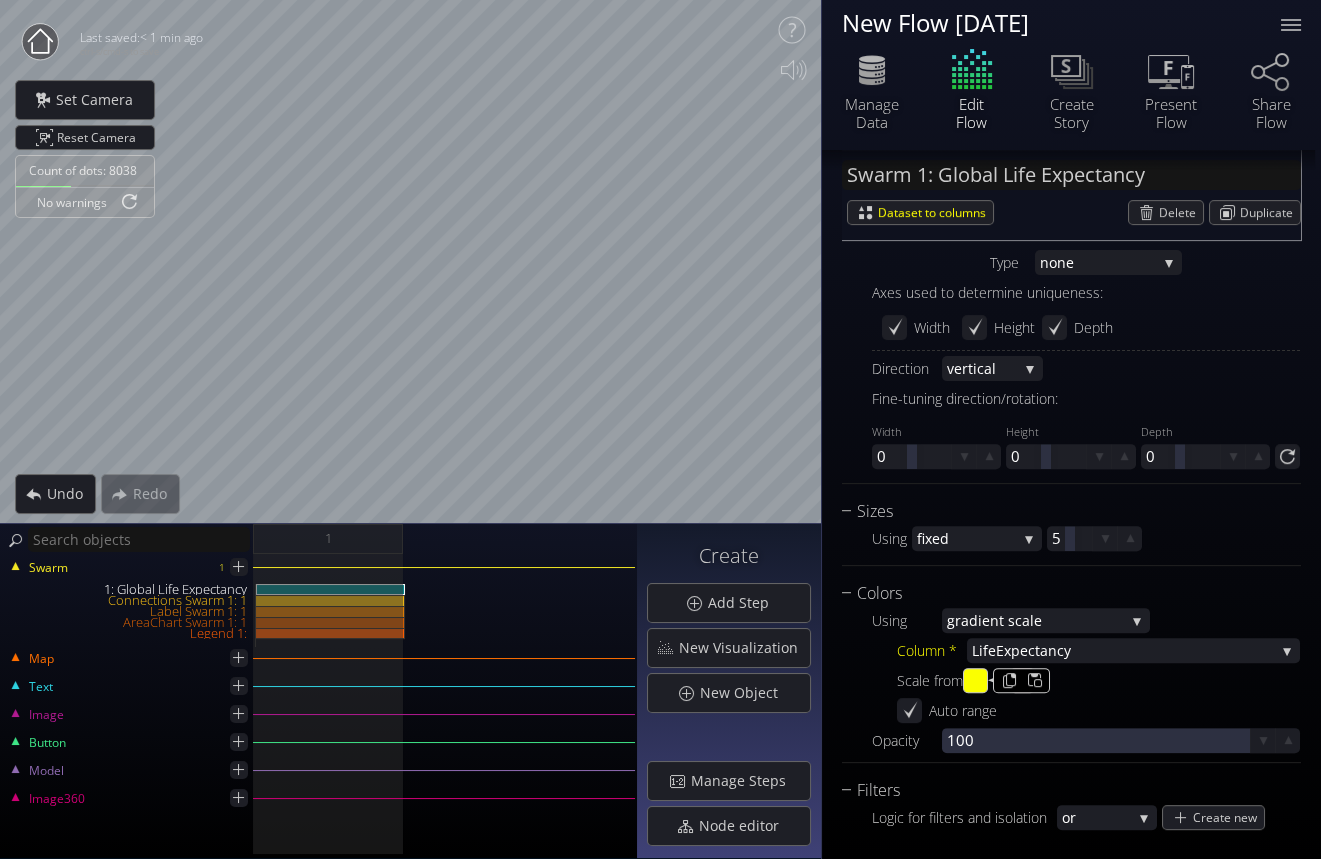 click on "#fbff00" at bounding box center [976, 681] 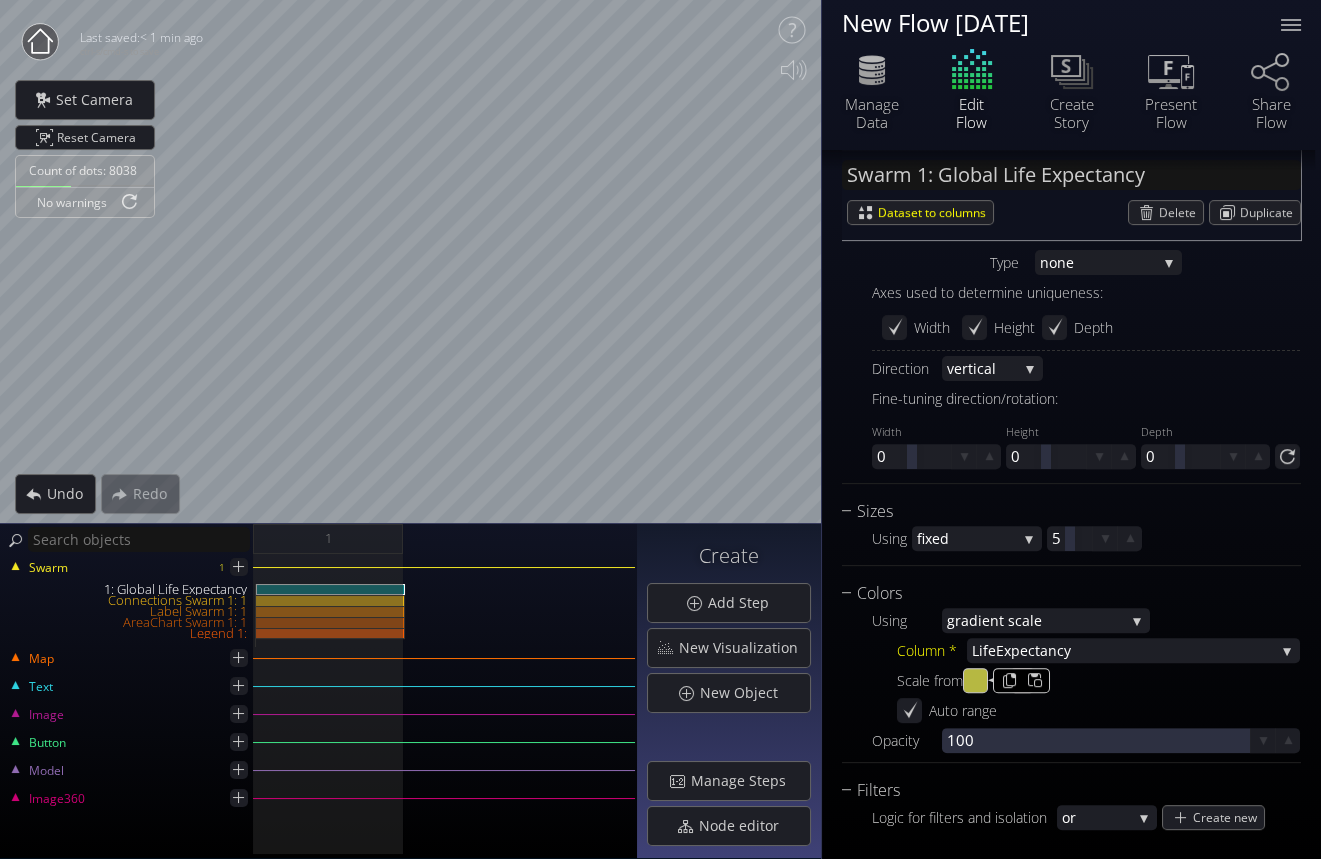 type on "#b6b842" 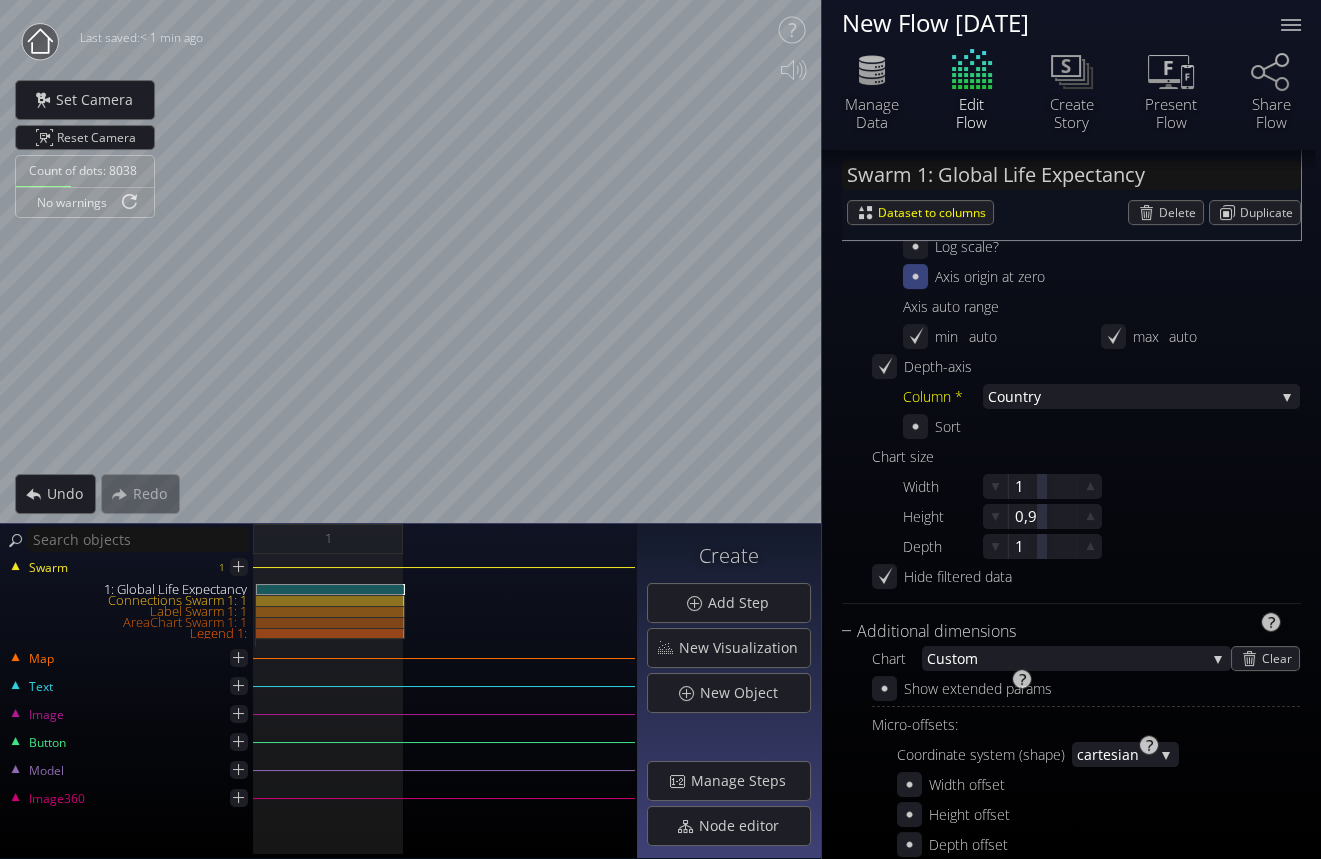 scroll, scrollTop: 760, scrollLeft: 0, axis: vertical 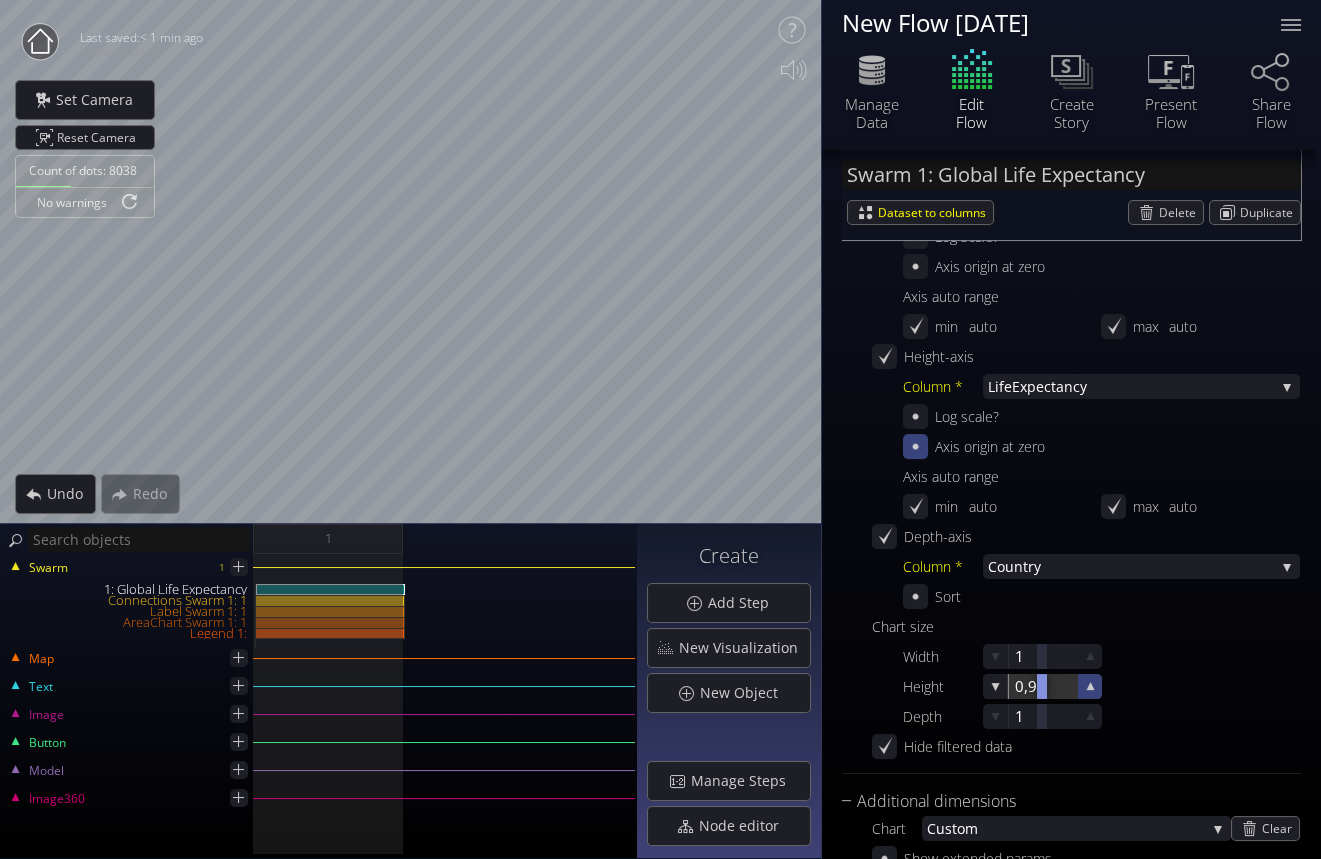 click at bounding box center [1089, 686] 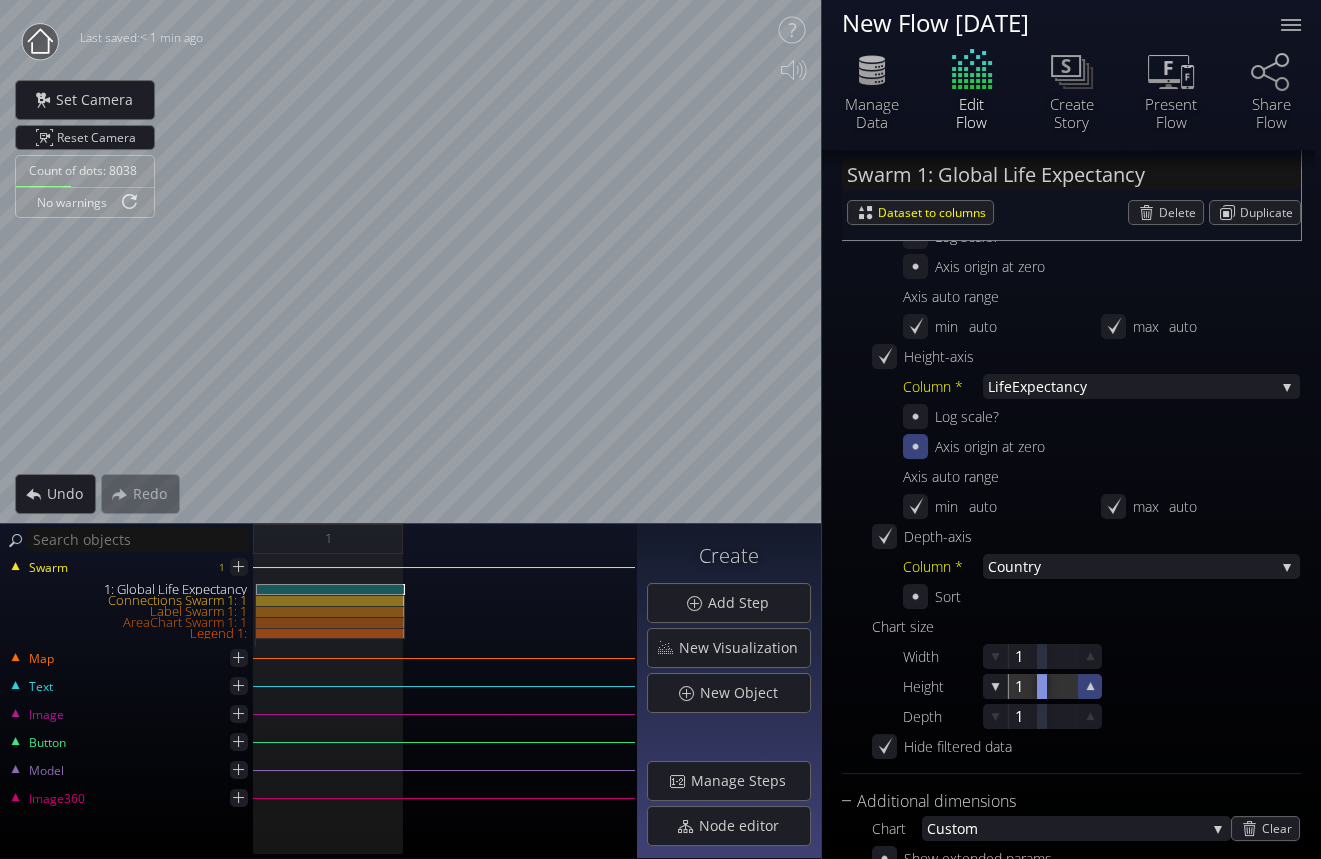 click at bounding box center [1089, 686] 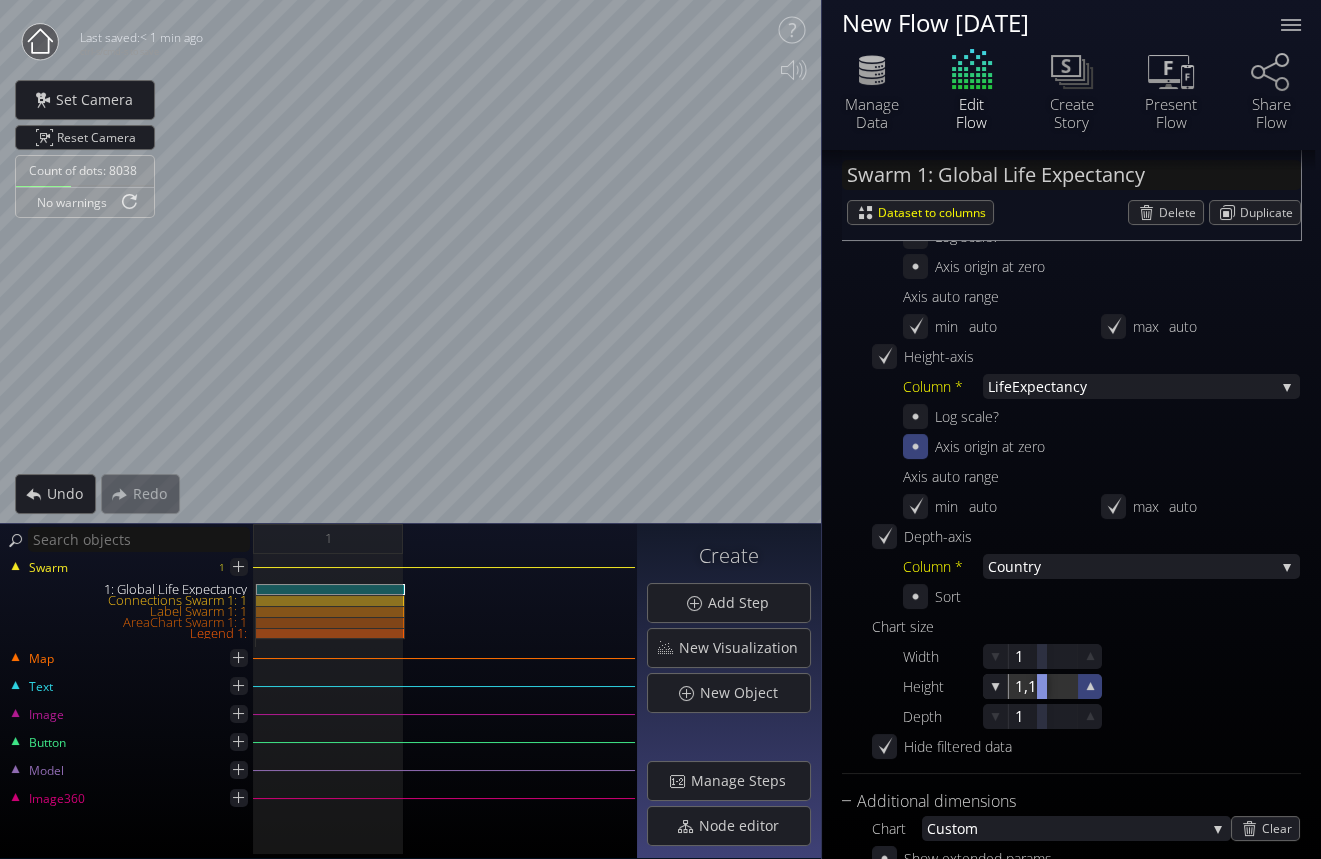click at bounding box center [1089, 686] 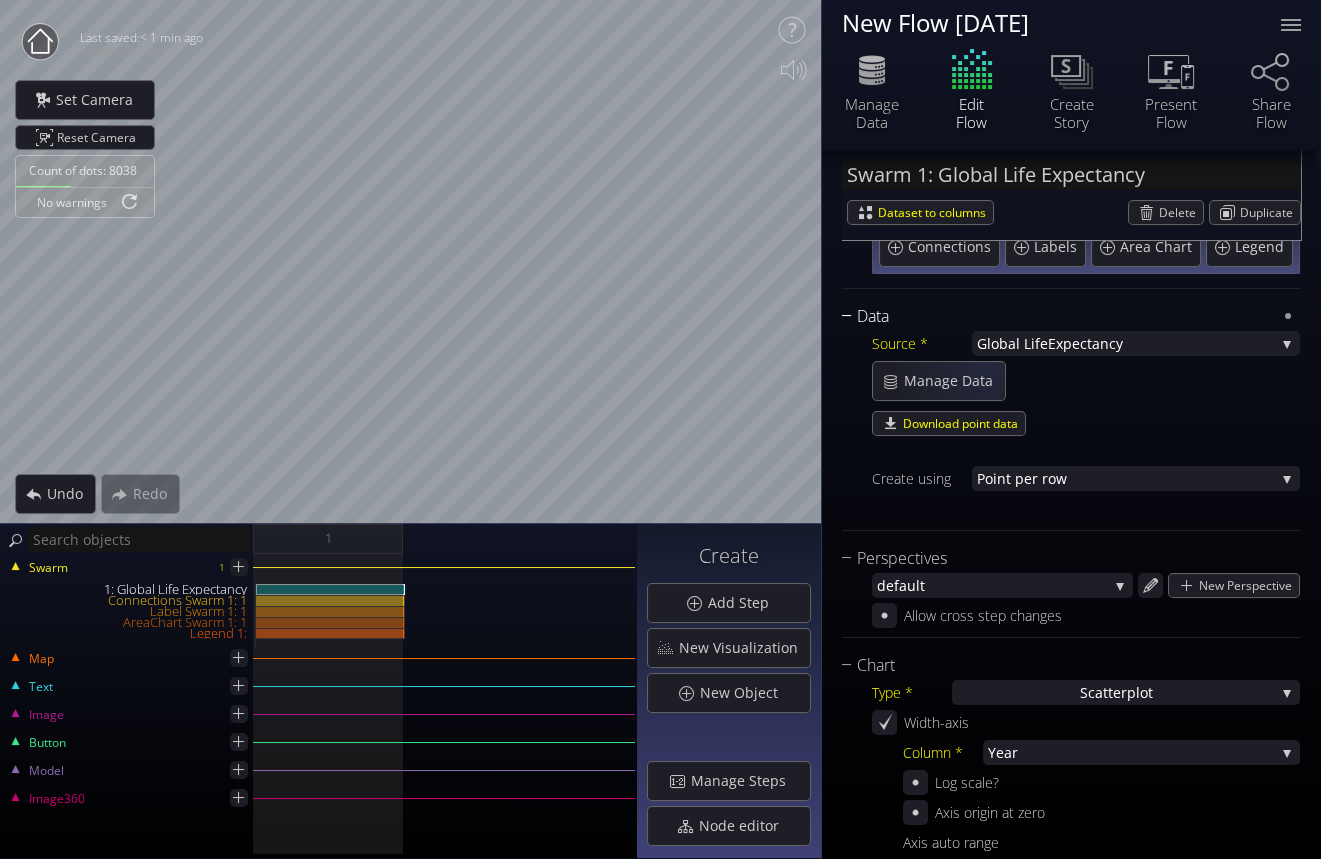 scroll, scrollTop: 123, scrollLeft: 0, axis: vertical 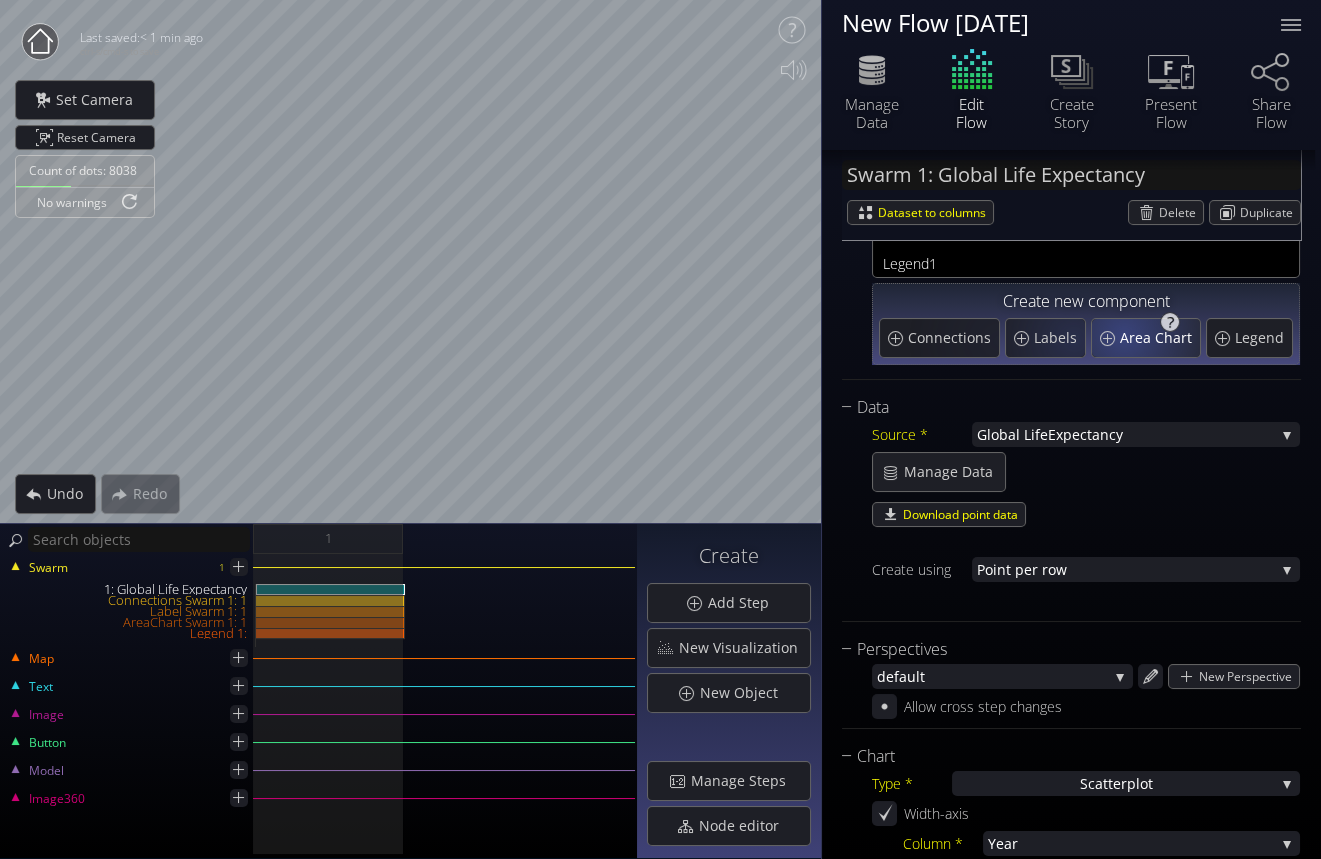 click on "Area Chart" at bounding box center (1158, 338) 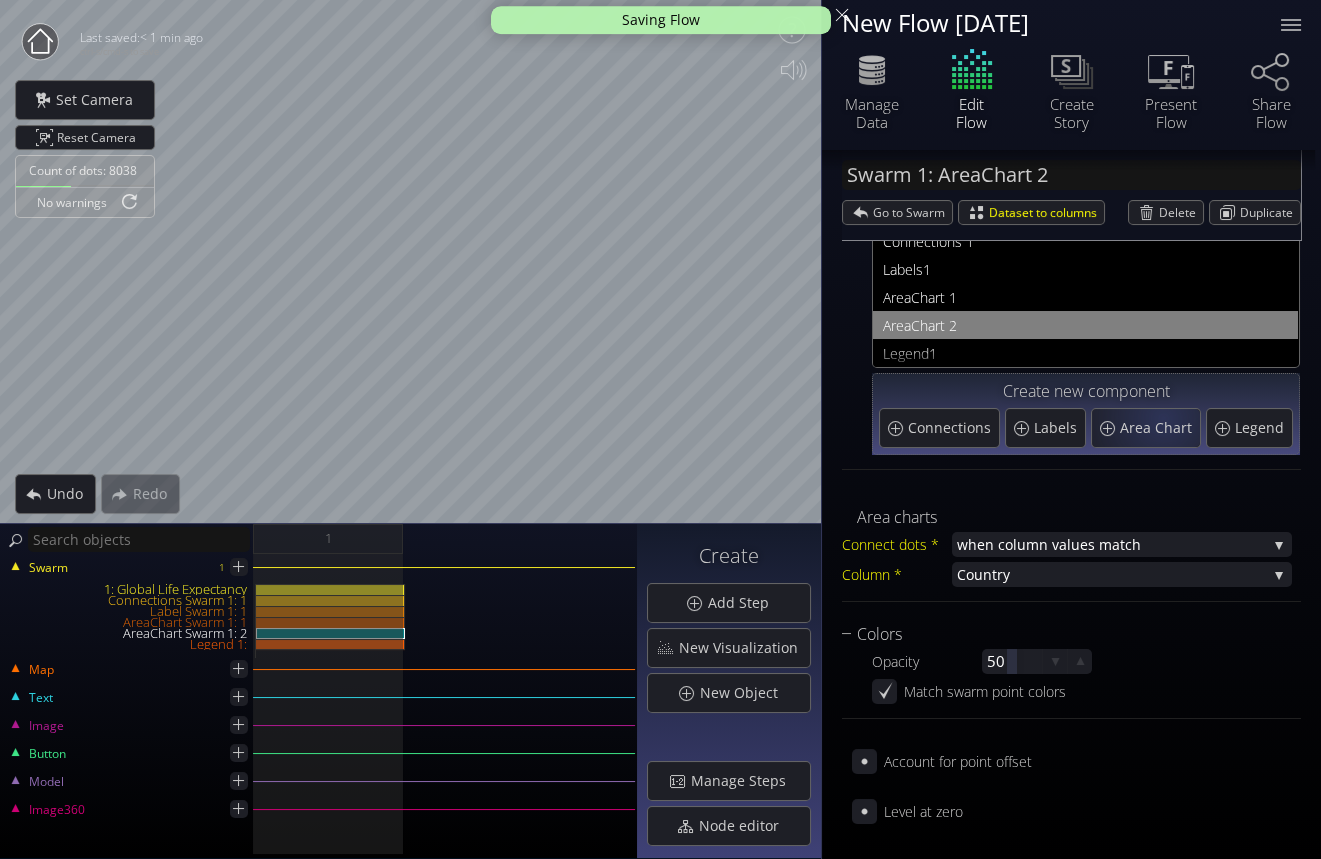 scroll, scrollTop: 2, scrollLeft: 0, axis: vertical 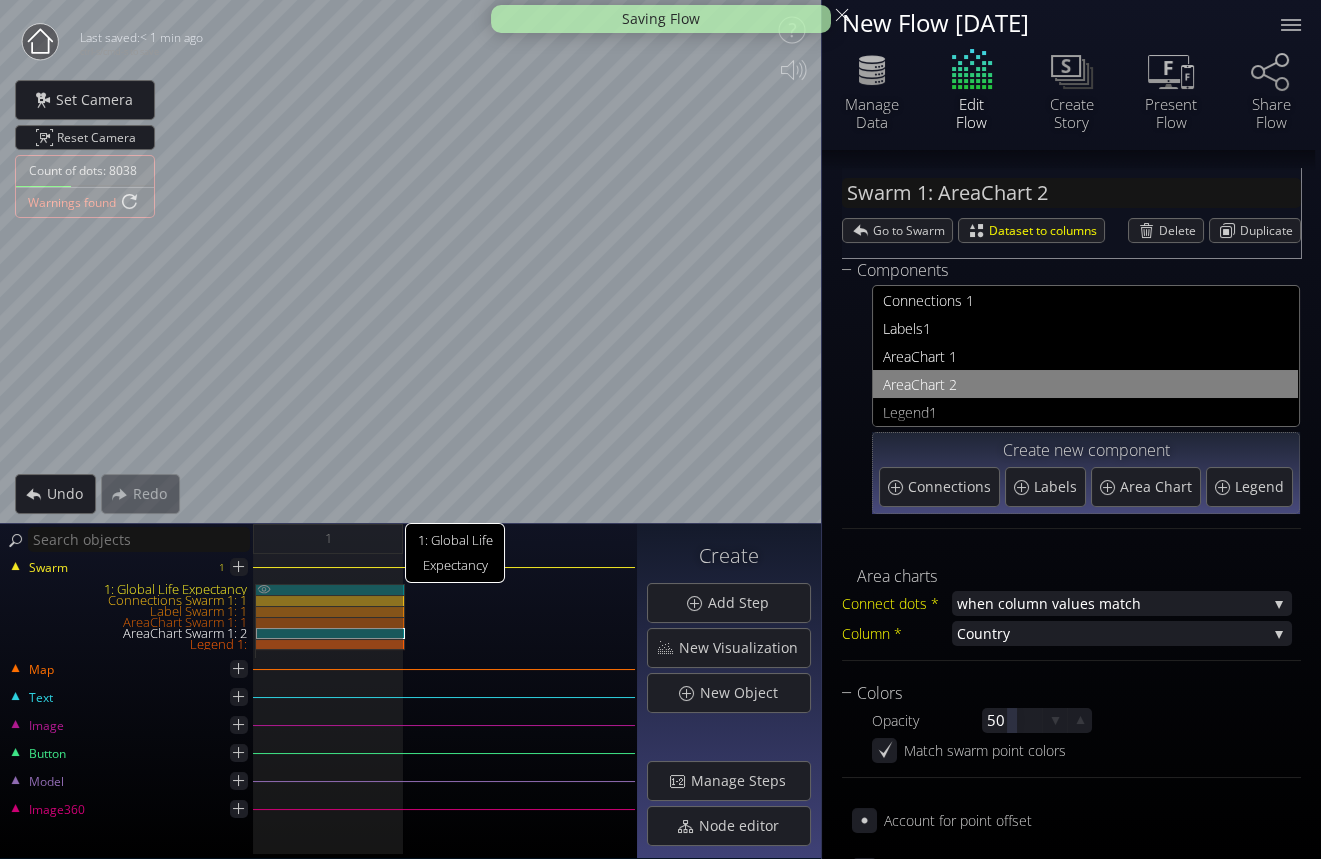 click on "1: Global Life Expectancy" at bounding box center [330, 589] 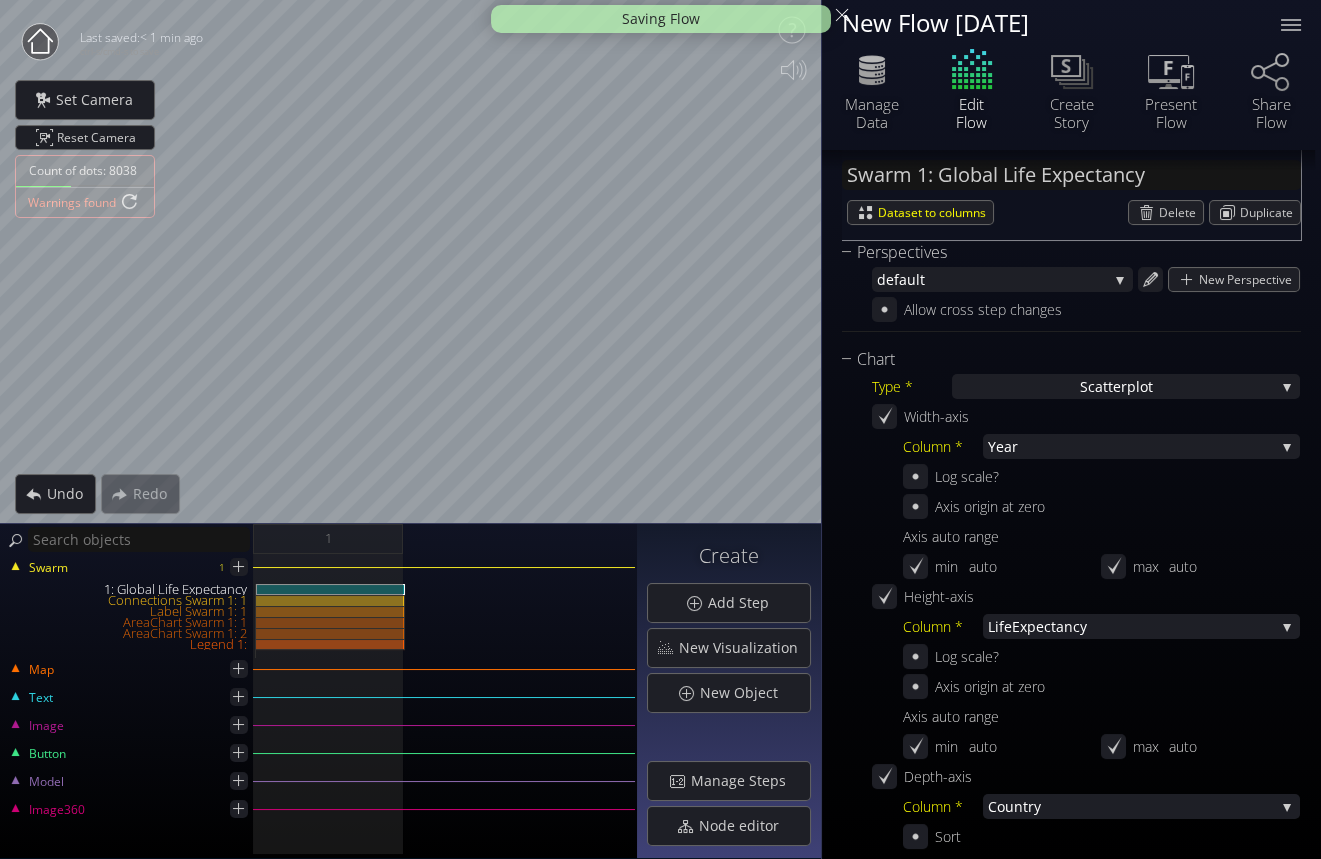 scroll, scrollTop: 1002, scrollLeft: 0, axis: vertical 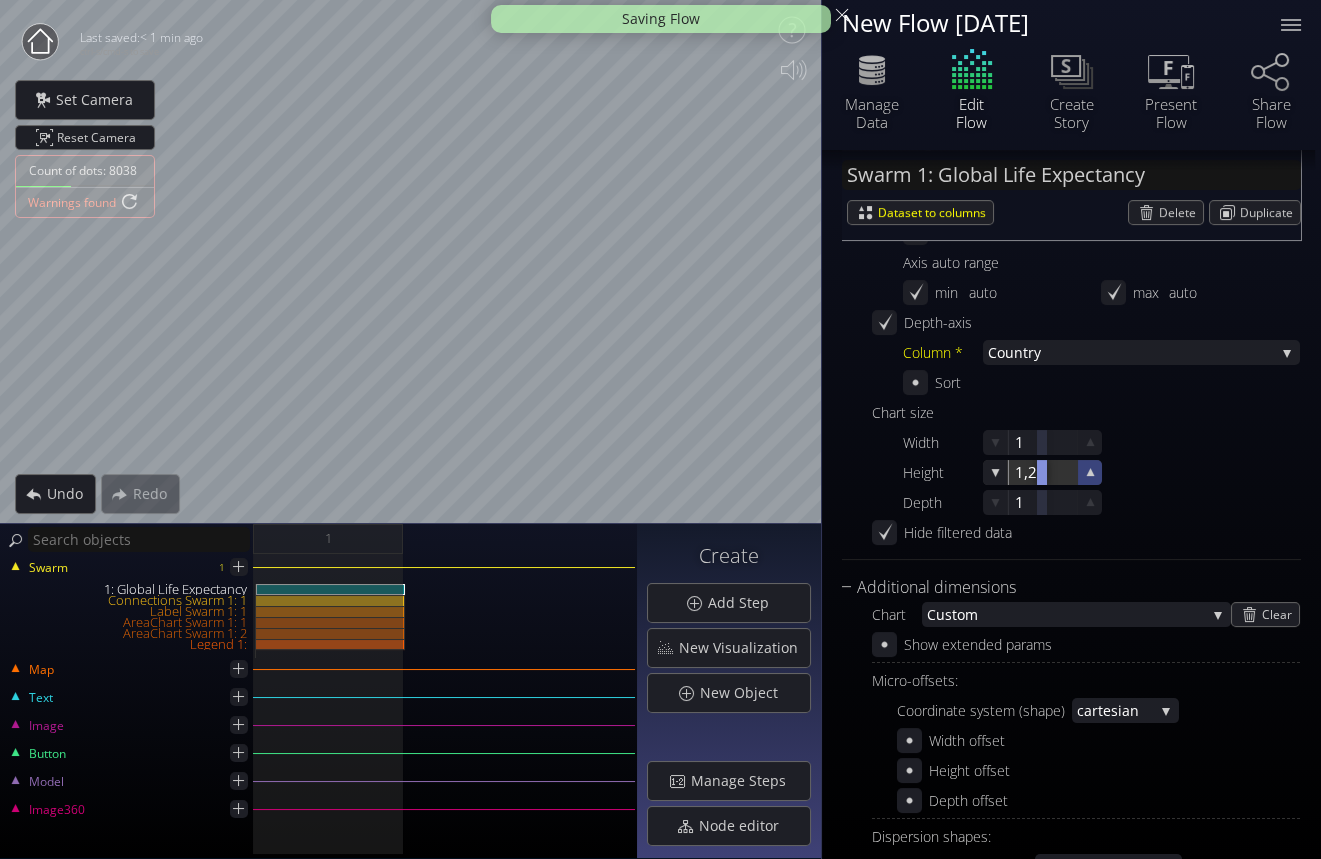 click 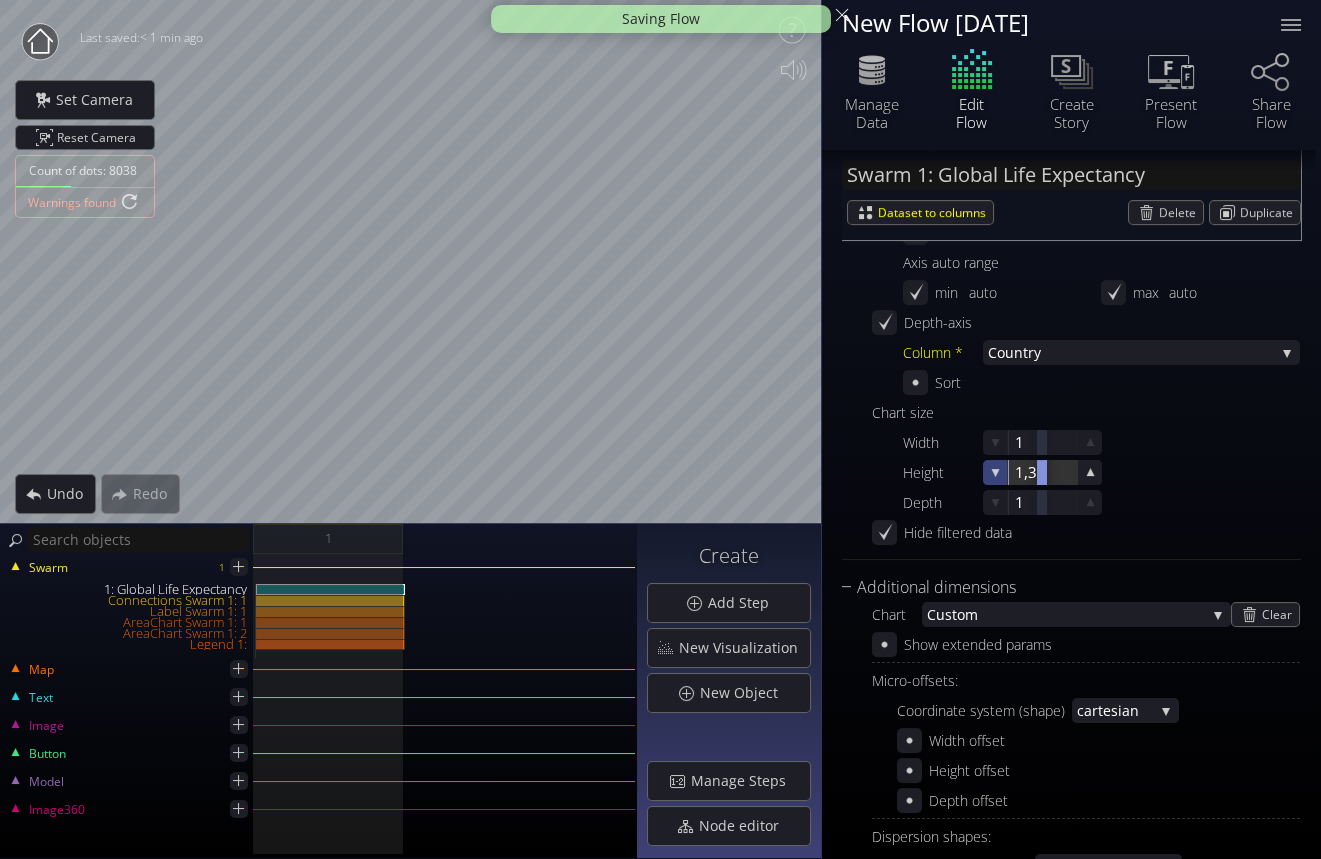 click at bounding box center [995, 472] 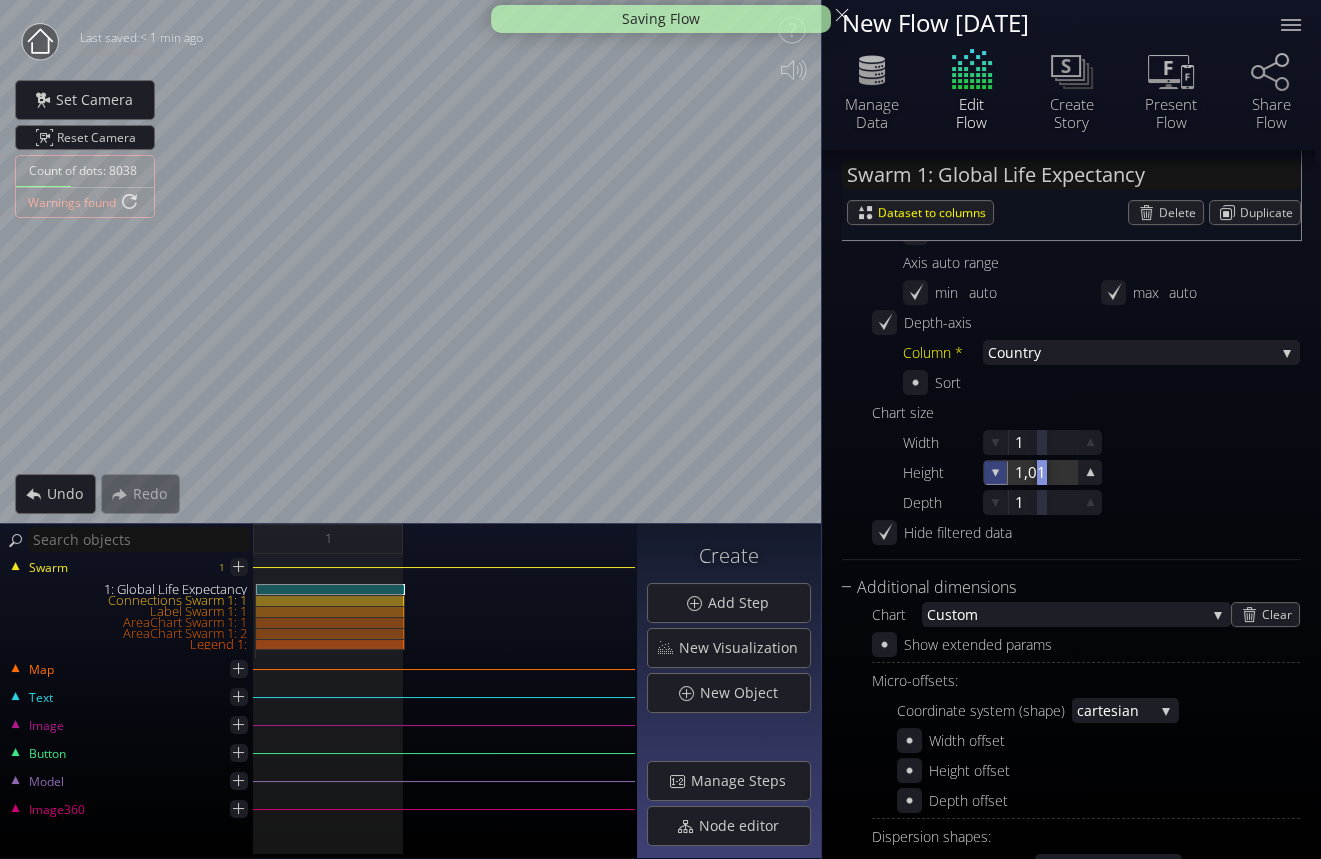 click at bounding box center (995, 472) 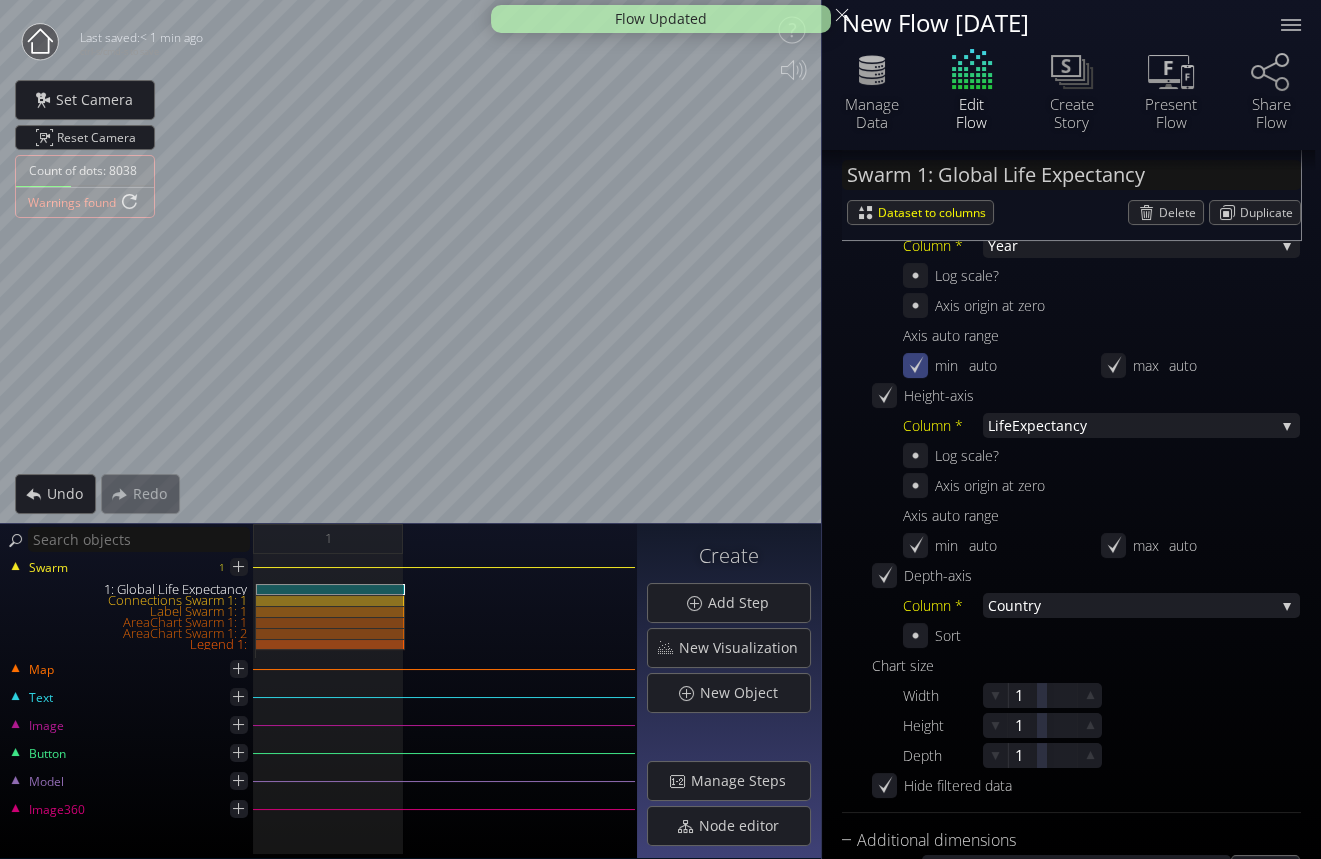 scroll, scrollTop: 730, scrollLeft: 0, axis: vertical 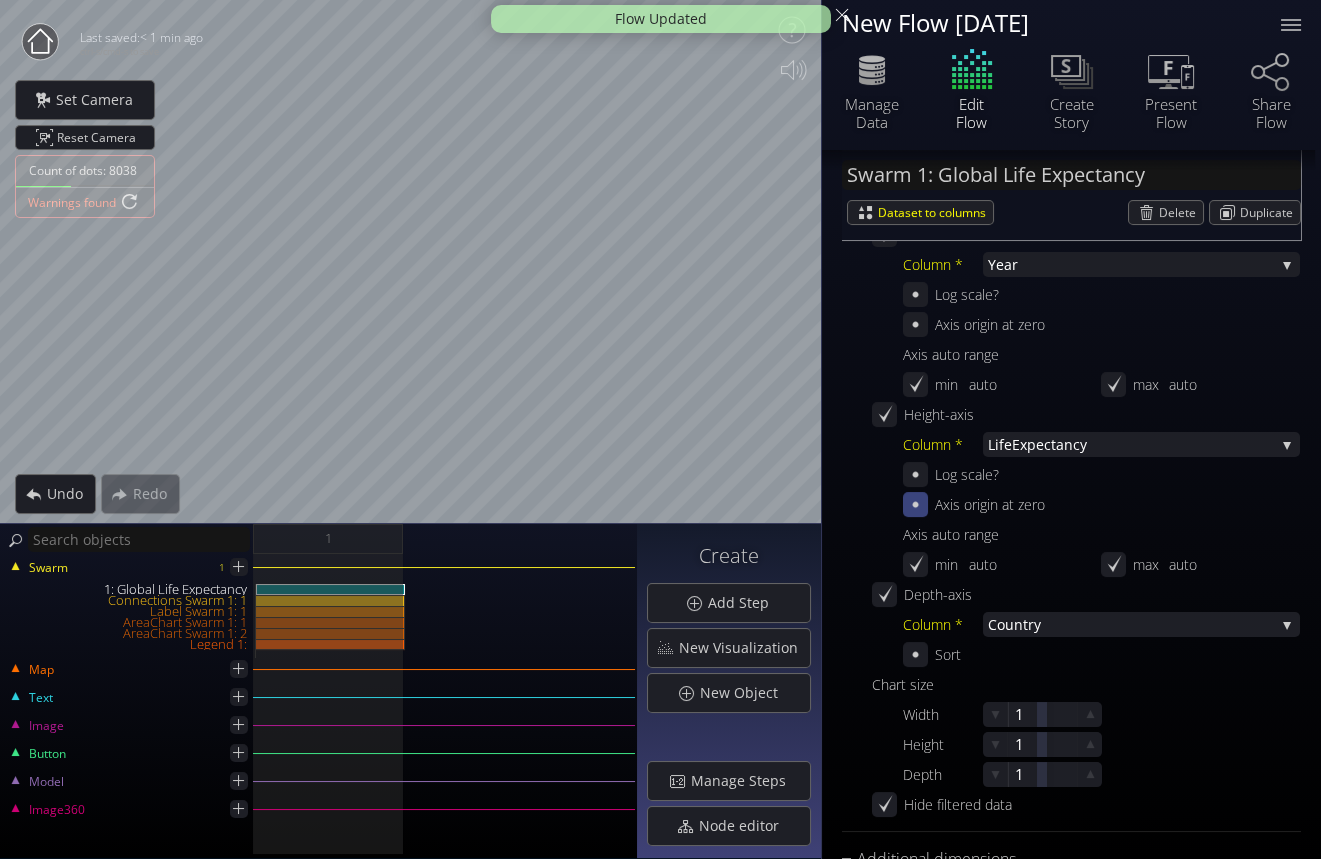 click 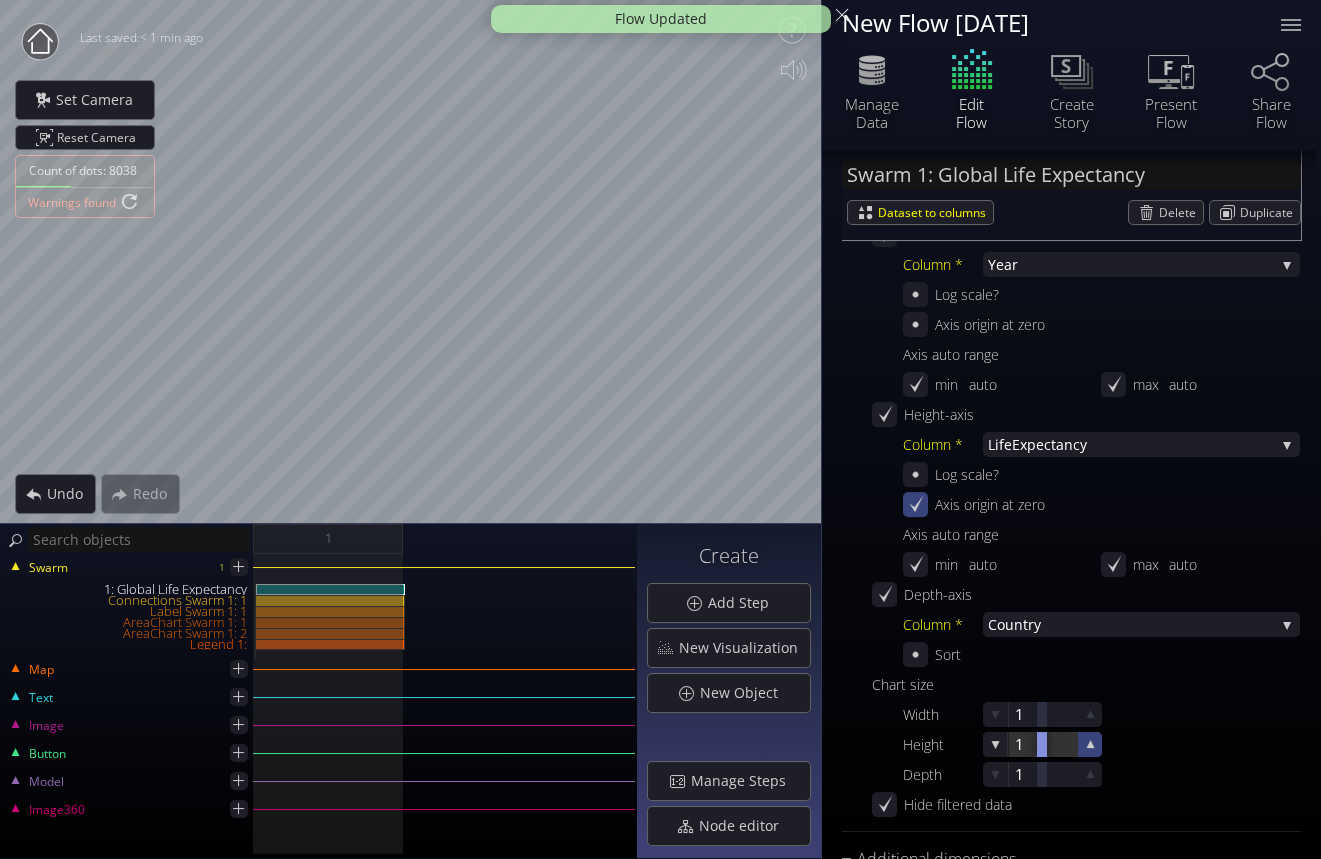 click 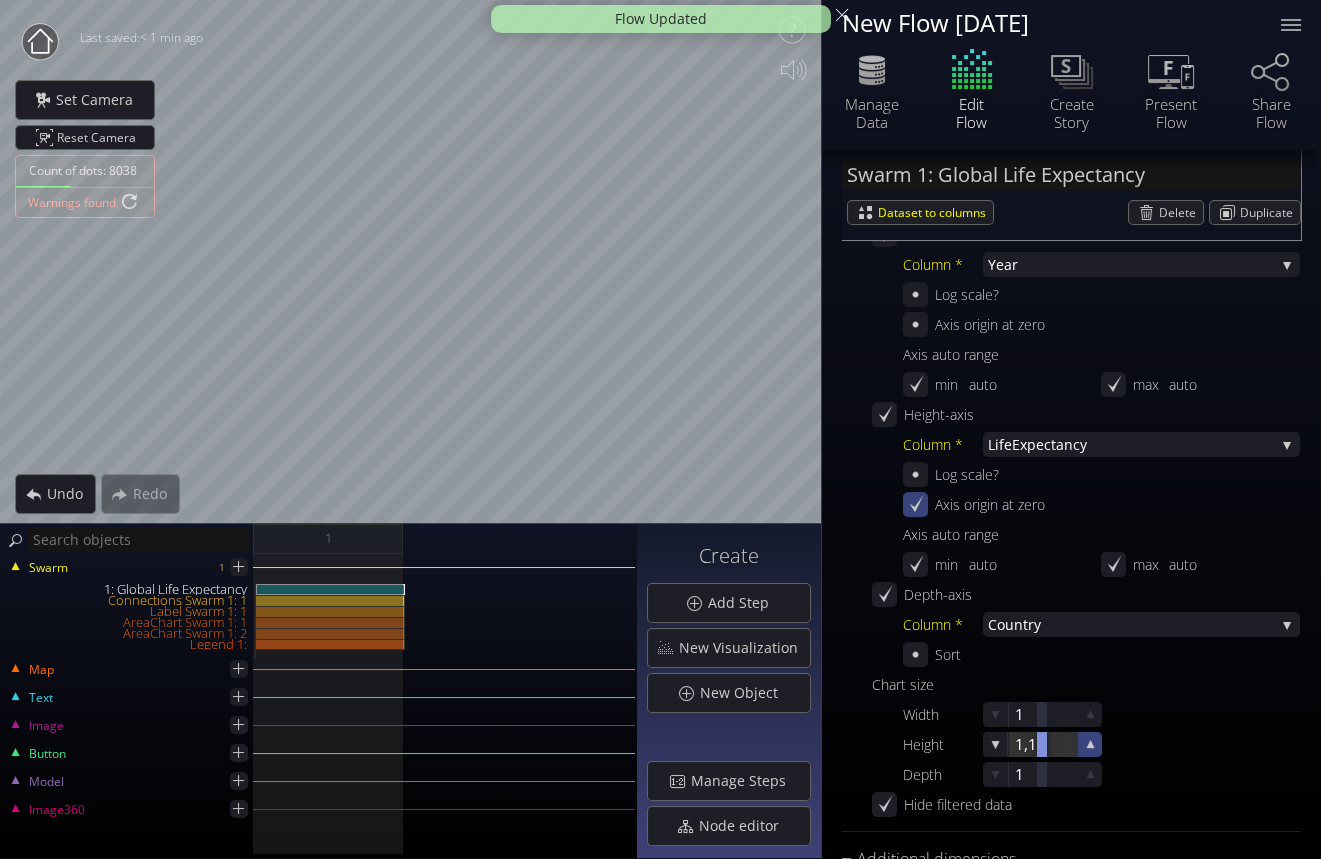 click 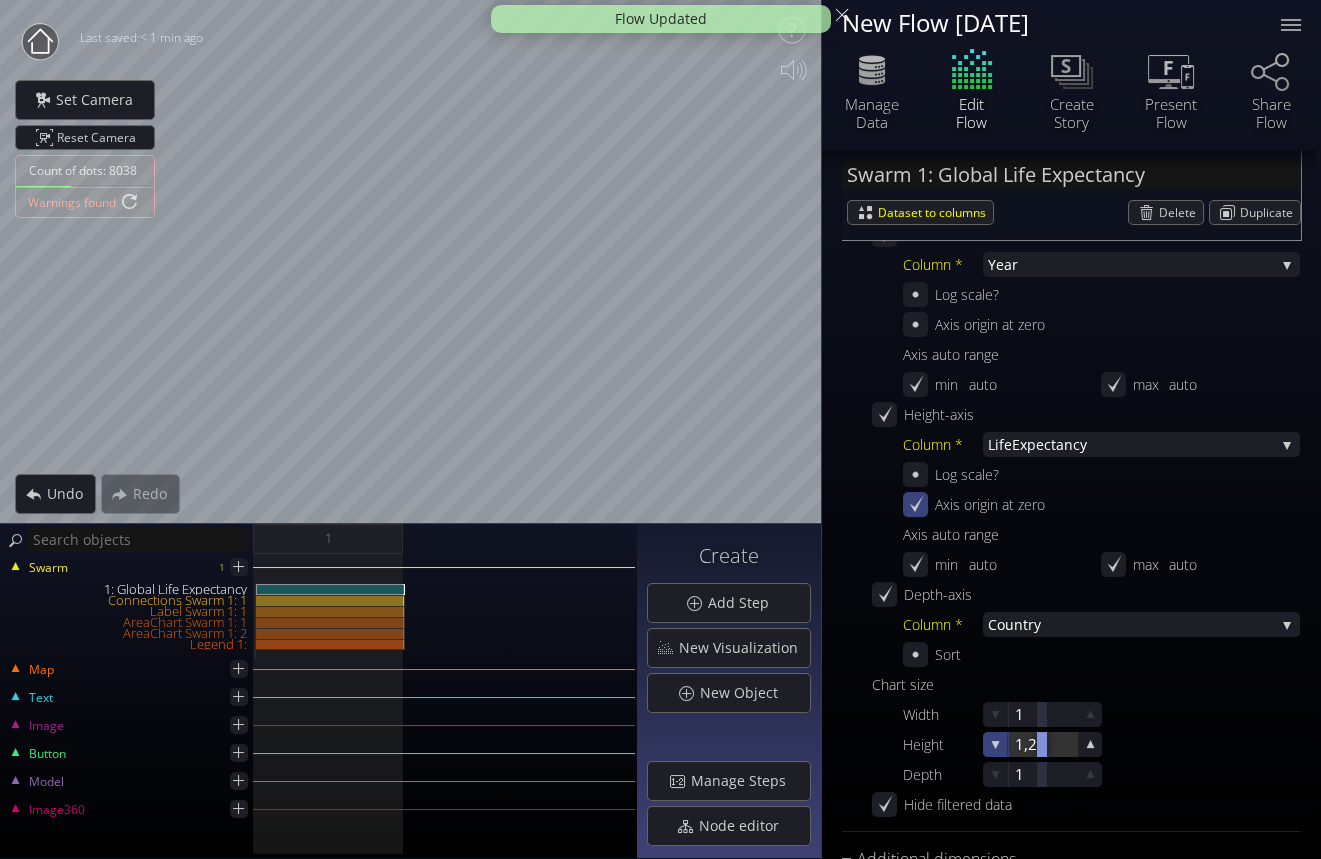 click 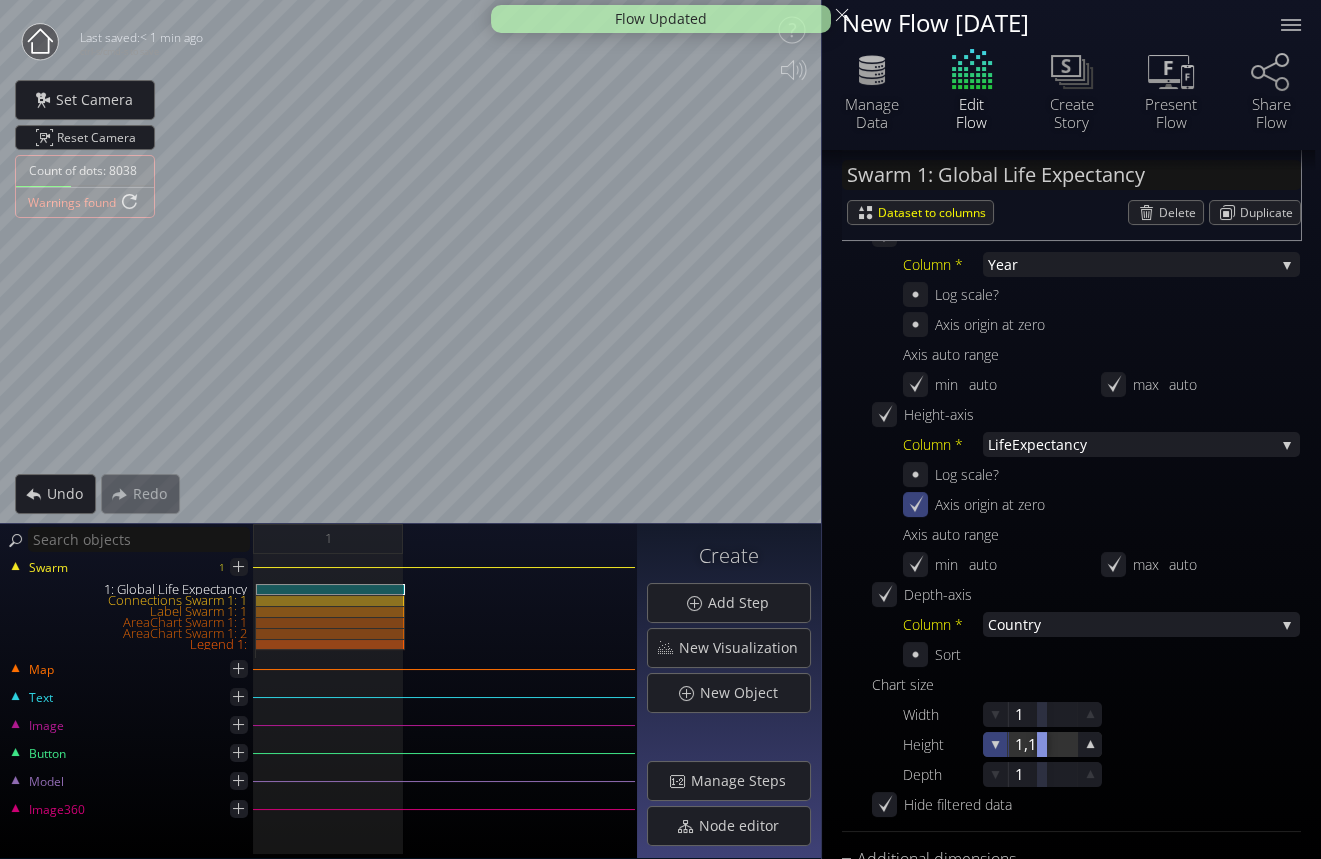 click 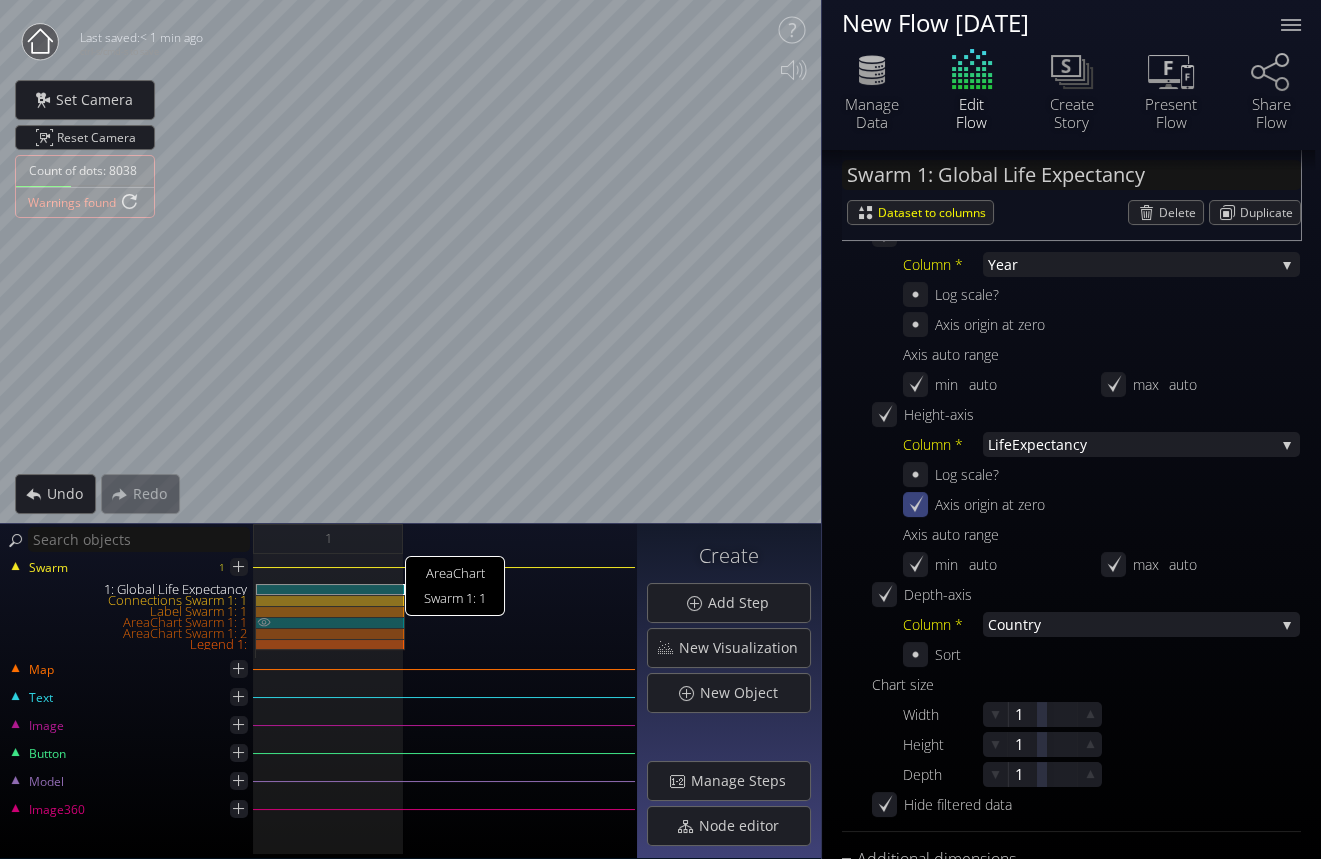 click on "AreaChart Swarm 1:  1" at bounding box center [330, 622] 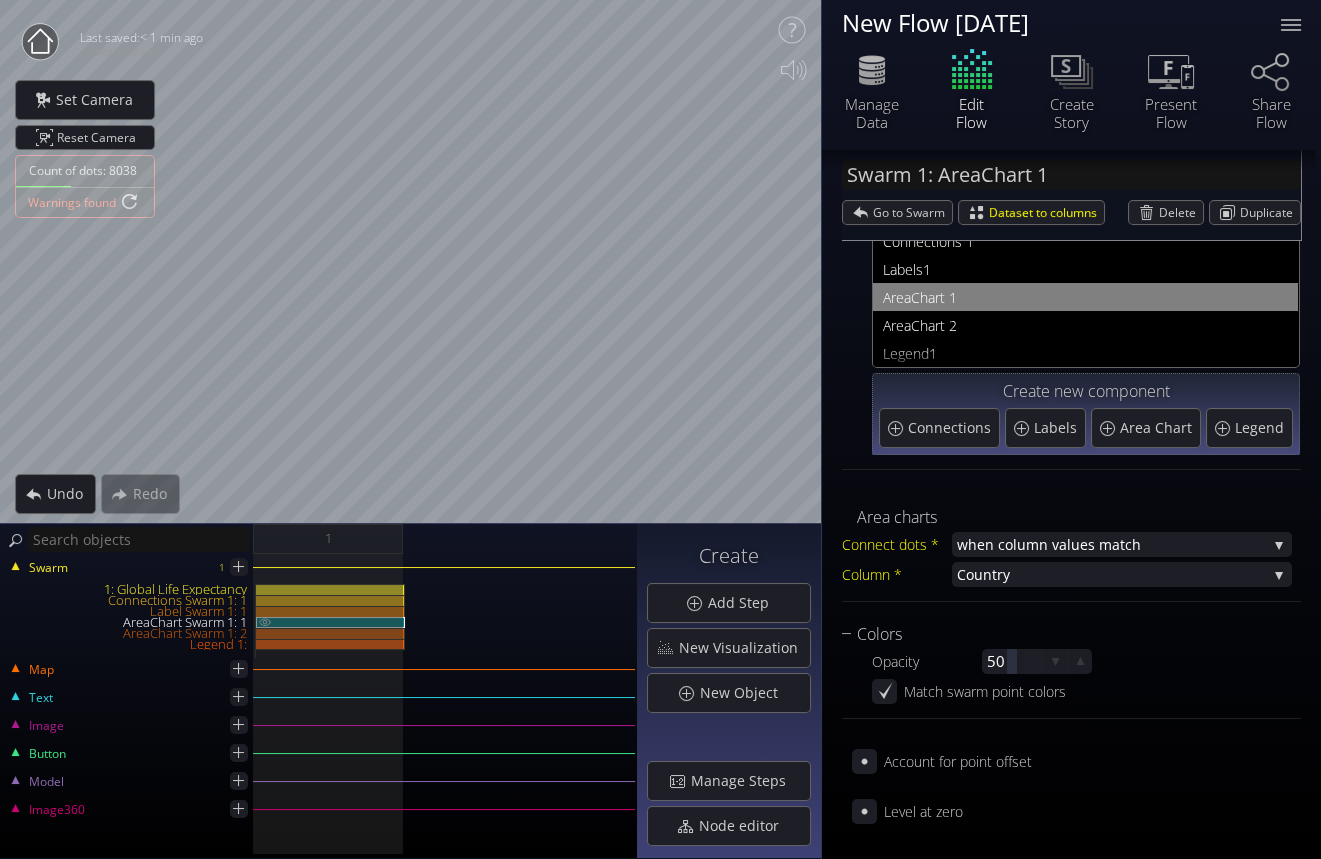 scroll, scrollTop: 60, scrollLeft: 0, axis: vertical 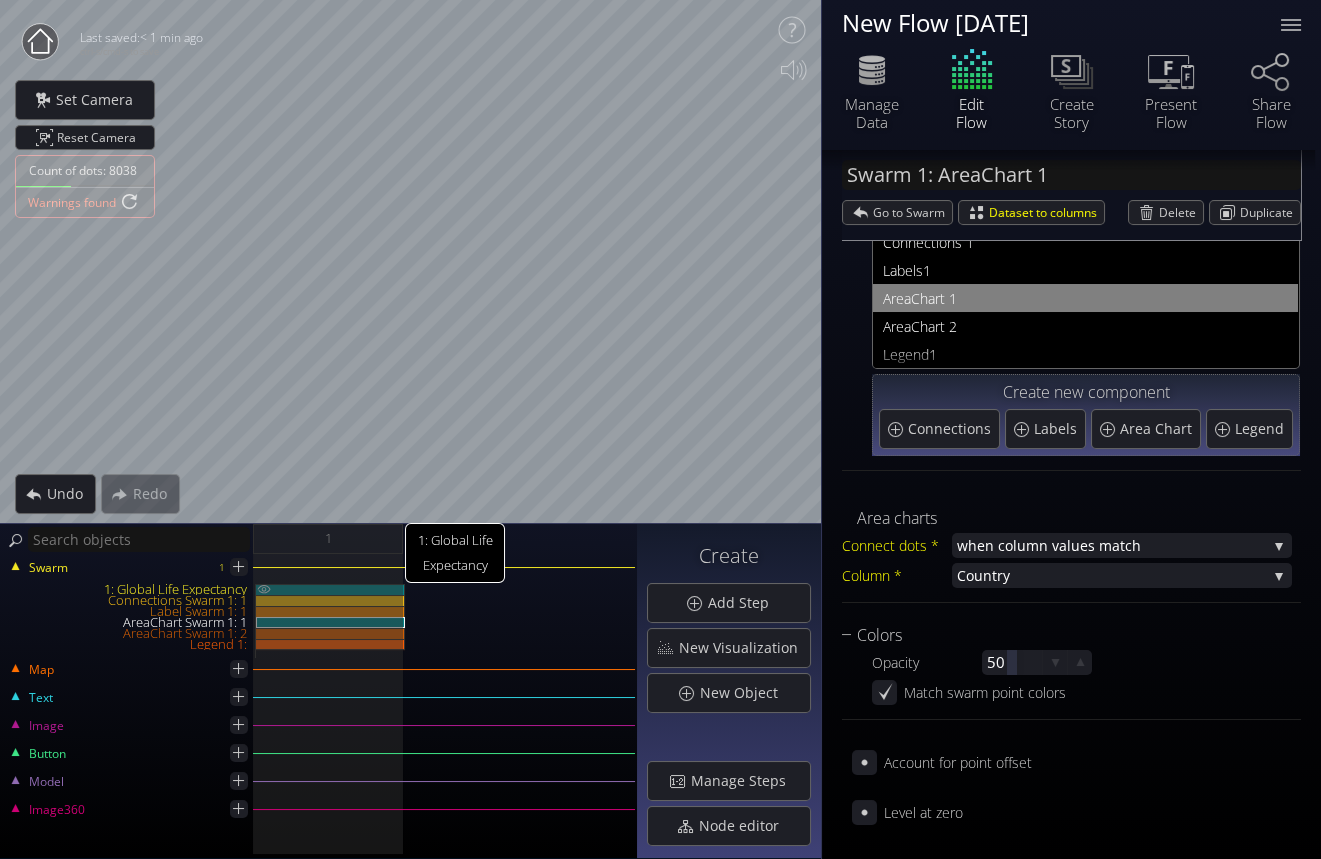 click on "1: Global Life Expectancy" at bounding box center [330, 589] 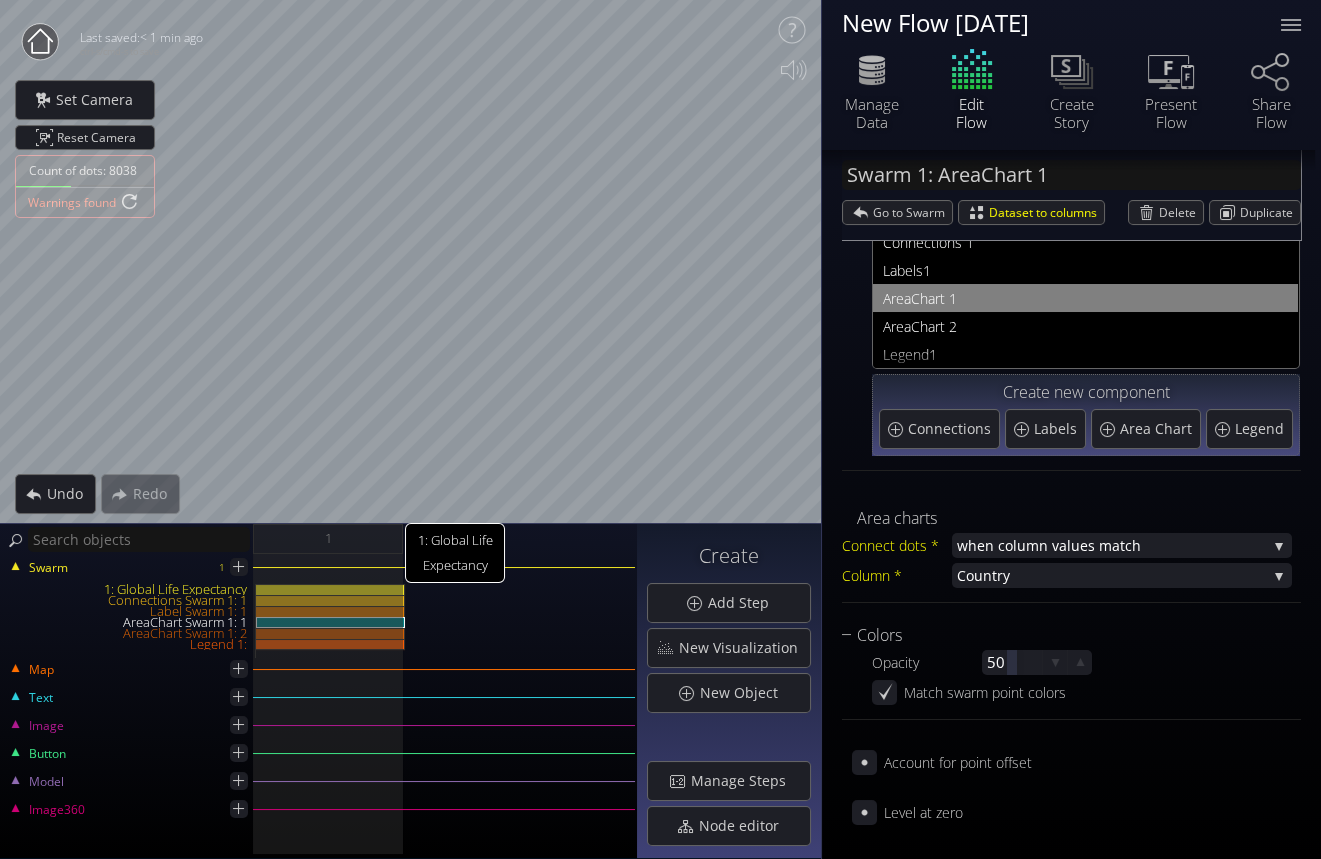 type on "Swarm 1: Global Life Expectancy" 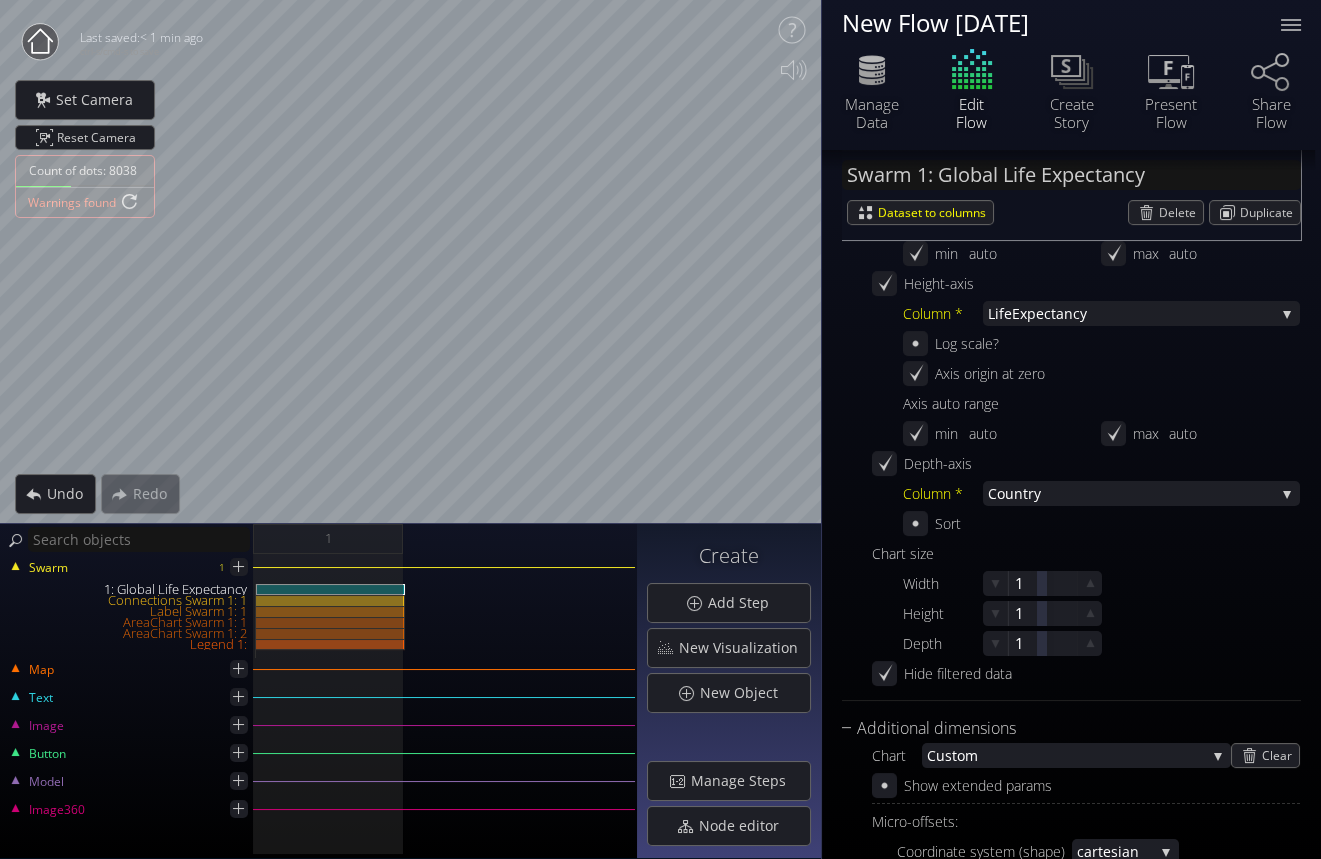 scroll, scrollTop: 879, scrollLeft: 0, axis: vertical 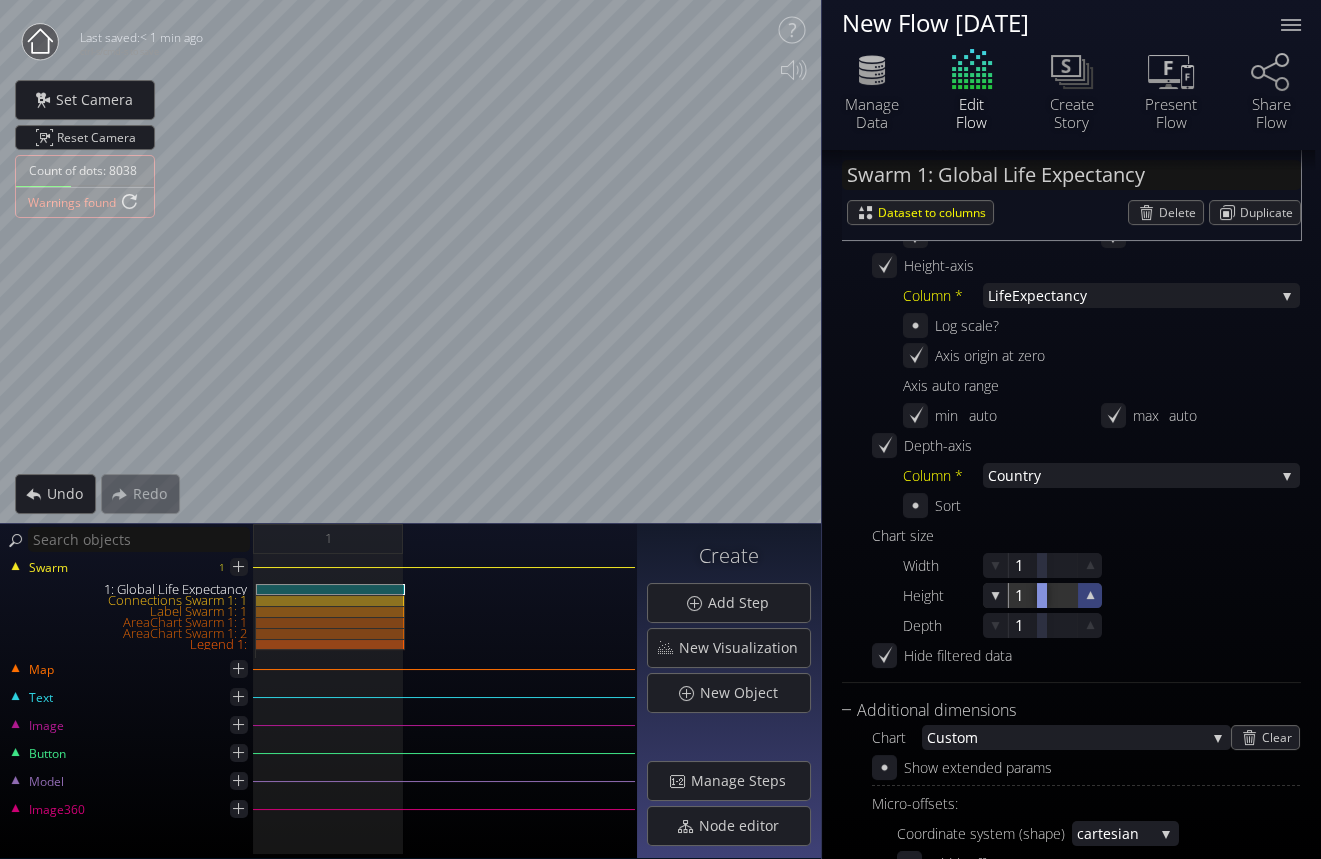 click on "Height
1" at bounding box center [1101, 595] 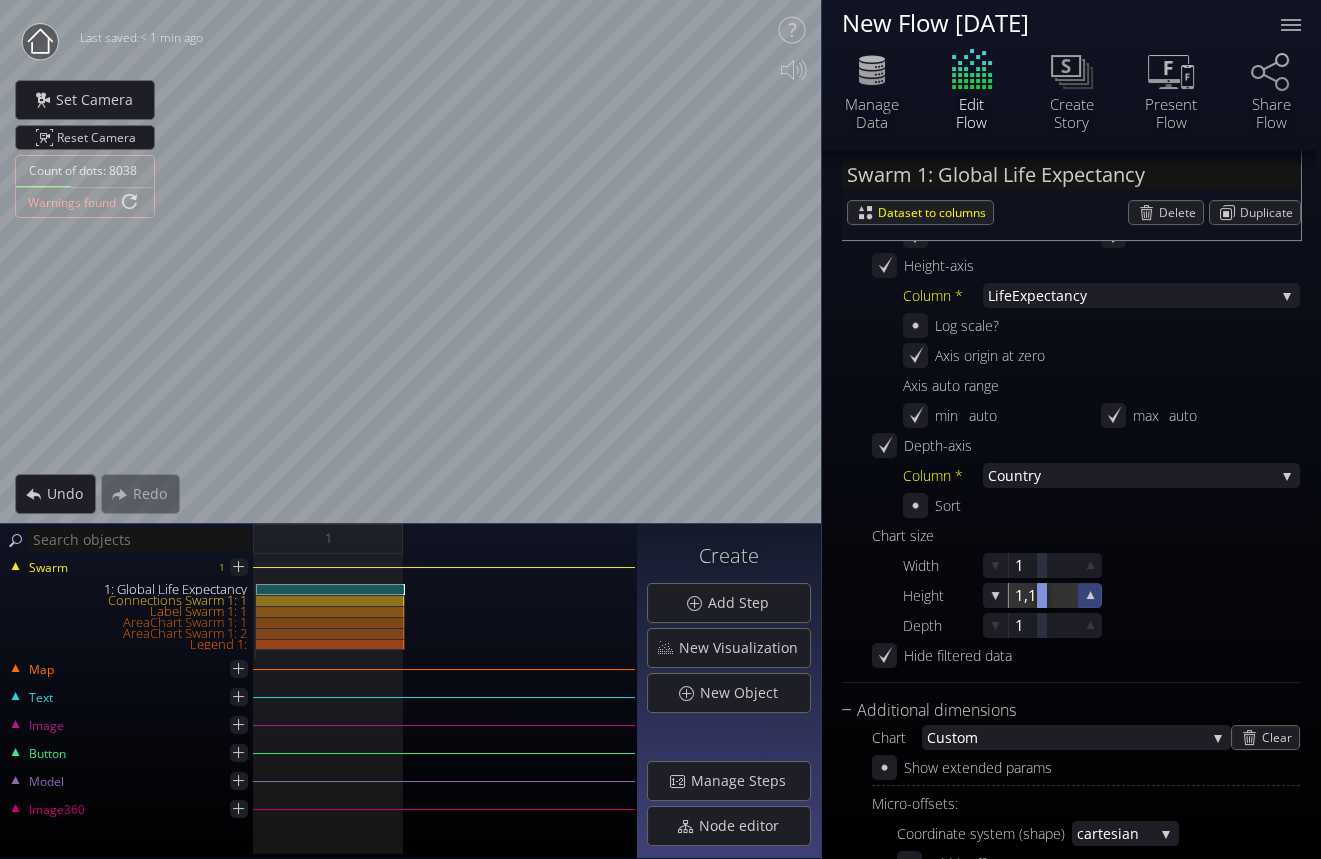 click 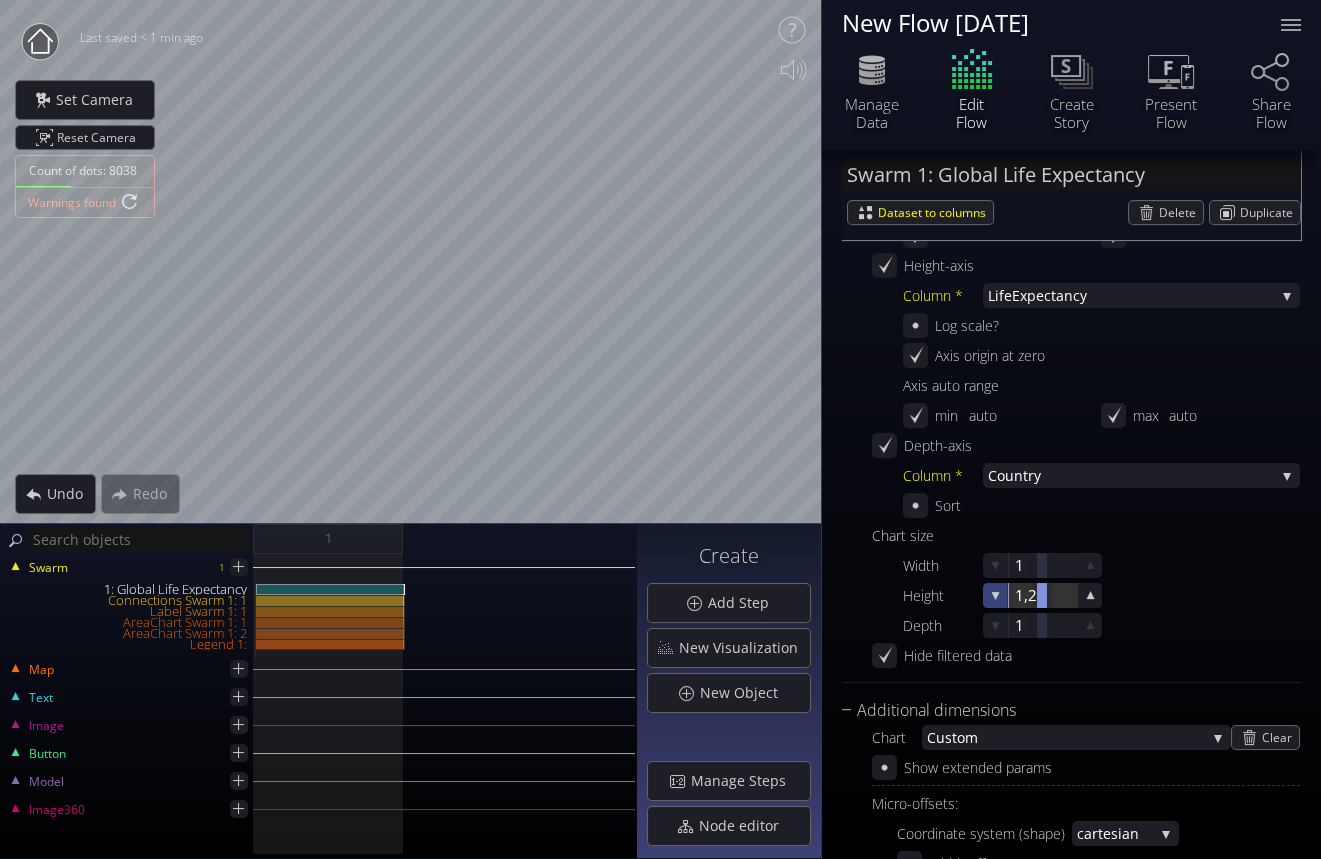 click 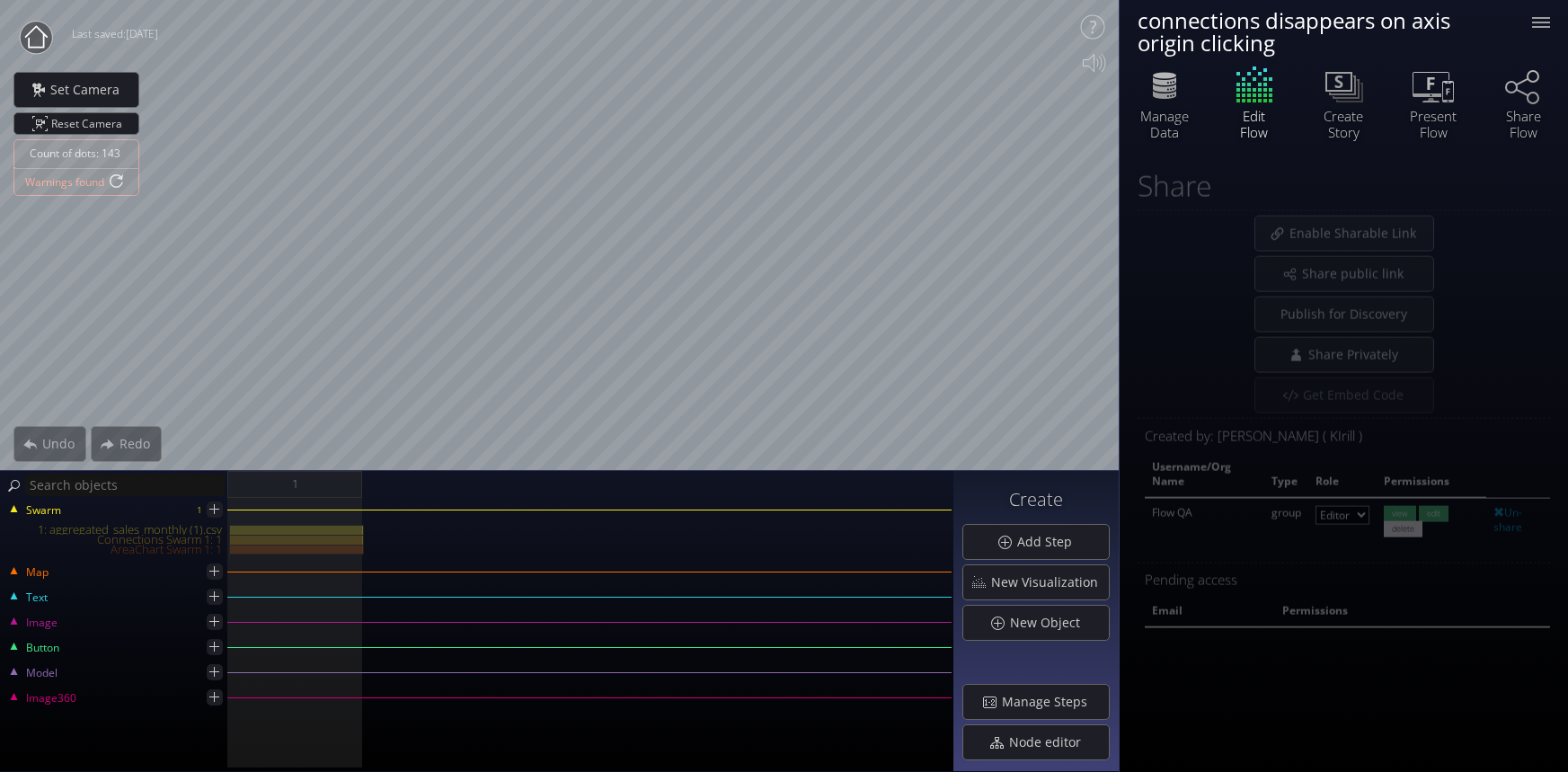 select on "moderator" 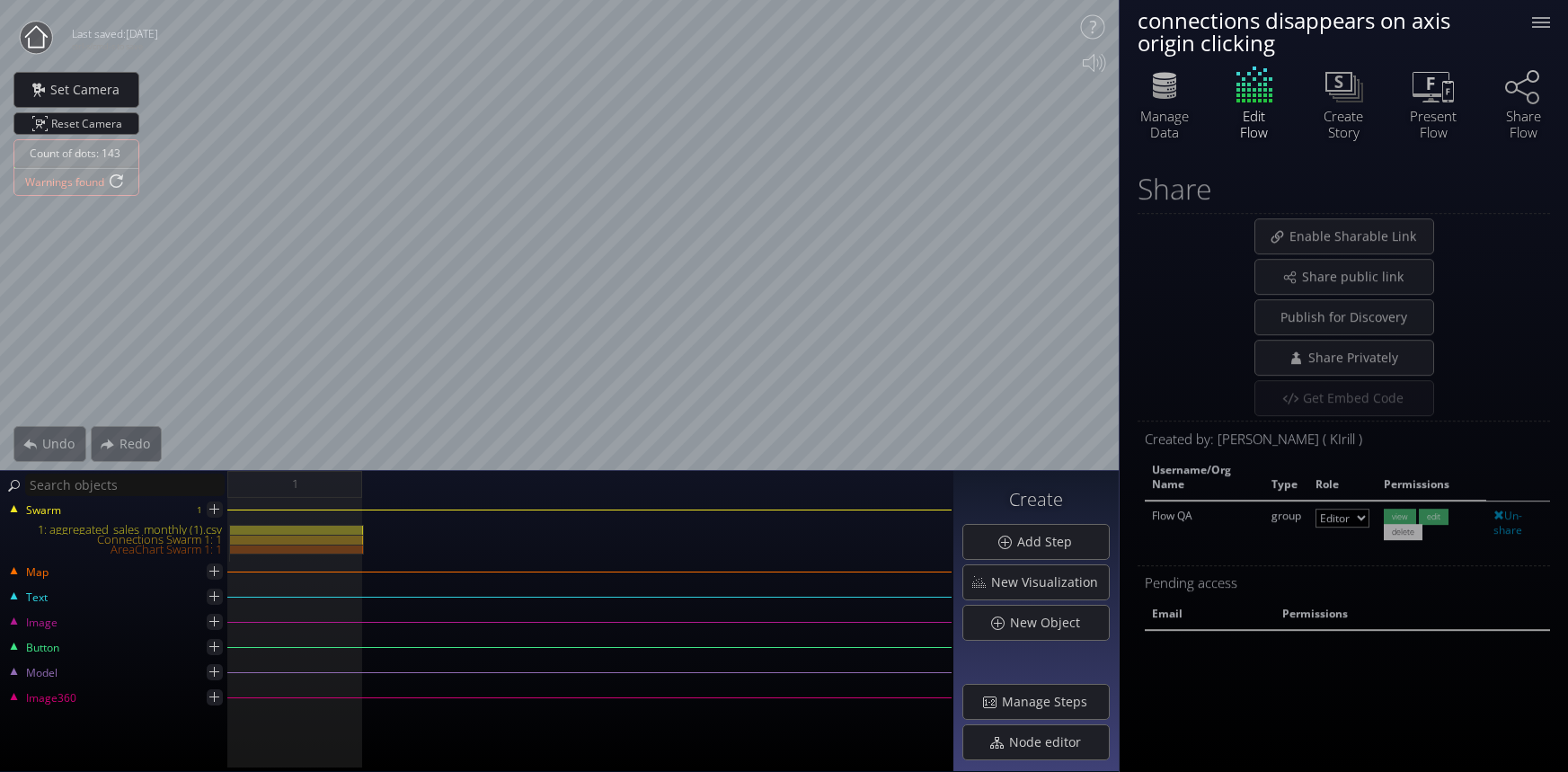 scroll, scrollTop: 0, scrollLeft: 0, axis: both 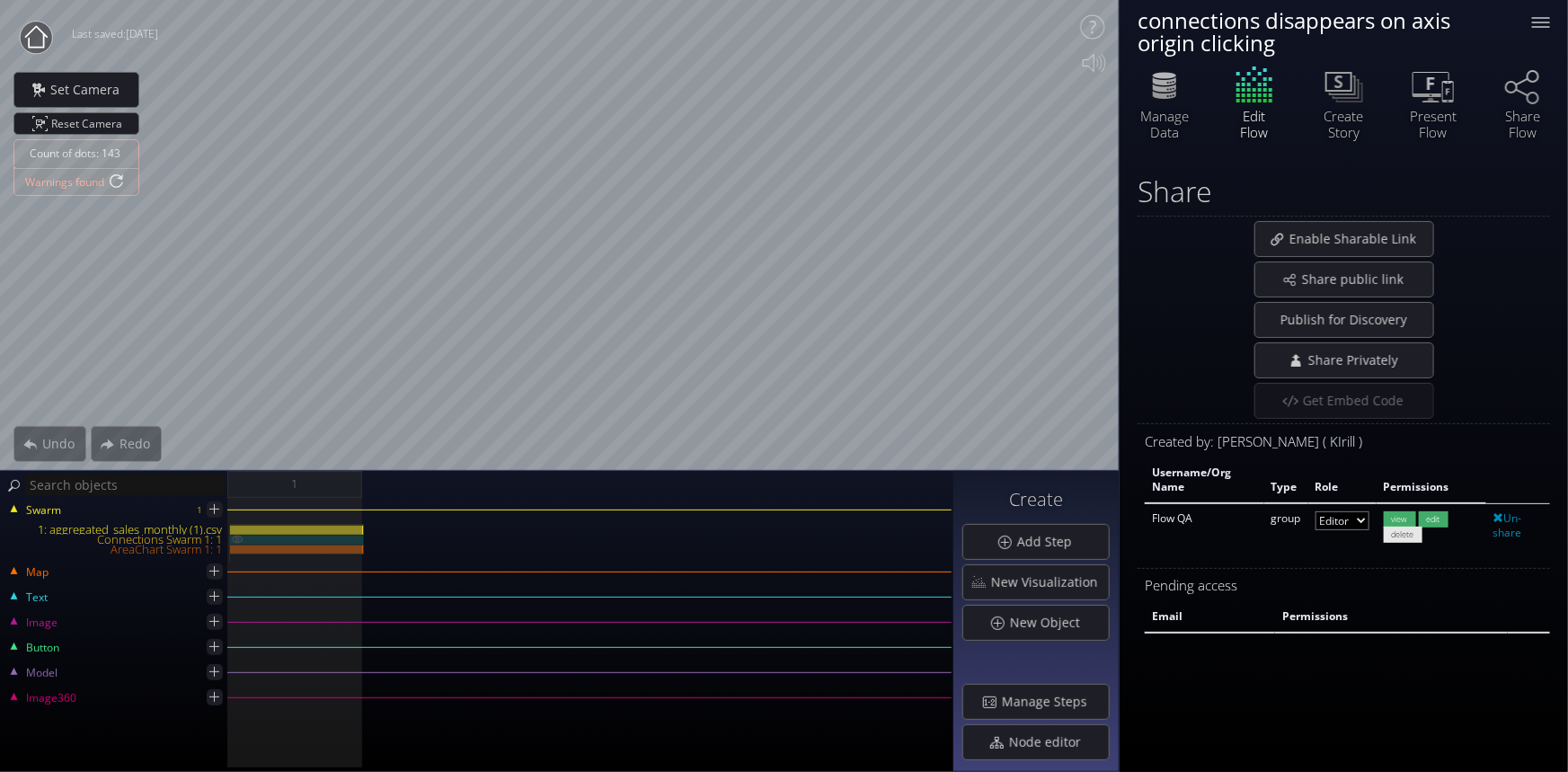 click on "Connections Swarm 1:  1" at bounding box center (297, 539) 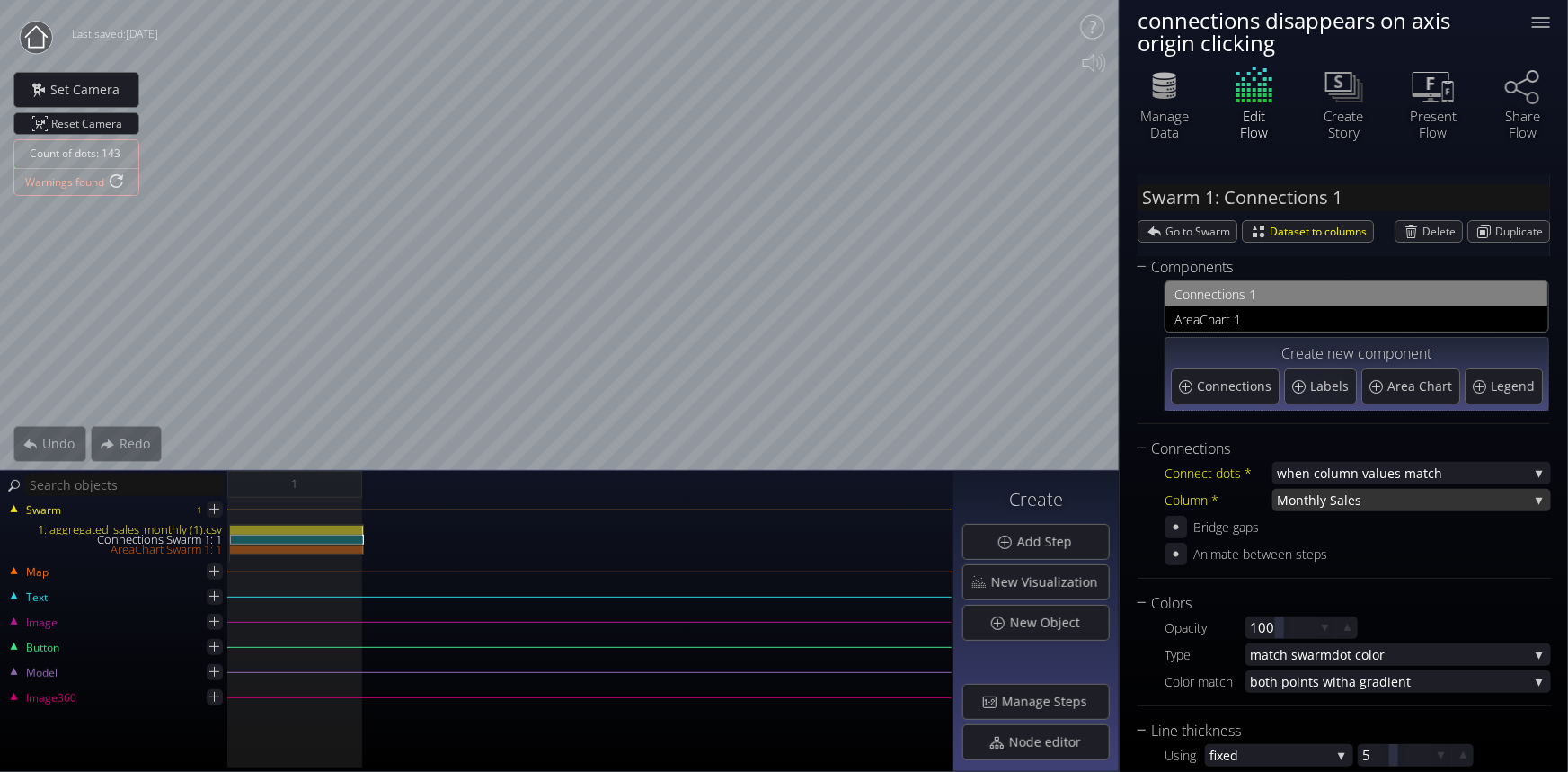 click on "Mon" at bounding box center (1290, 500) 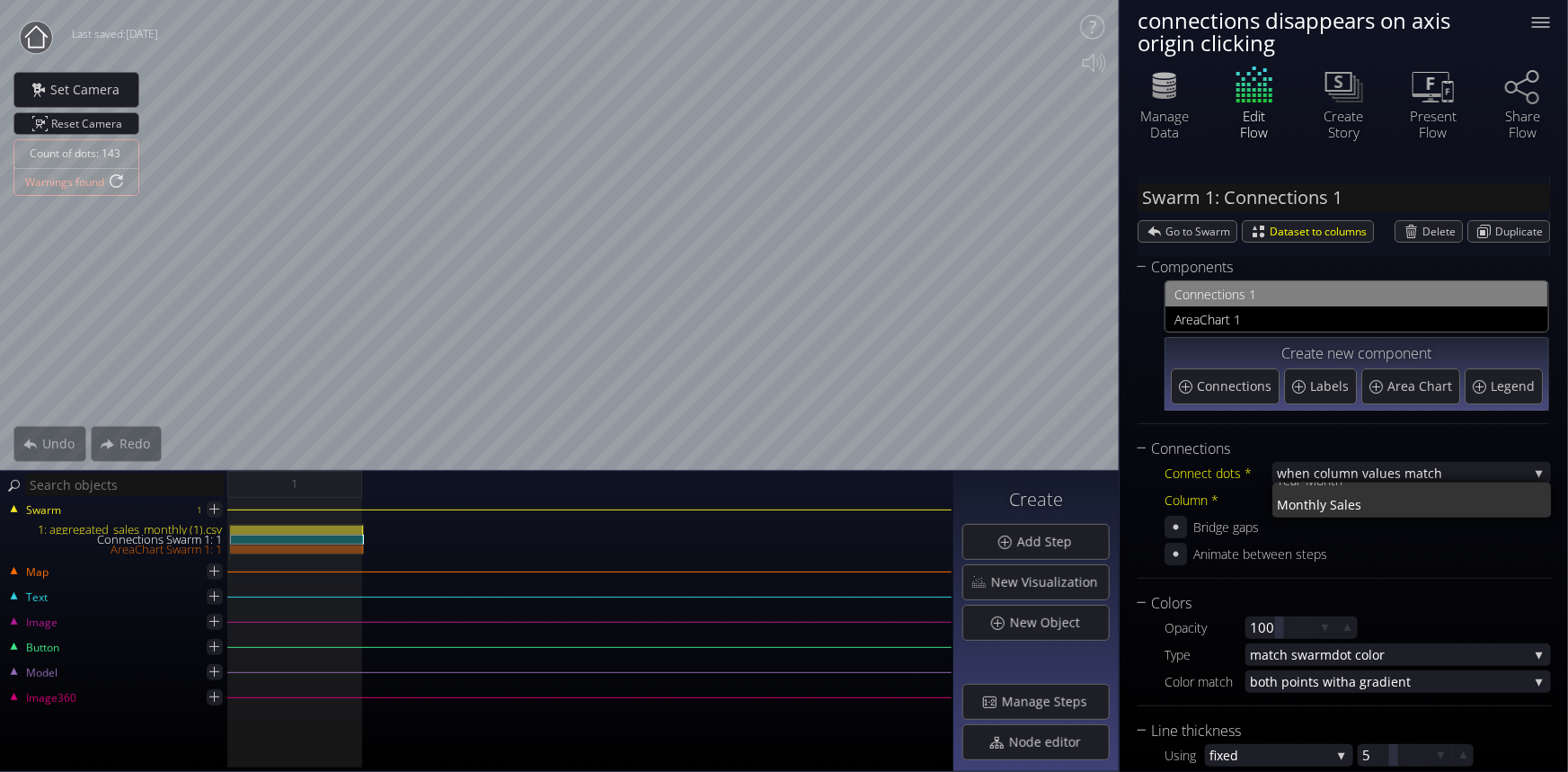 scroll, scrollTop: 0, scrollLeft: 0, axis: both 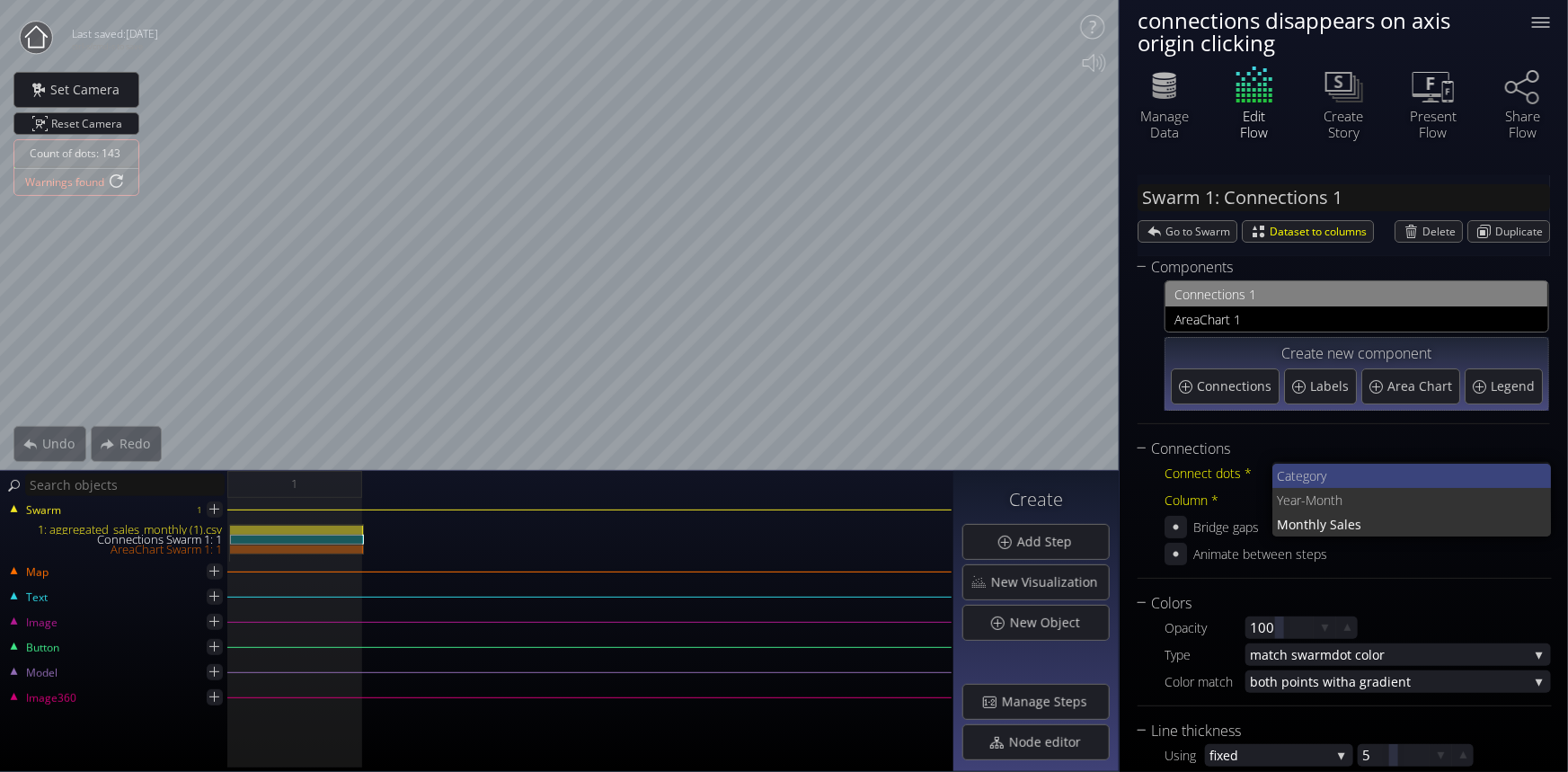 click on "Catego" at bounding box center (1297, 475) 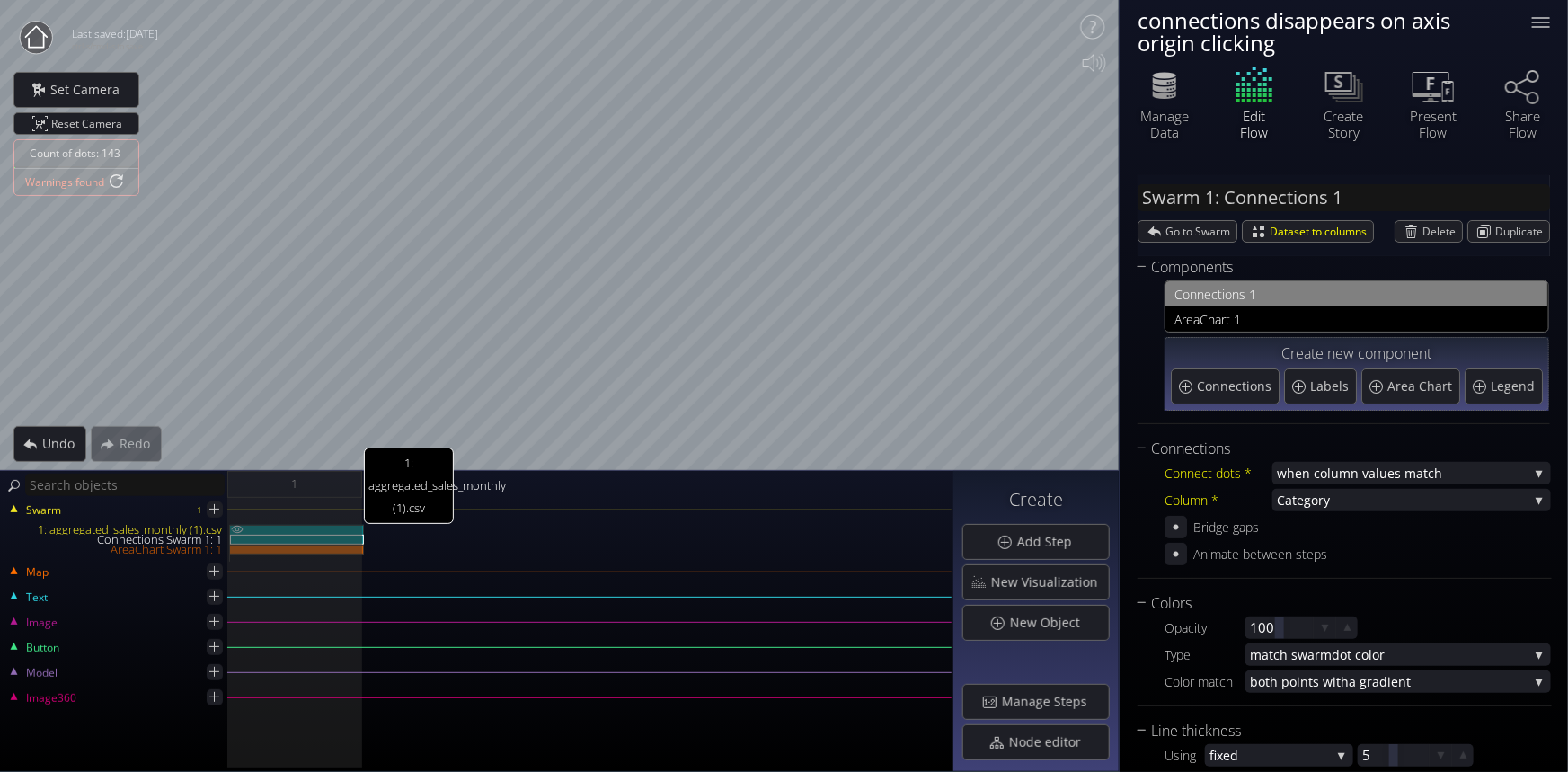 click on "1: aggregated_sales_monthly (1).csv" at bounding box center [297, 529] 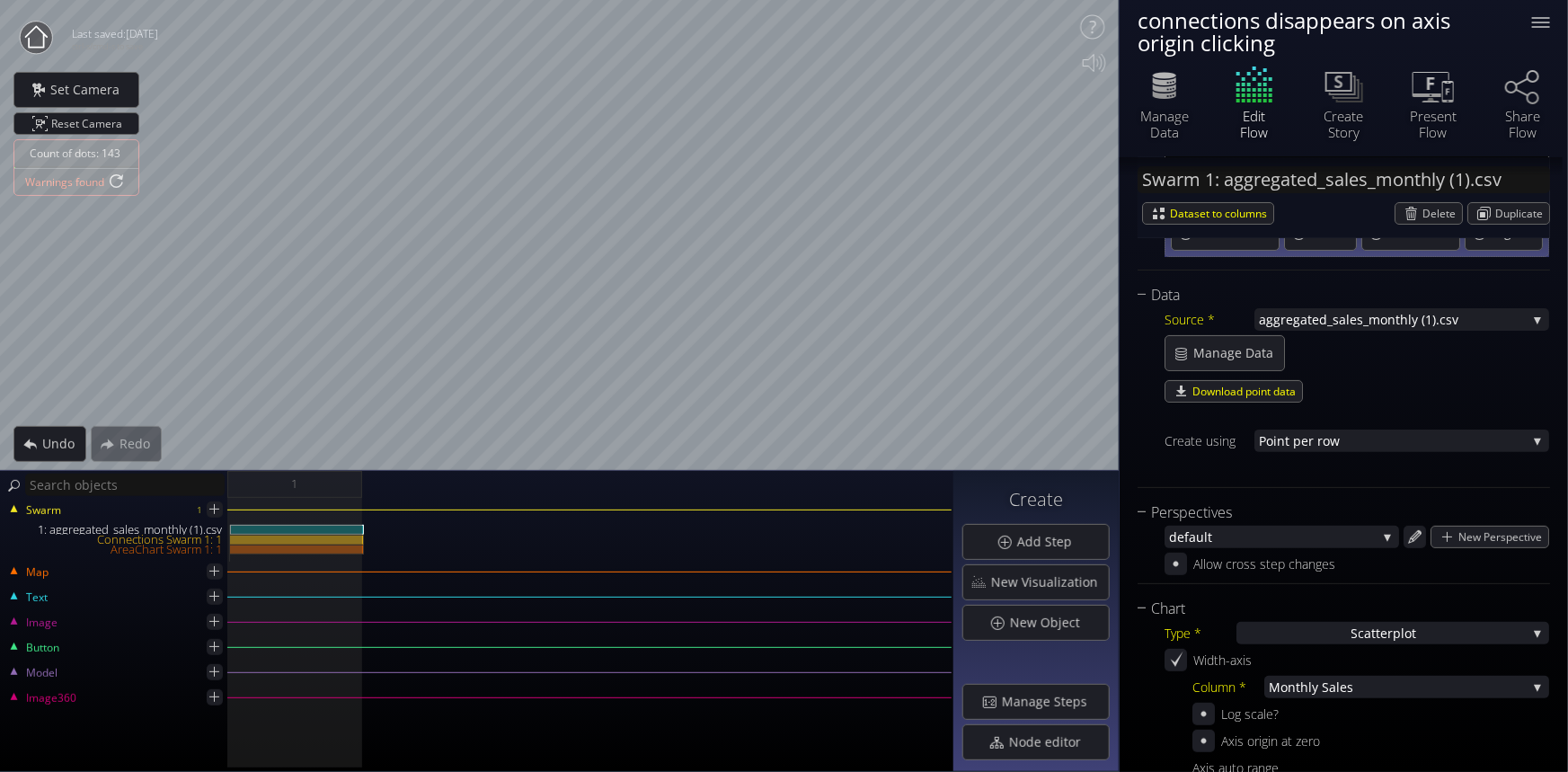 scroll, scrollTop: 408, scrollLeft: 0, axis: vertical 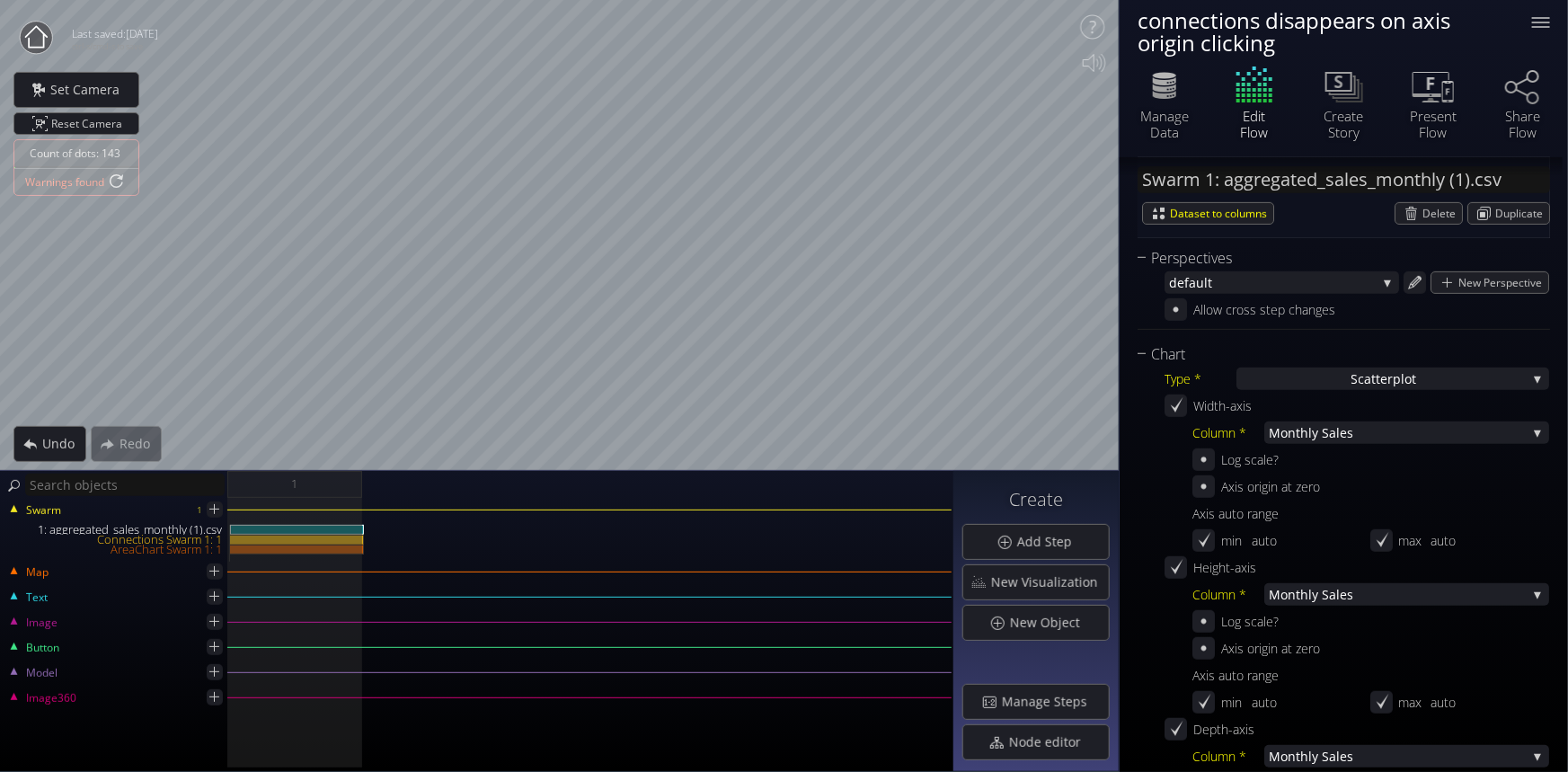 click on "Axis origin at zero
Axis auto range
min
auto
max
auto" at bounding box center [1370, 516] 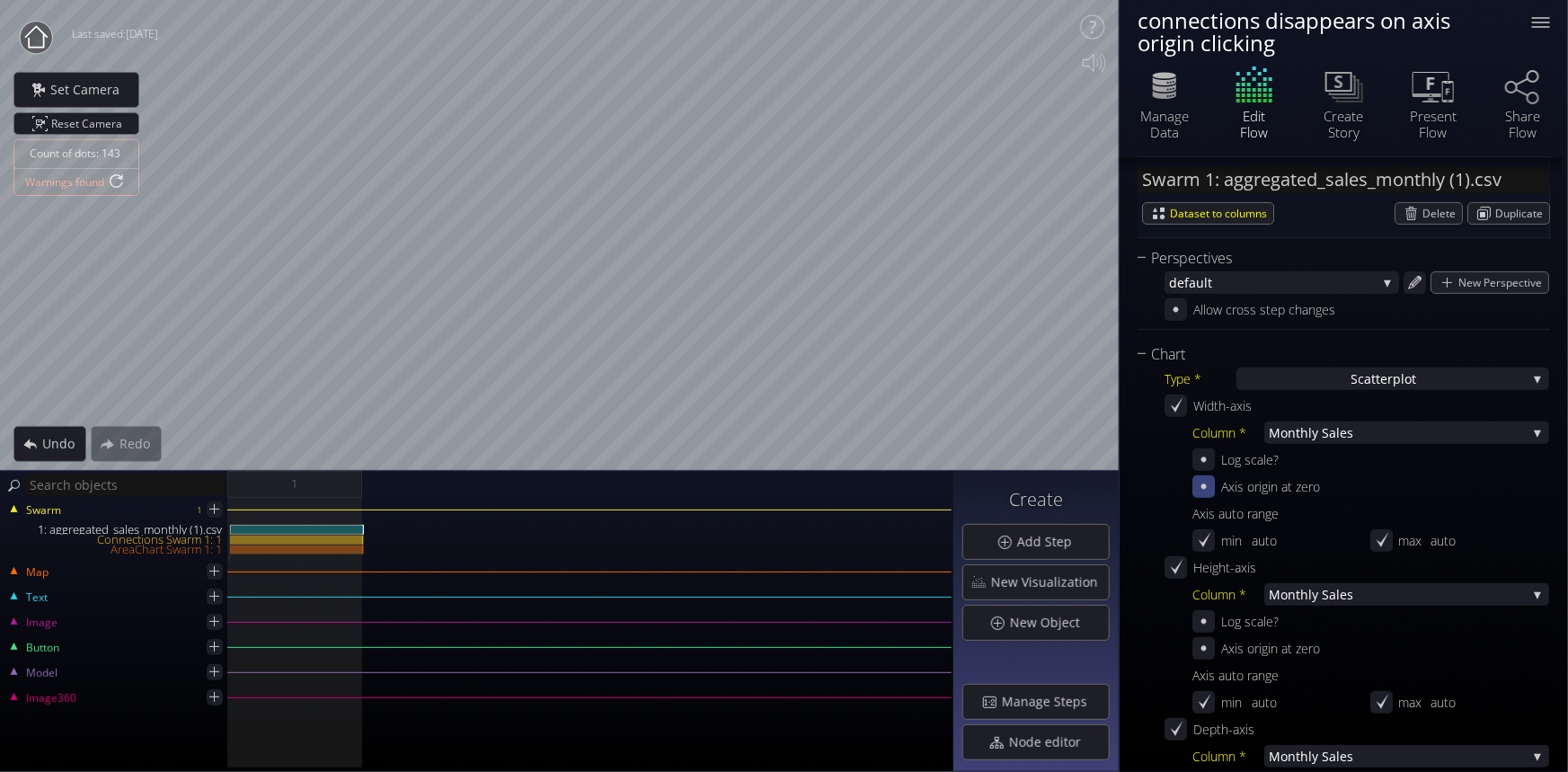 click at bounding box center (1203, 486) 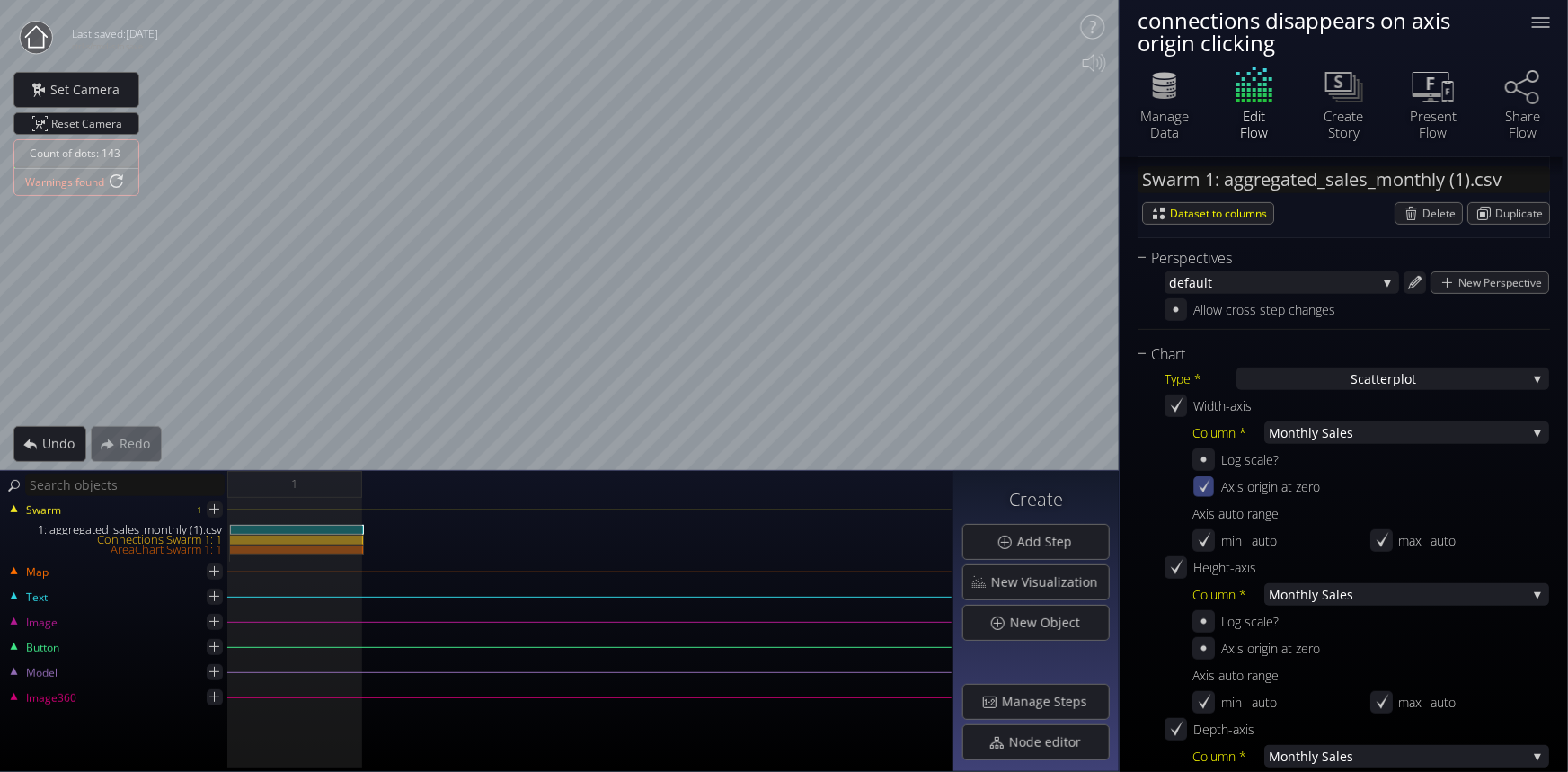 click 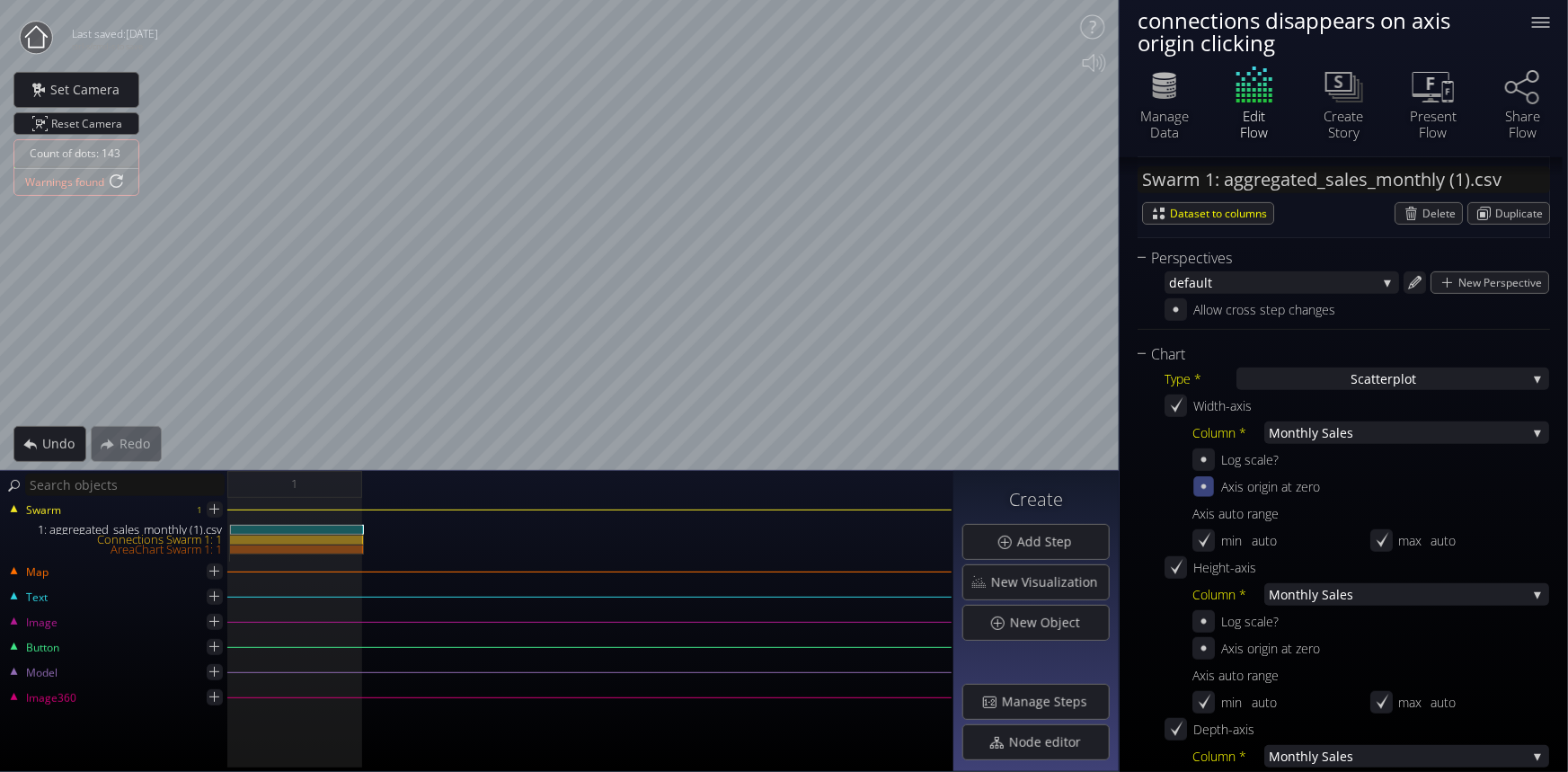 click 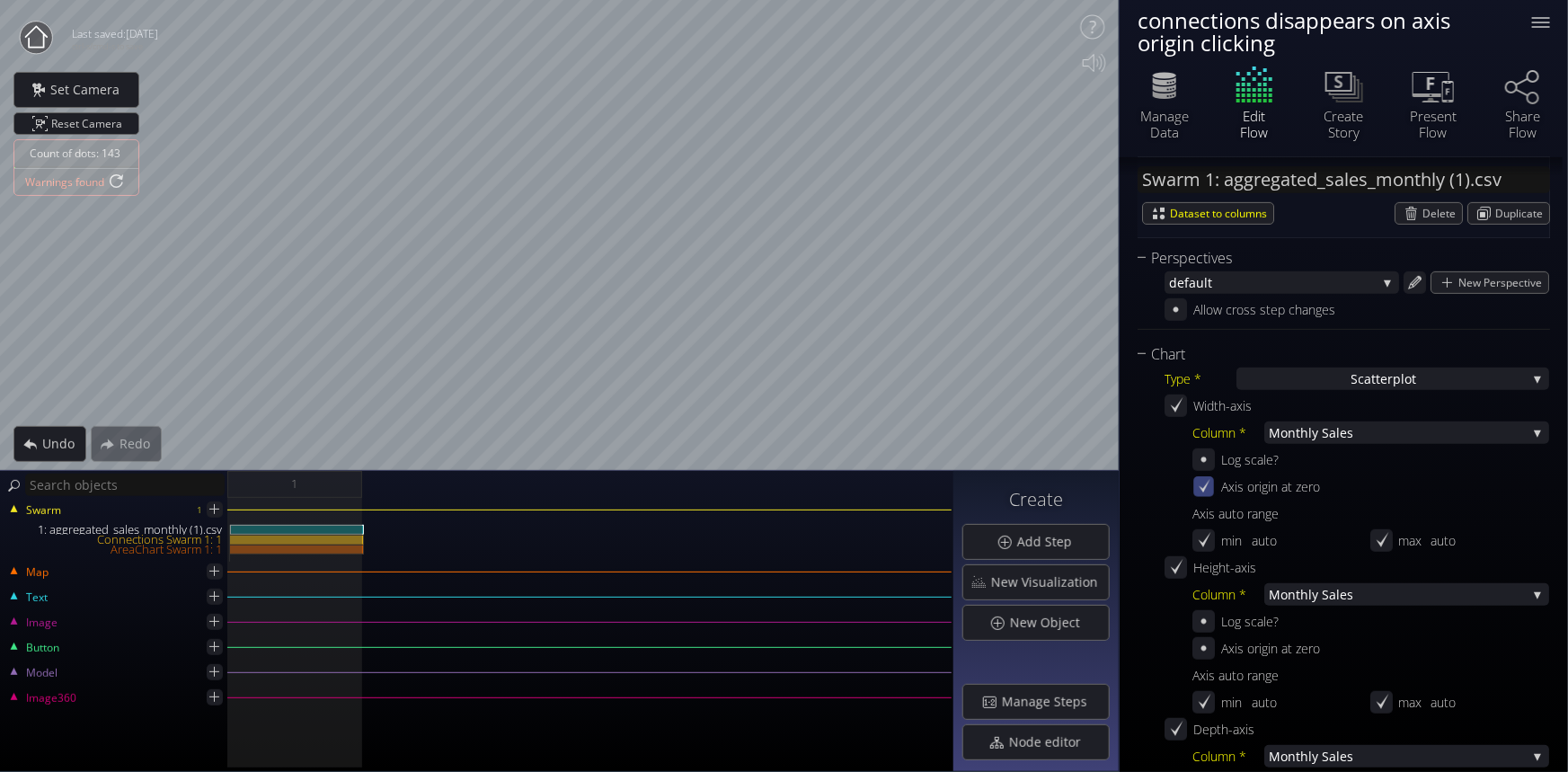 click 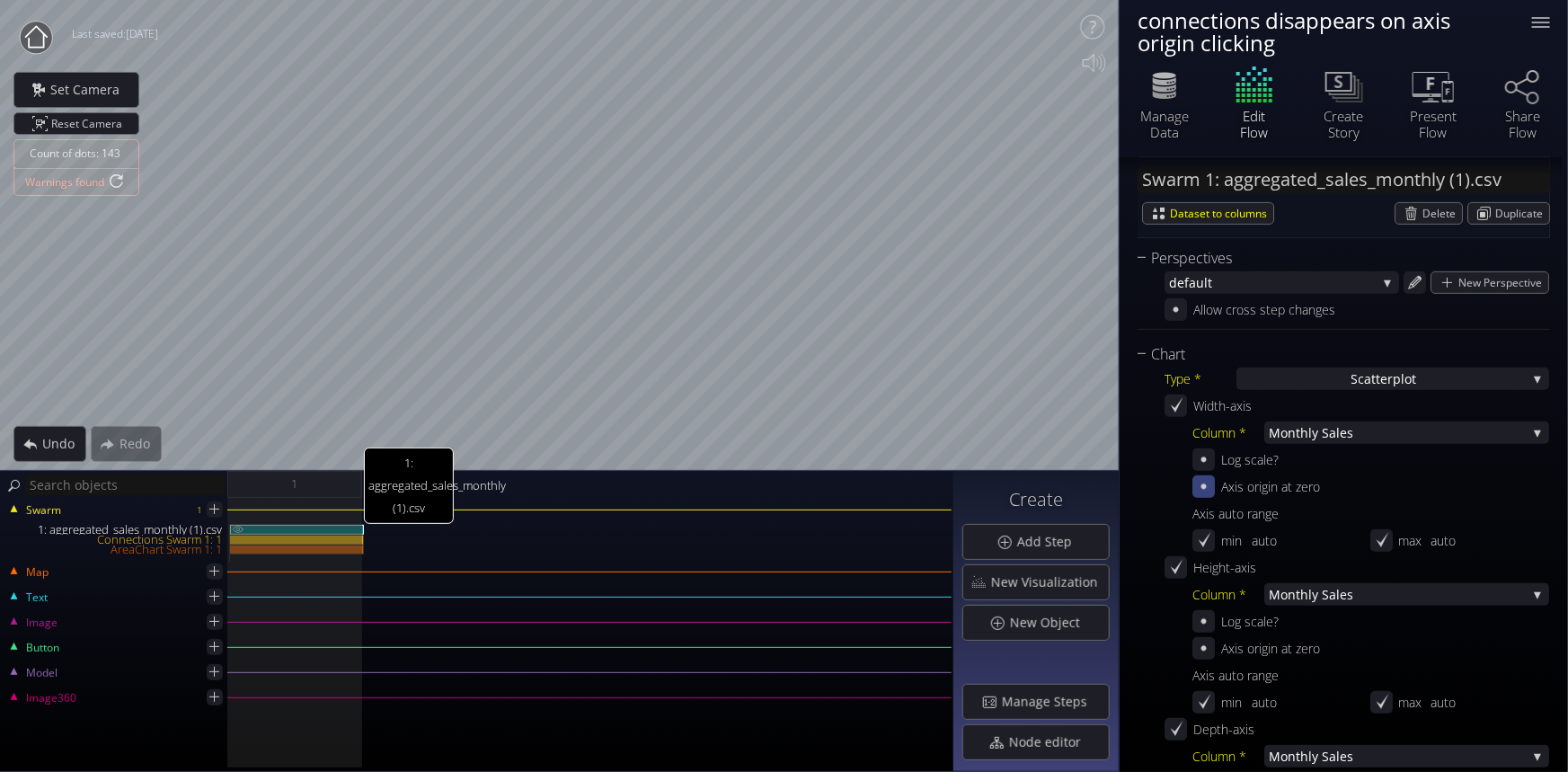 click on "1: aggregated_sales_monthly (1).csv" at bounding box center (297, 529) 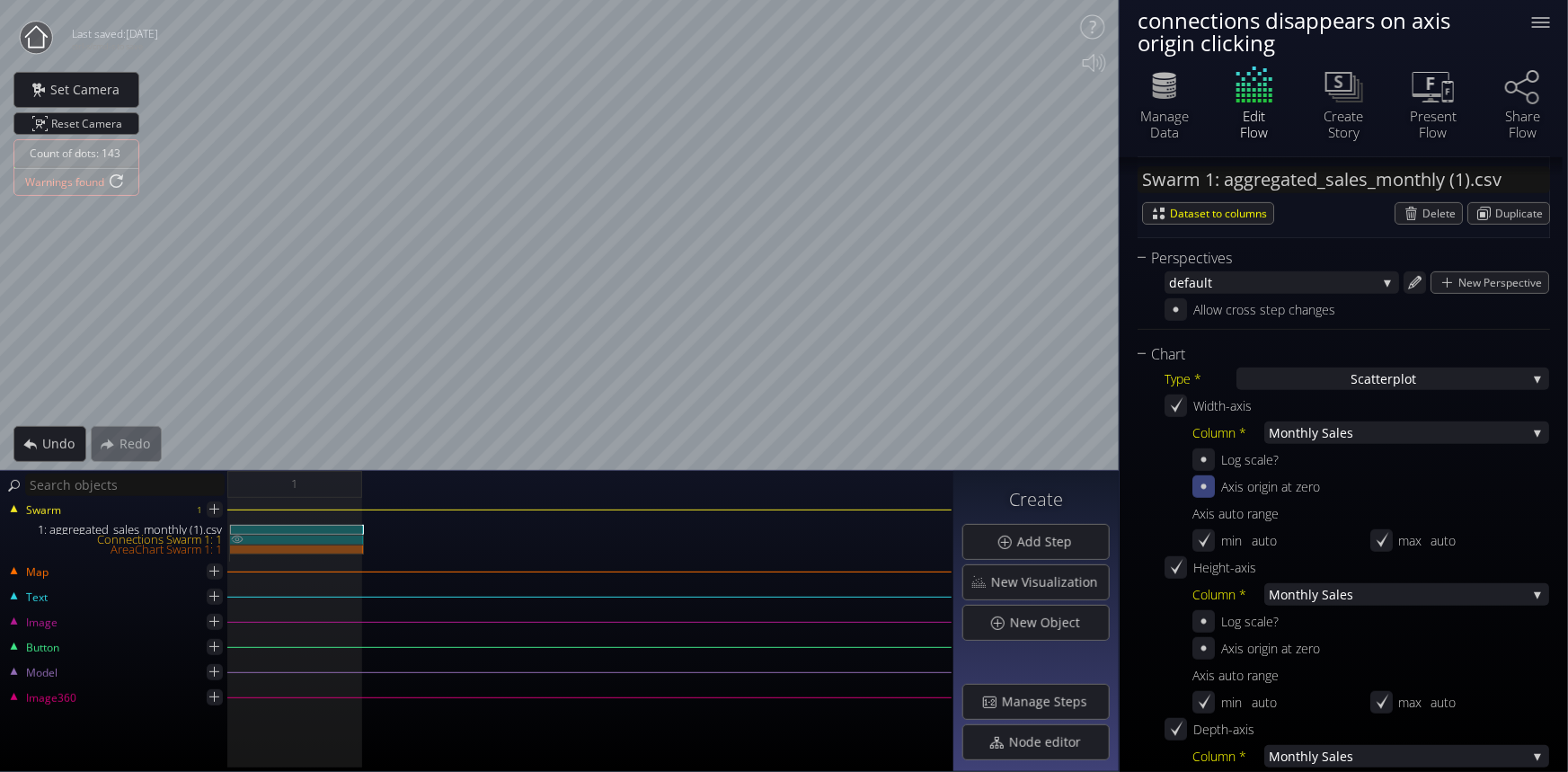 click at bounding box center (297, 539) 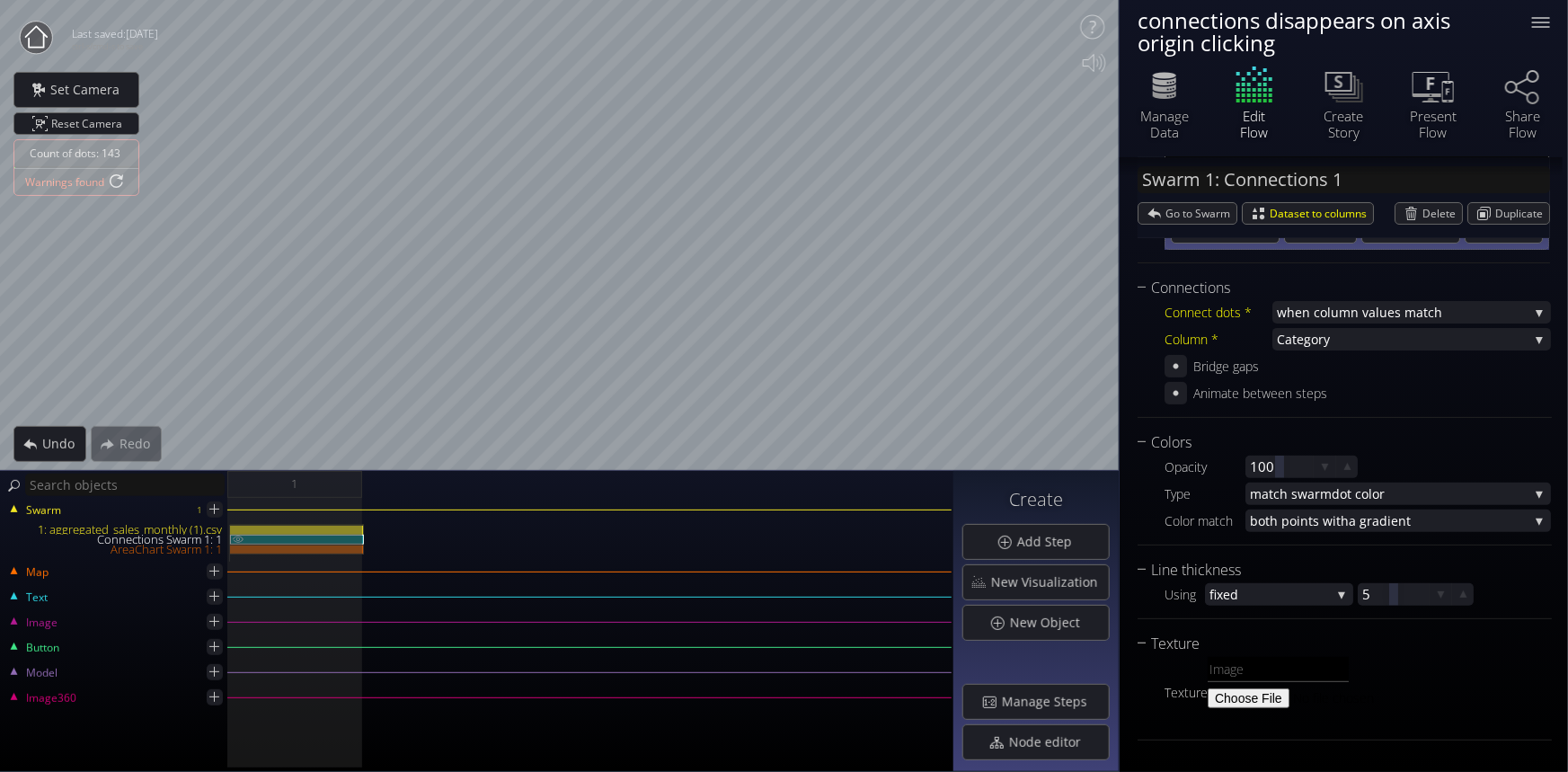 scroll, scrollTop: 161, scrollLeft: 0, axis: vertical 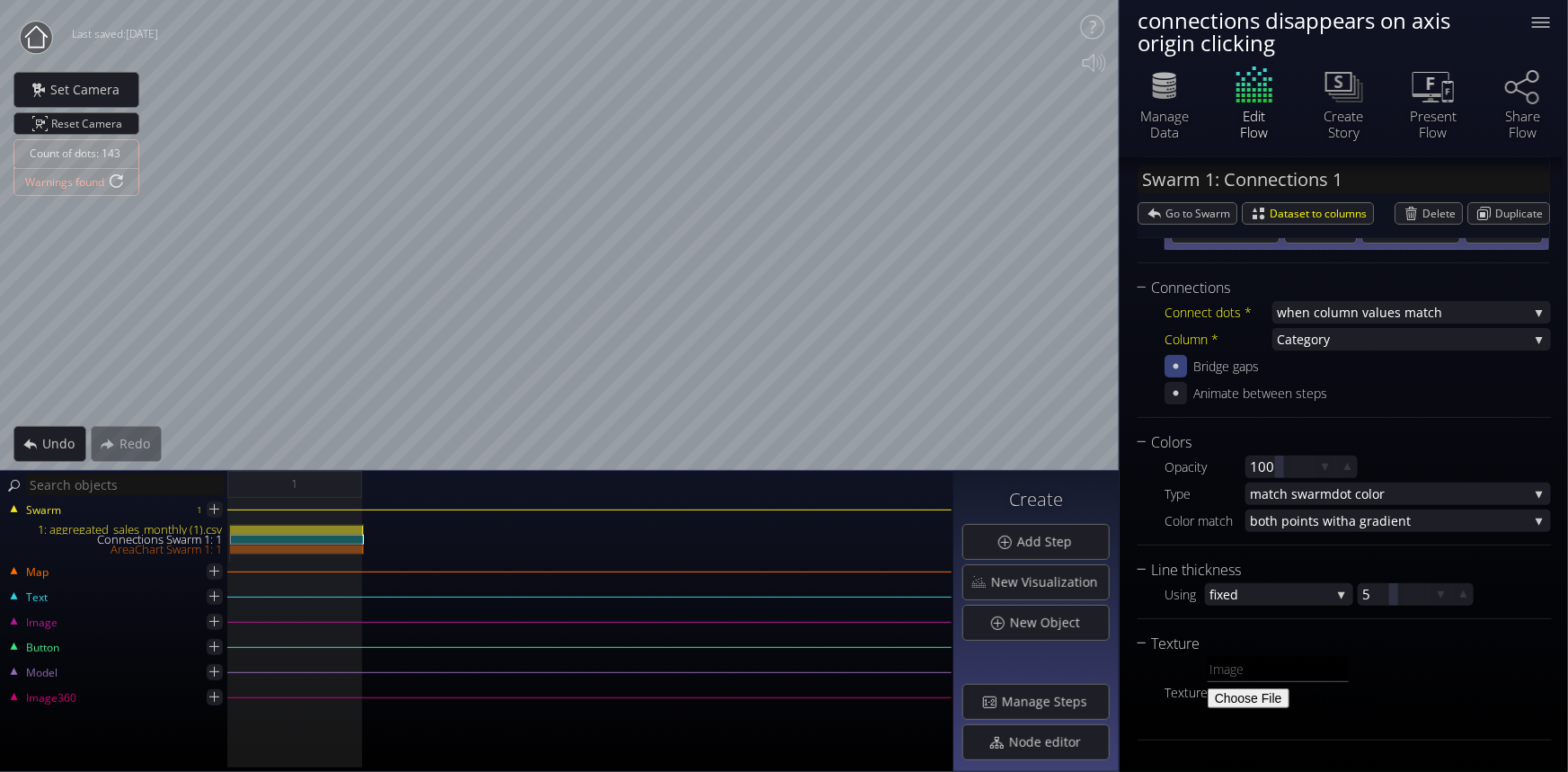 click 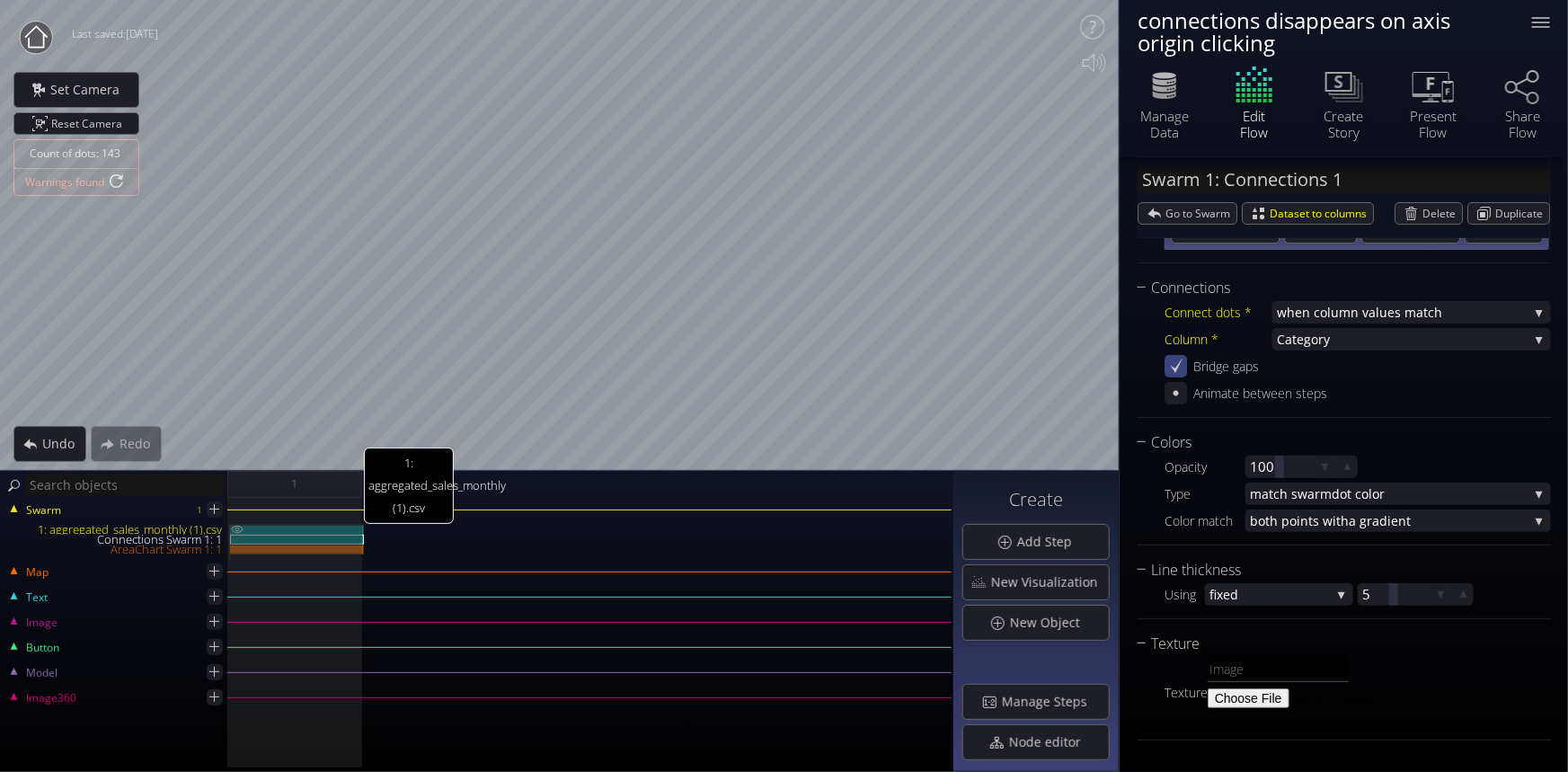 click on "1: aggregated_sales_monthly (1).csv" at bounding box center [297, 529] 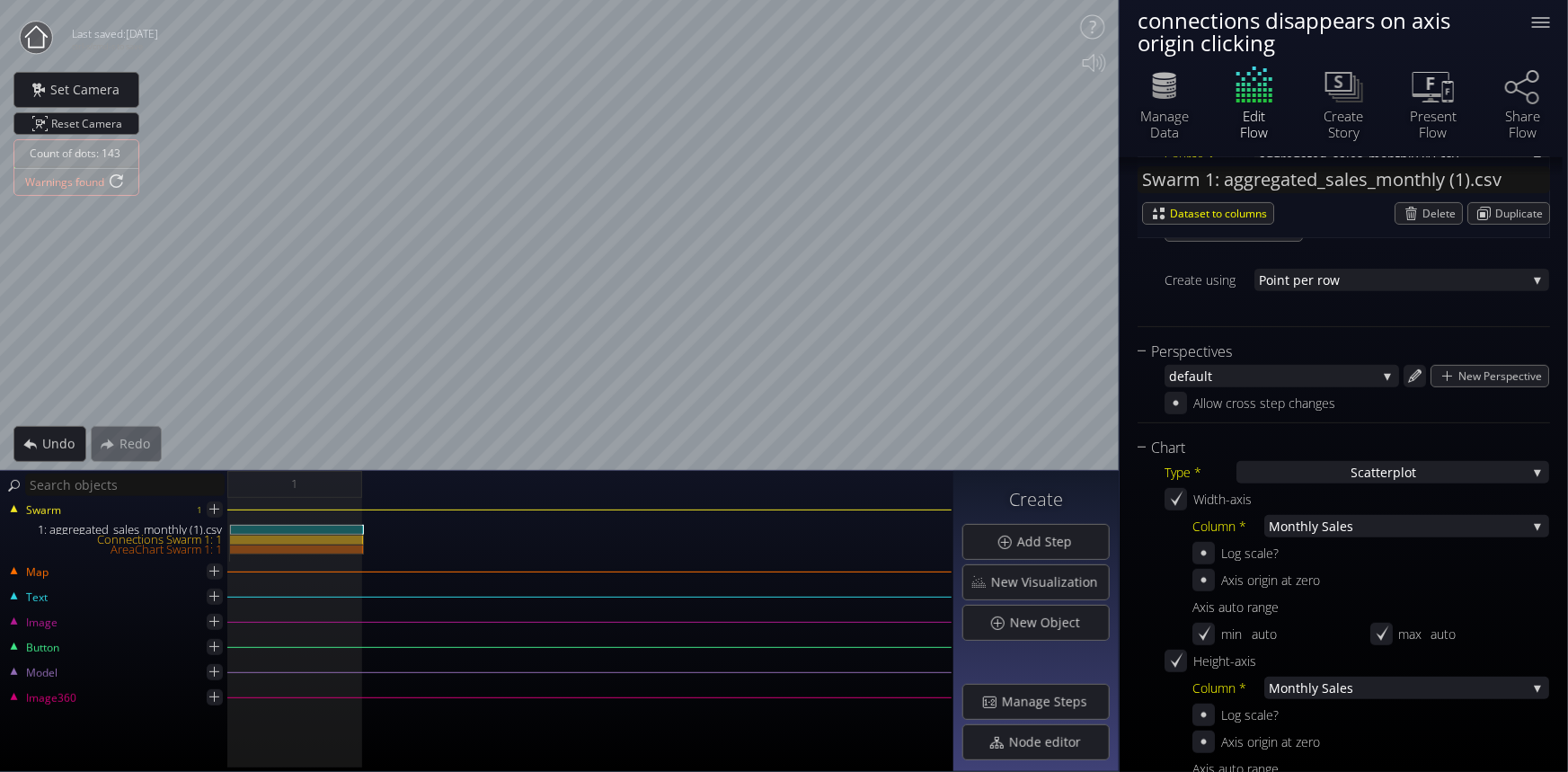scroll, scrollTop: 324, scrollLeft: 0, axis: vertical 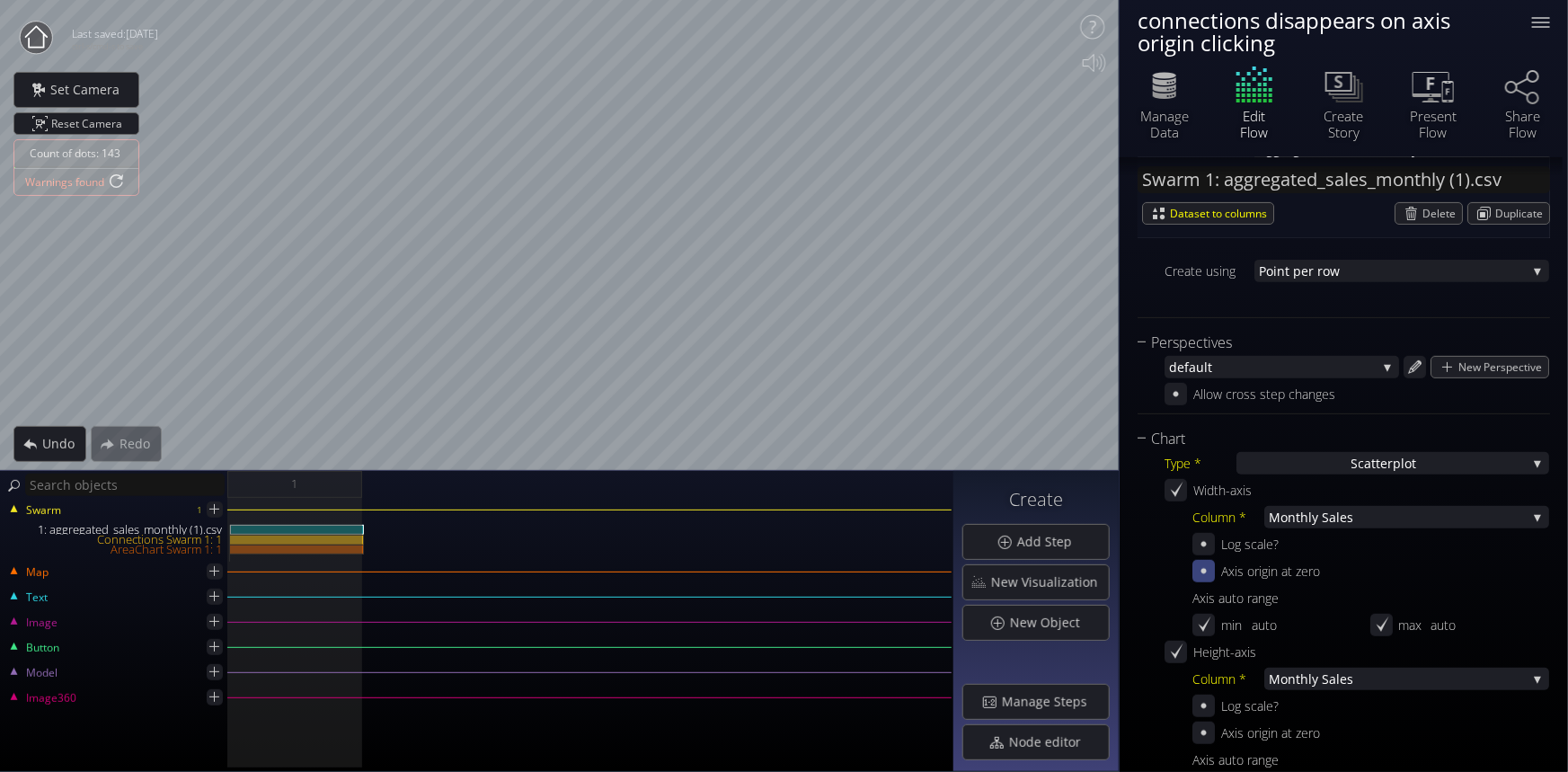 click 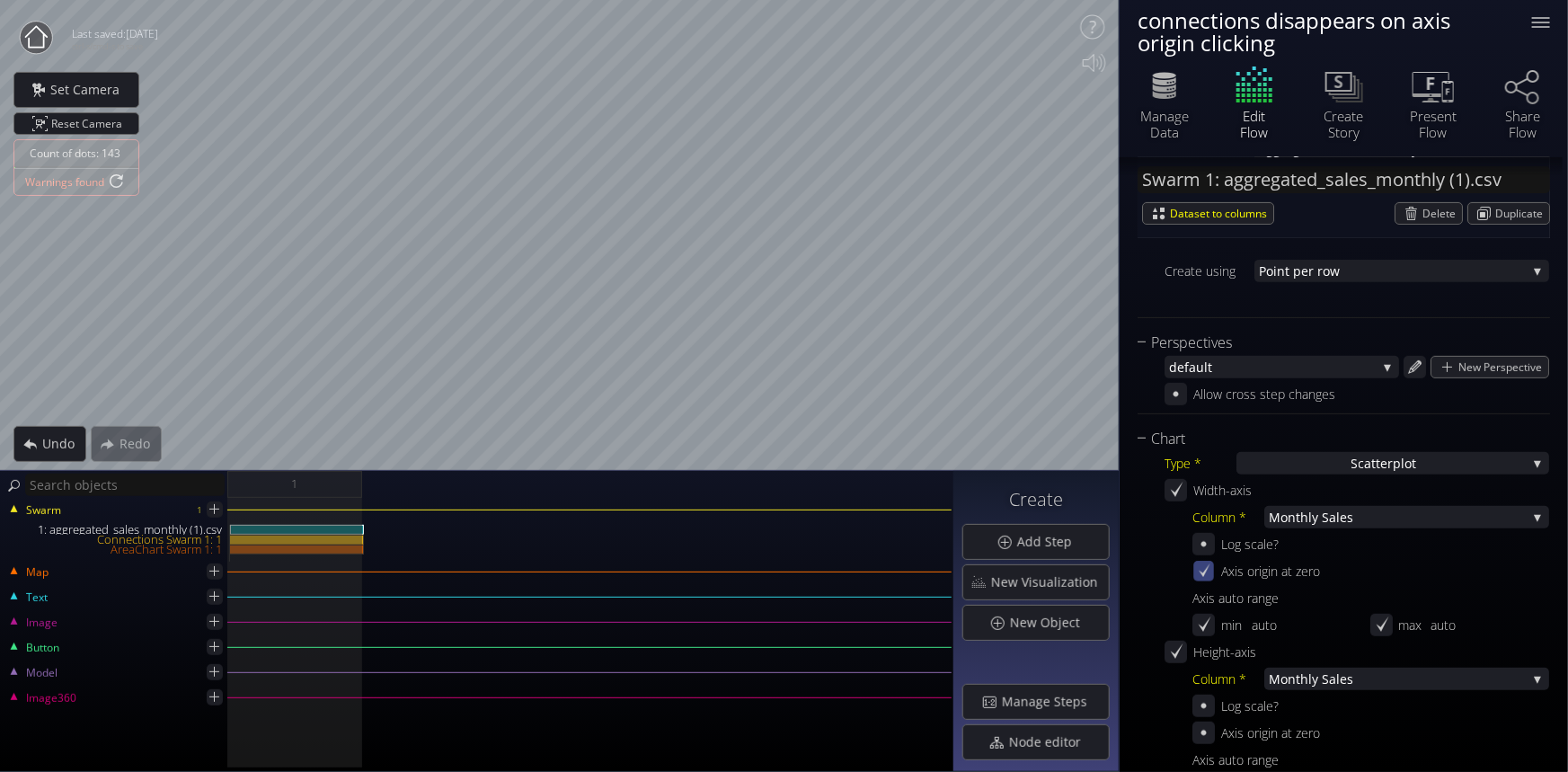 click 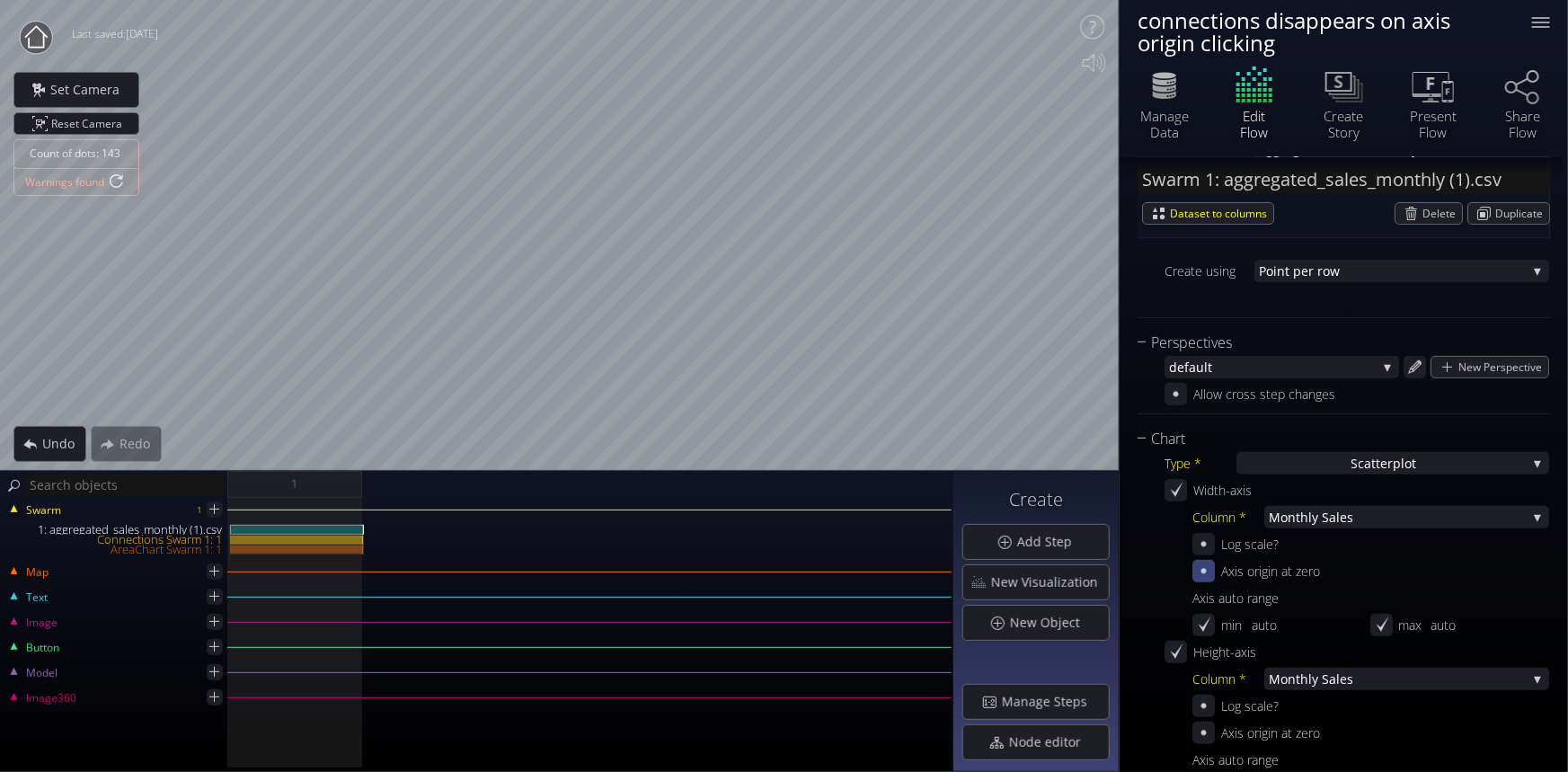 click 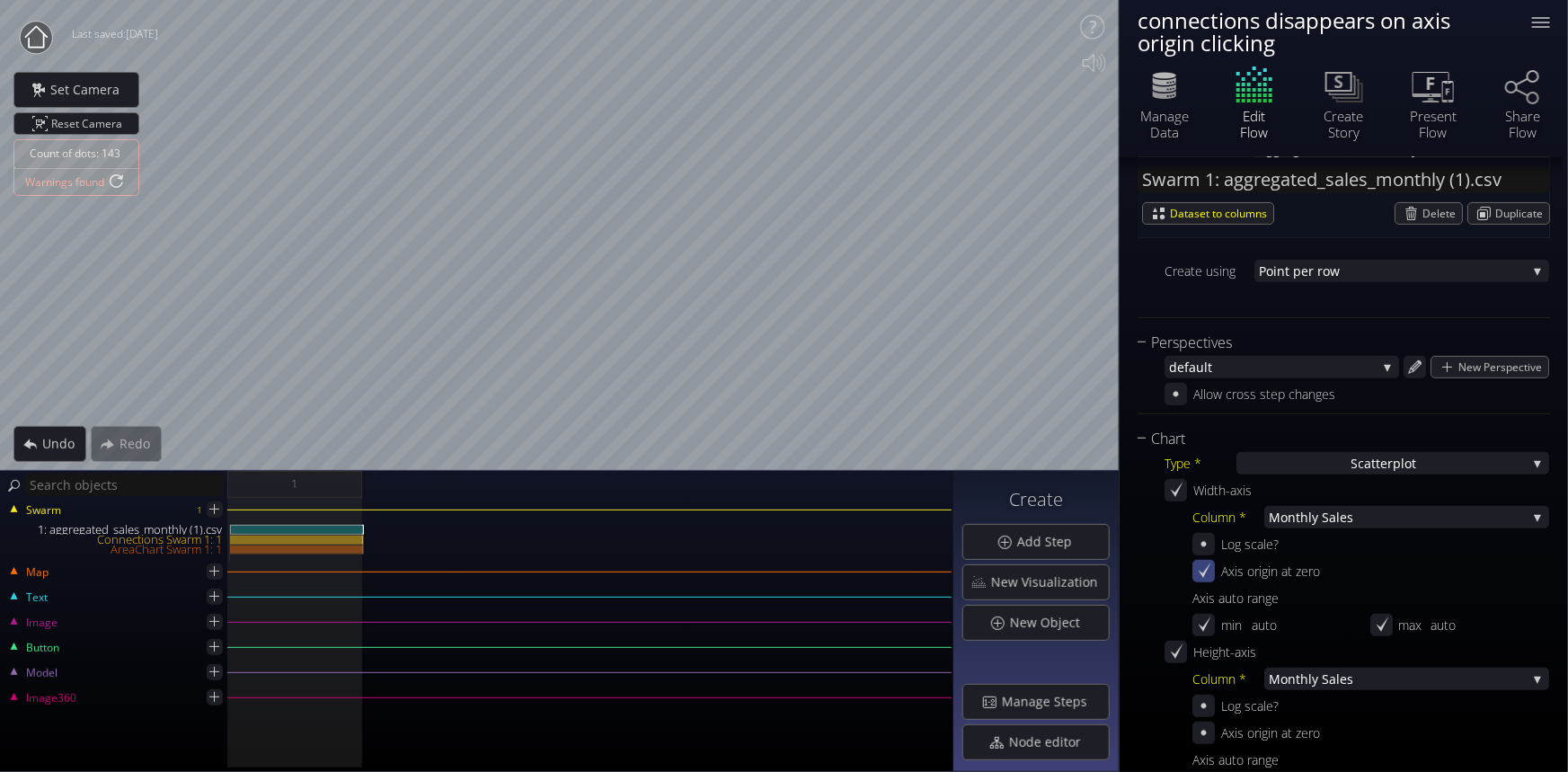 click 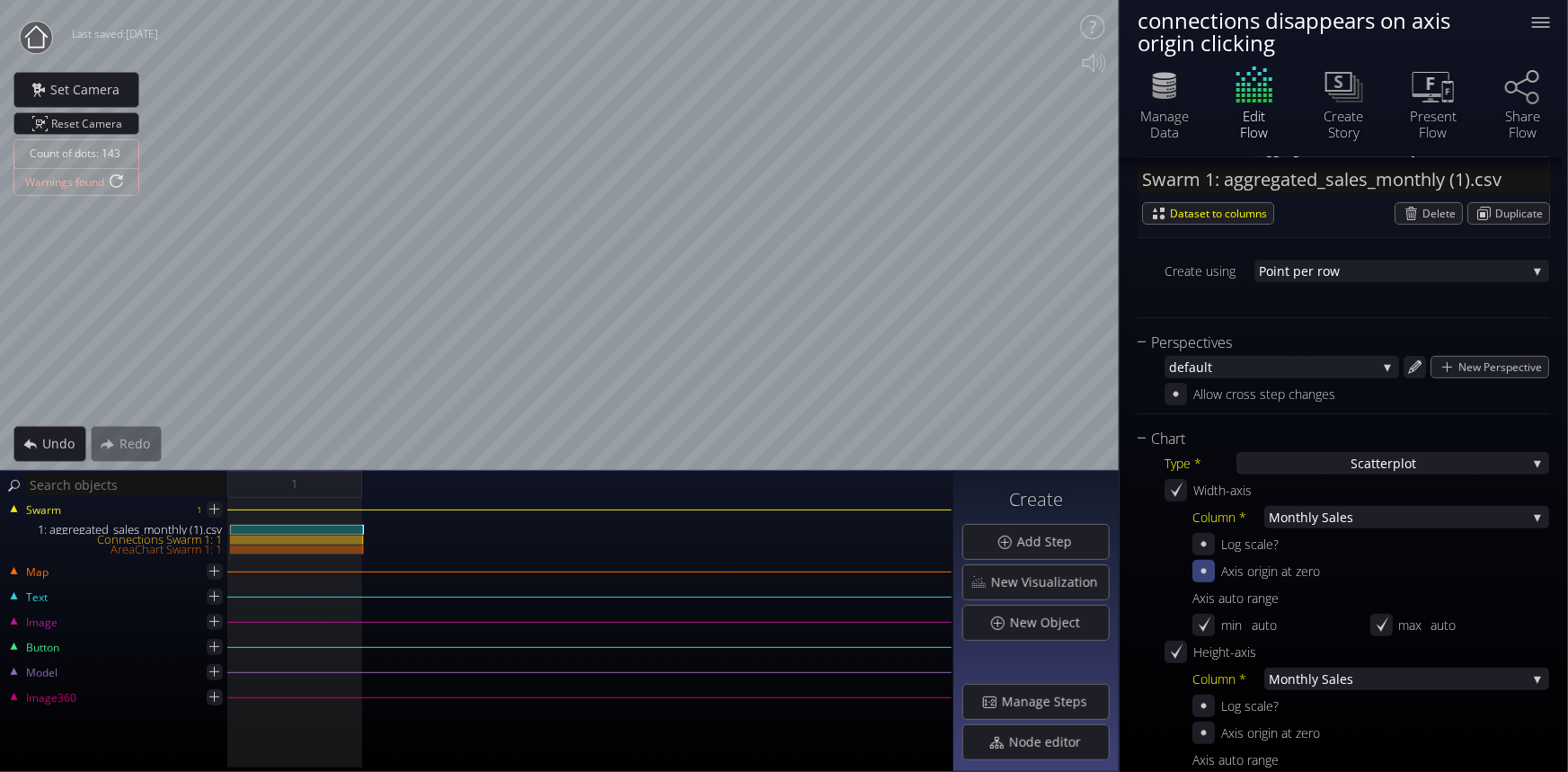 click 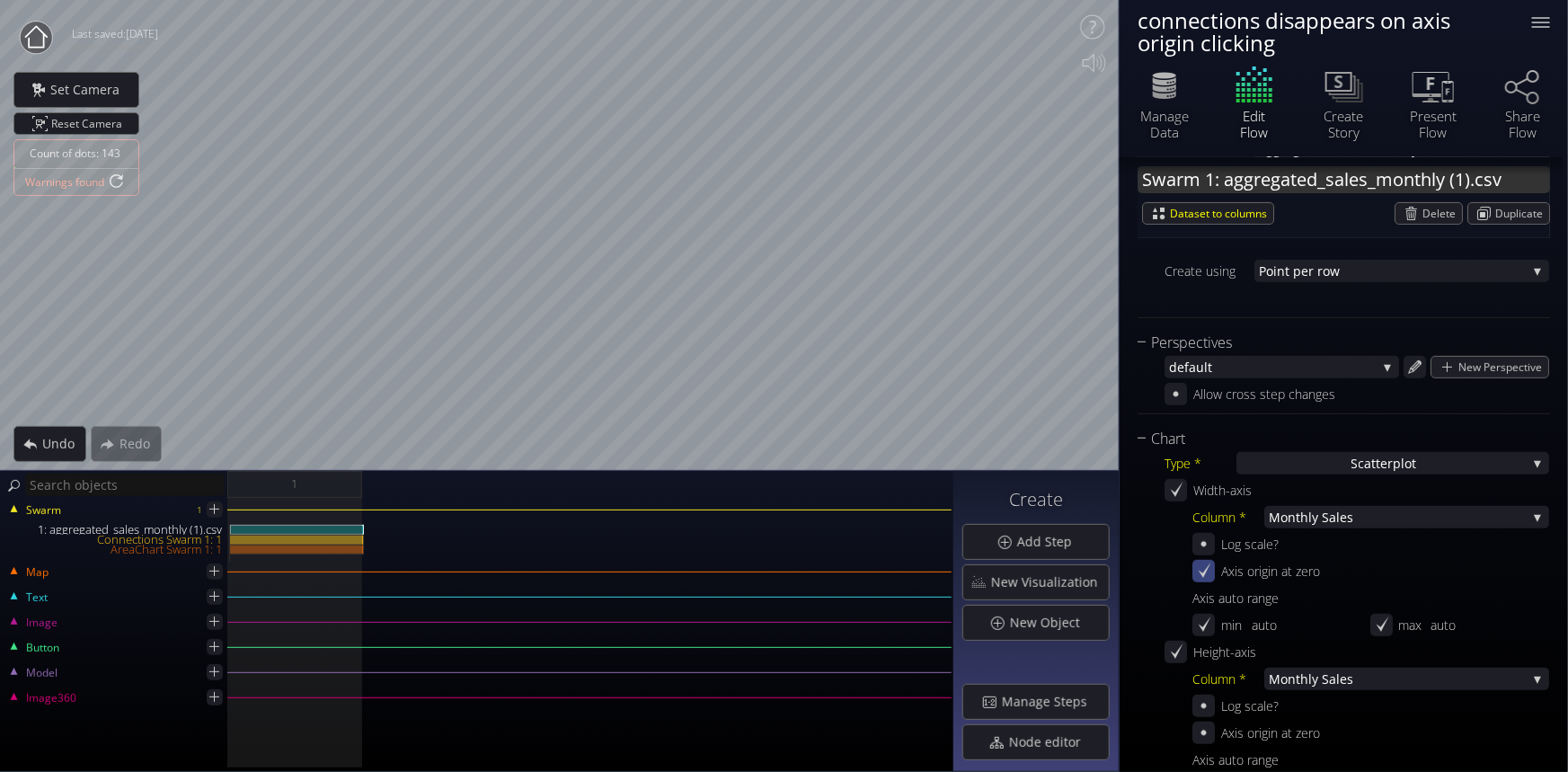 drag, startPoint x: 1276, startPoint y: 278, endPoint x: 1213, endPoint y: 184, distance: 113.15918 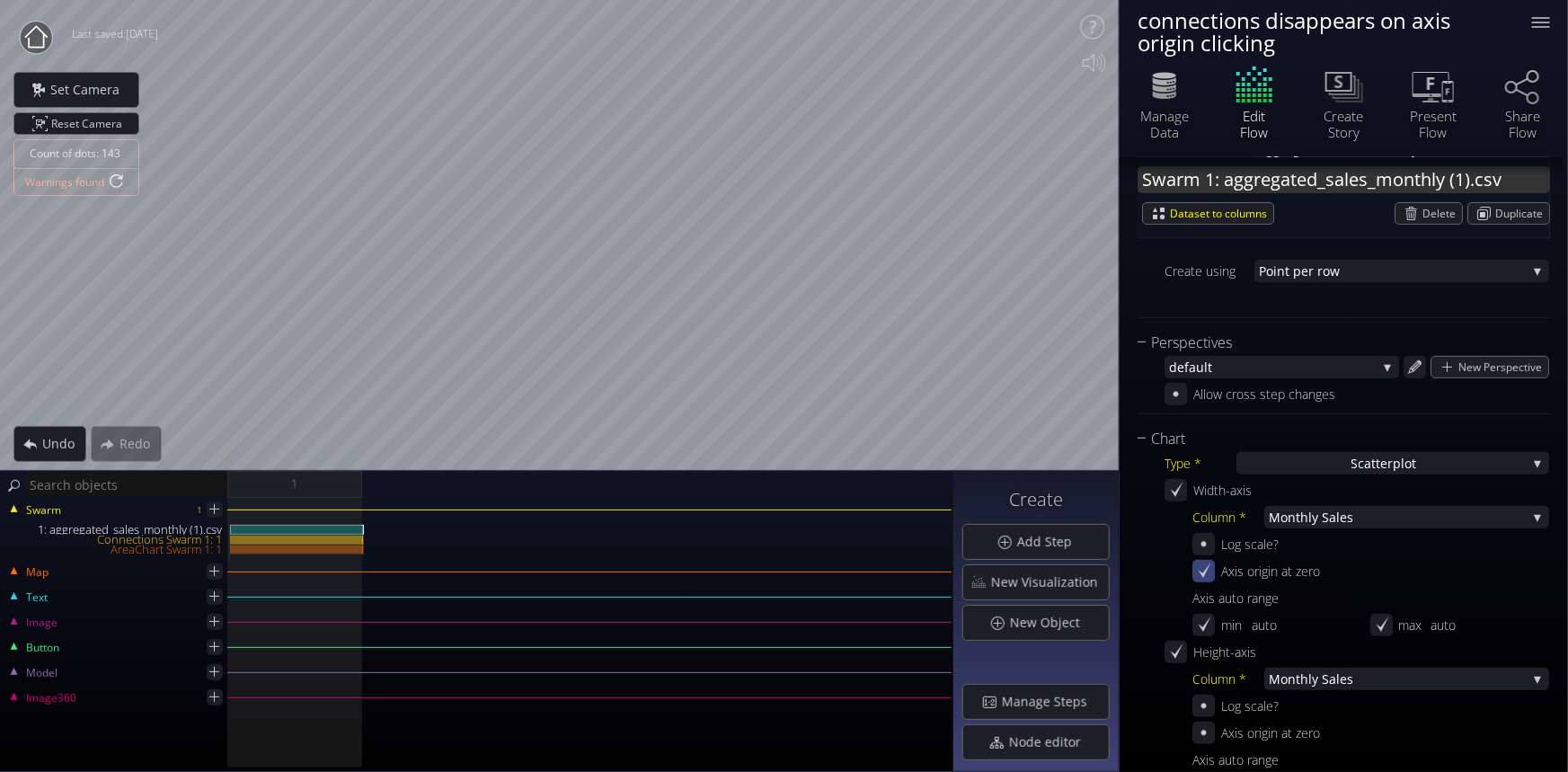 click on "Swarm 1: aggregated_sales_monthly (1).csv
Dataset to columns
Delete
Duplicate
Components
Con   nections 1 A   reaChart 1
Create new component
Connections
Labels
Area Chart
Legend
Data
Source *
aggregated_sales_month   ly (1).csv       None   aggregated_sales_month   ly (1).csv
Manage Data
Download point data
Create using
Poi   nt per row     Poi   nt per row   Point    per value
Perspectives
defa   ult     defa   ult
New Perspective
Allow cross step changes
Chart
Type *
S   catterplot     S   catterplot   Categoriz   ed columns   Map from c   oordinates   Map     to regions   Ra   ndom   Net   work Graph   Raw    positions" at bounding box center (1343, 1654) 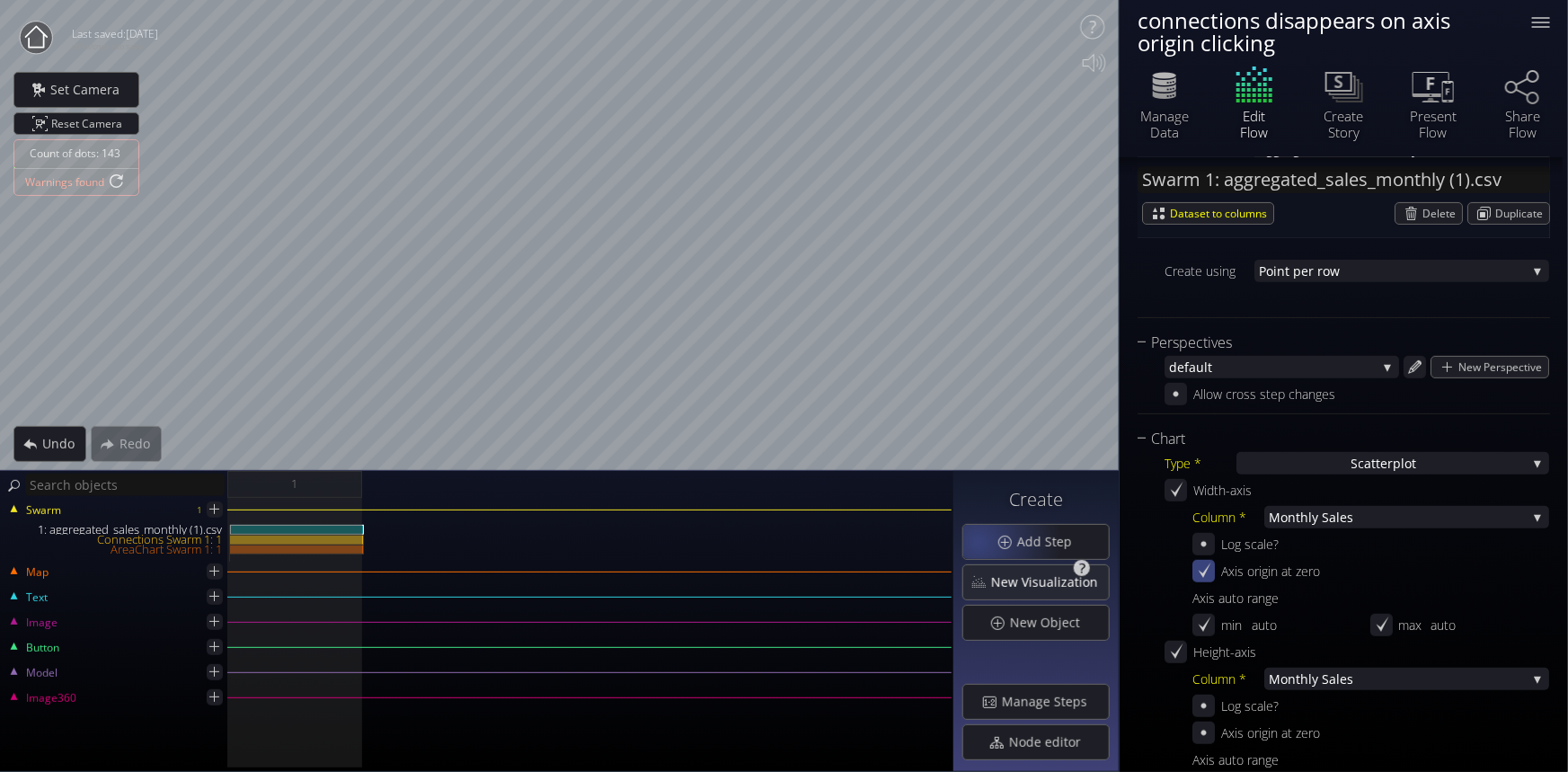 click on "New Visualization" at bounding box center [1036, 582] 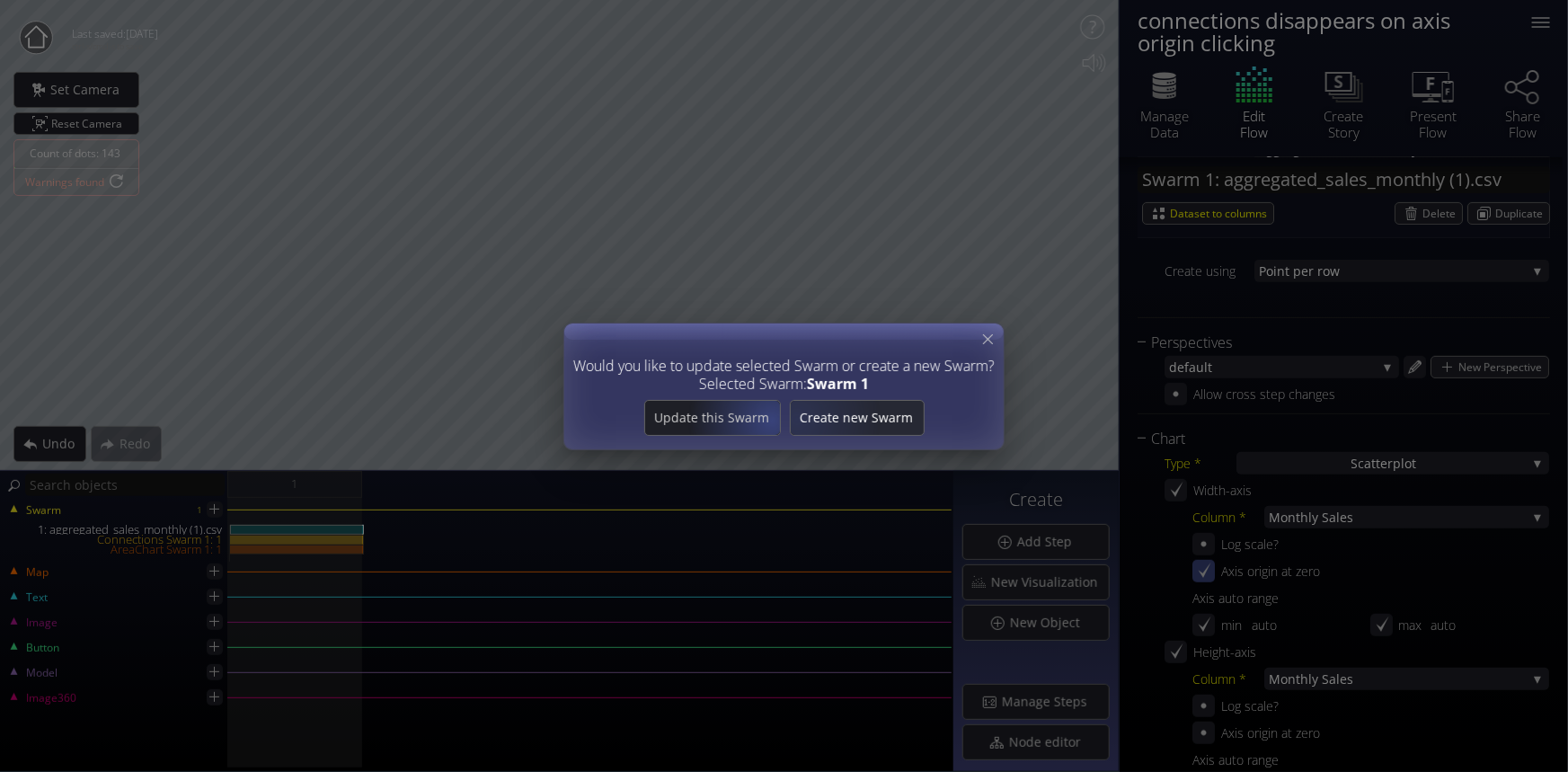 click on "Create new Swarm" at bounding box center [857, 418] 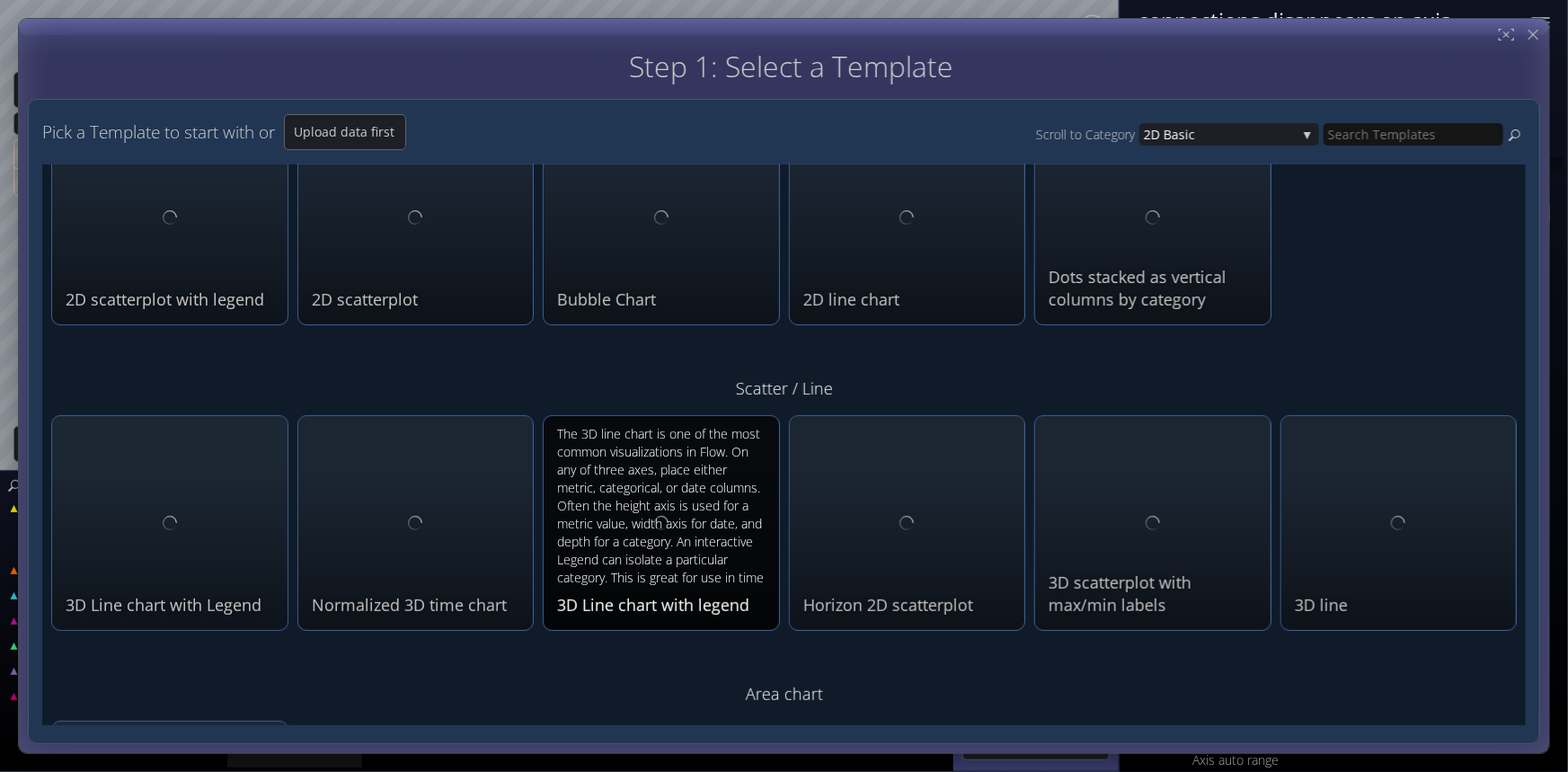 scroll, scrollTop: 244, scrollLeft: 0, axis: vertical 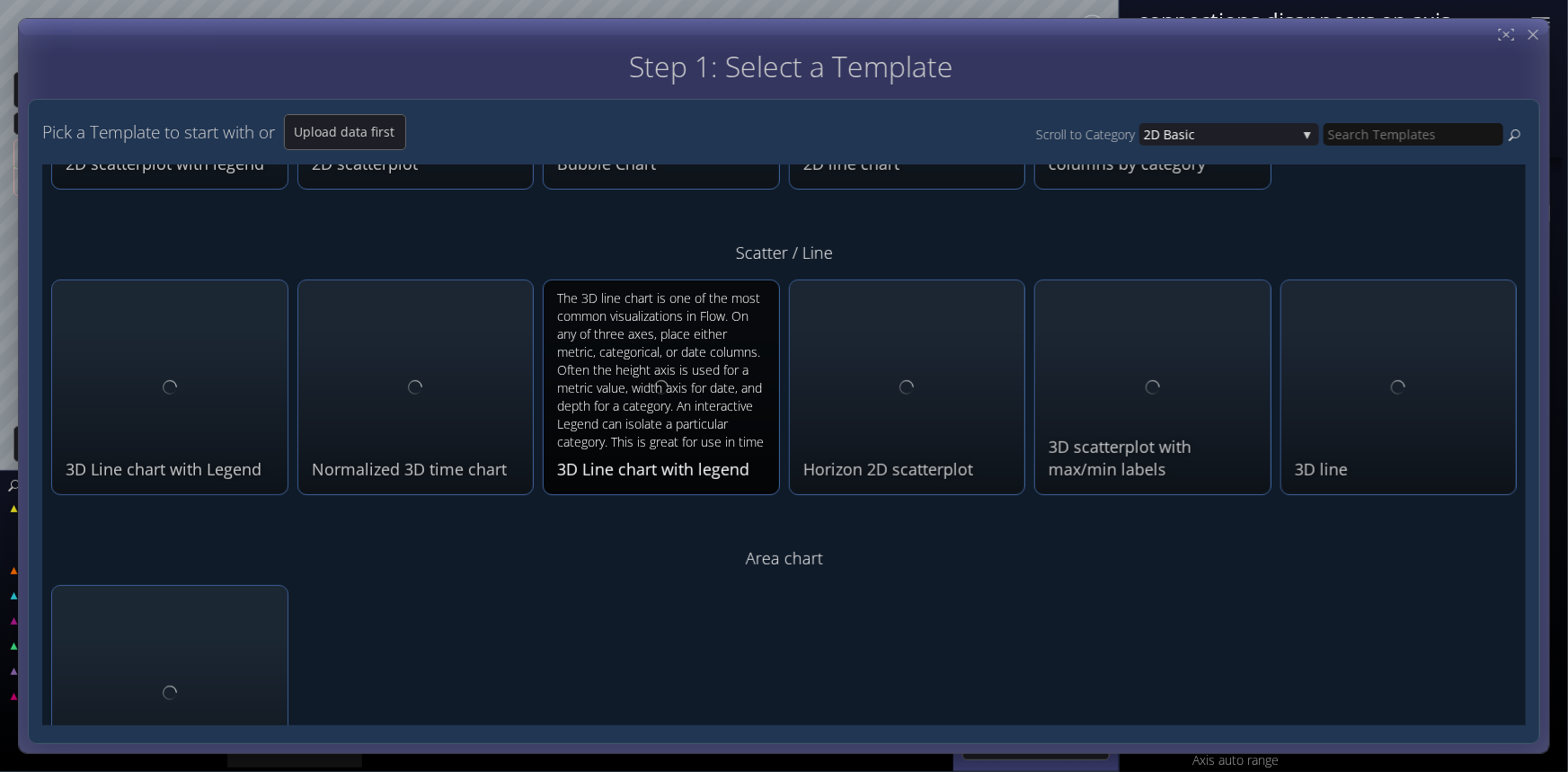 click on "The 3D line chart is one of the most common visualizations in Flow. On any of three axes, place either metric, categorical, or date columns. Often the height axis is used for a metric value, width axis for date, and depth for a category. An interactive Legend can isolate a particular category. This is great for use in time series data where sub categories can compare and contrast." at bounding box center (663, 371) 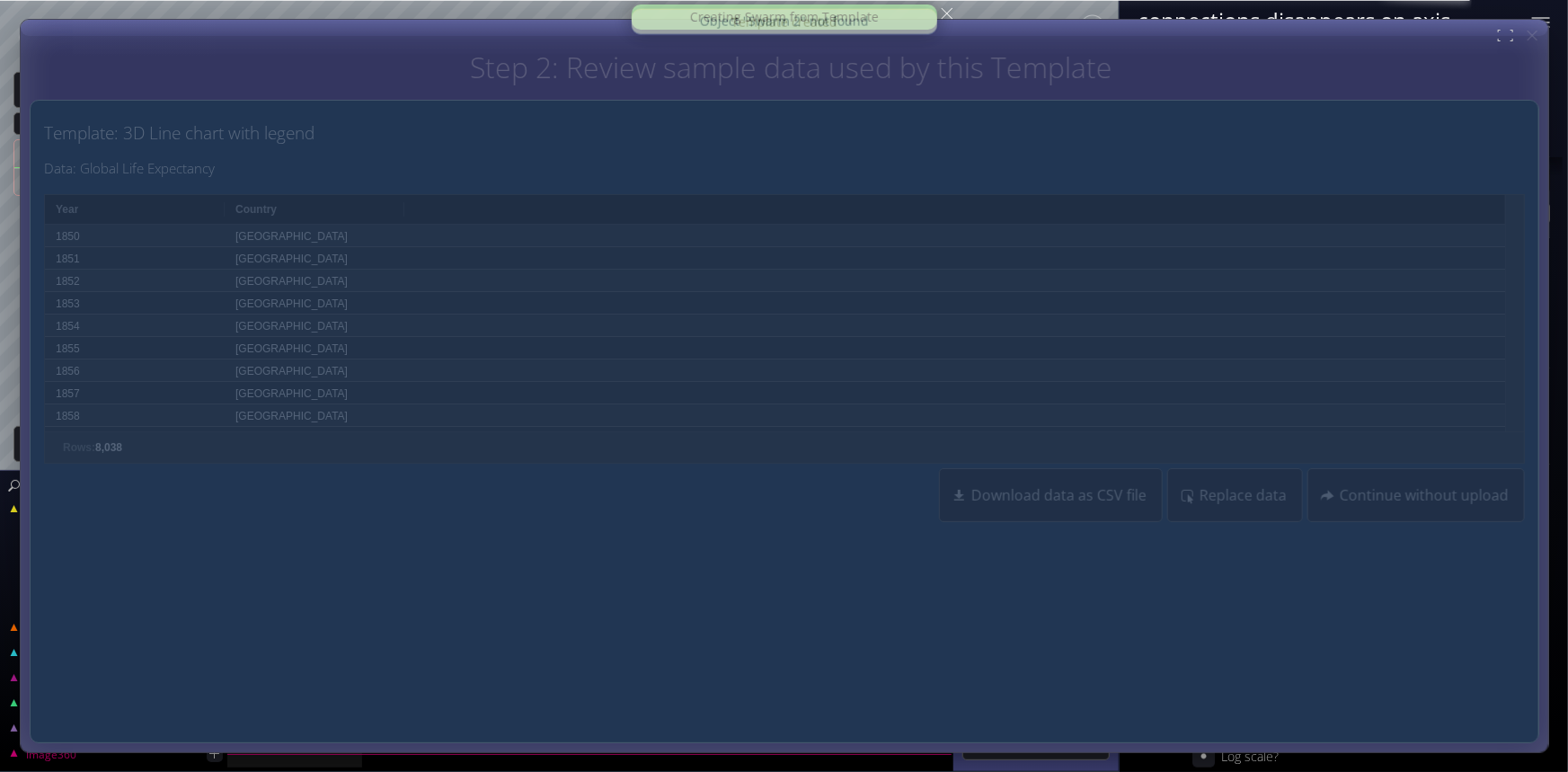 type on "Swarm 2: Global Life Expectancy" 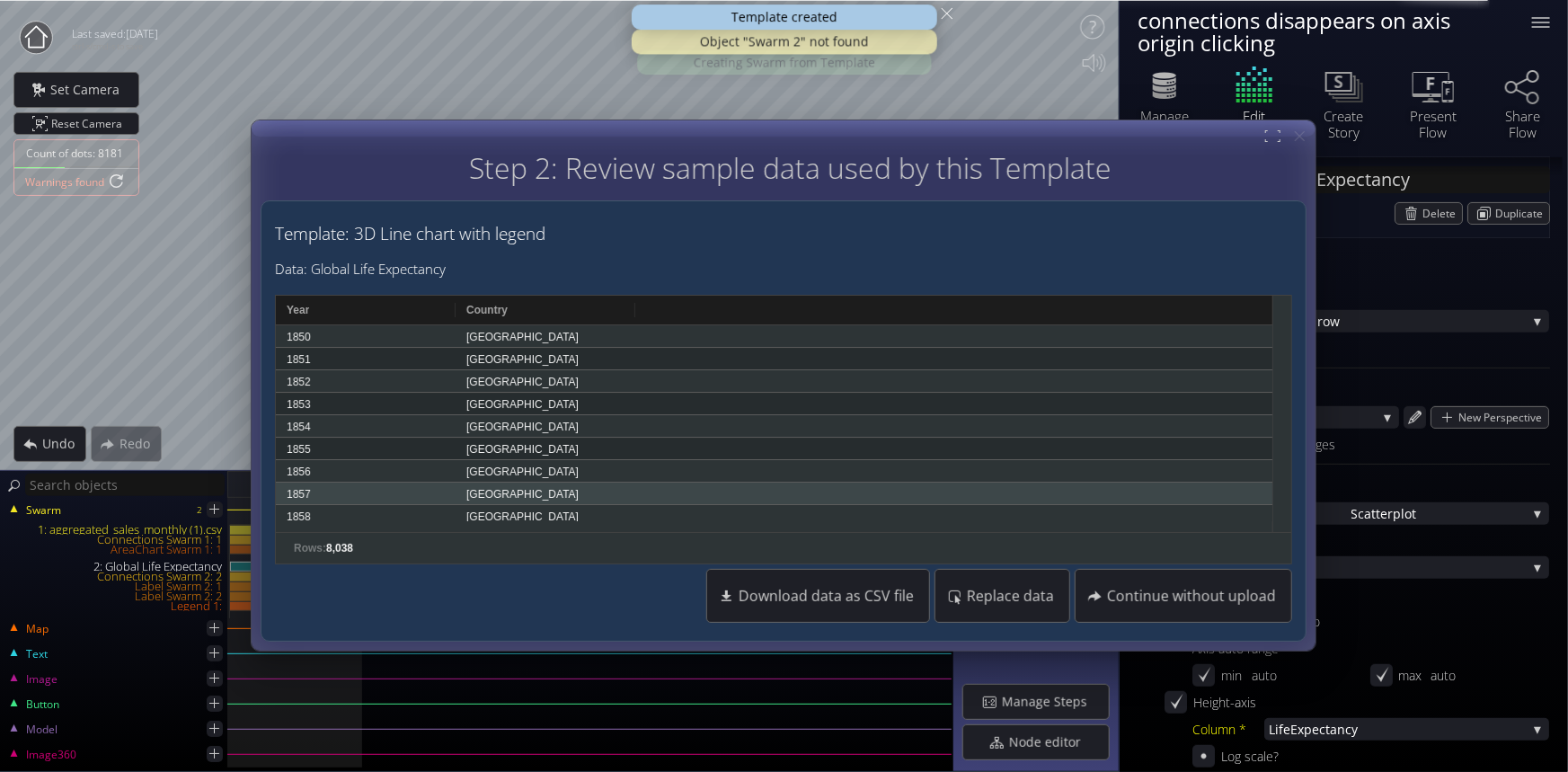 scroll, scrollTop: 374, scrollLeft: 0, axis: vertical 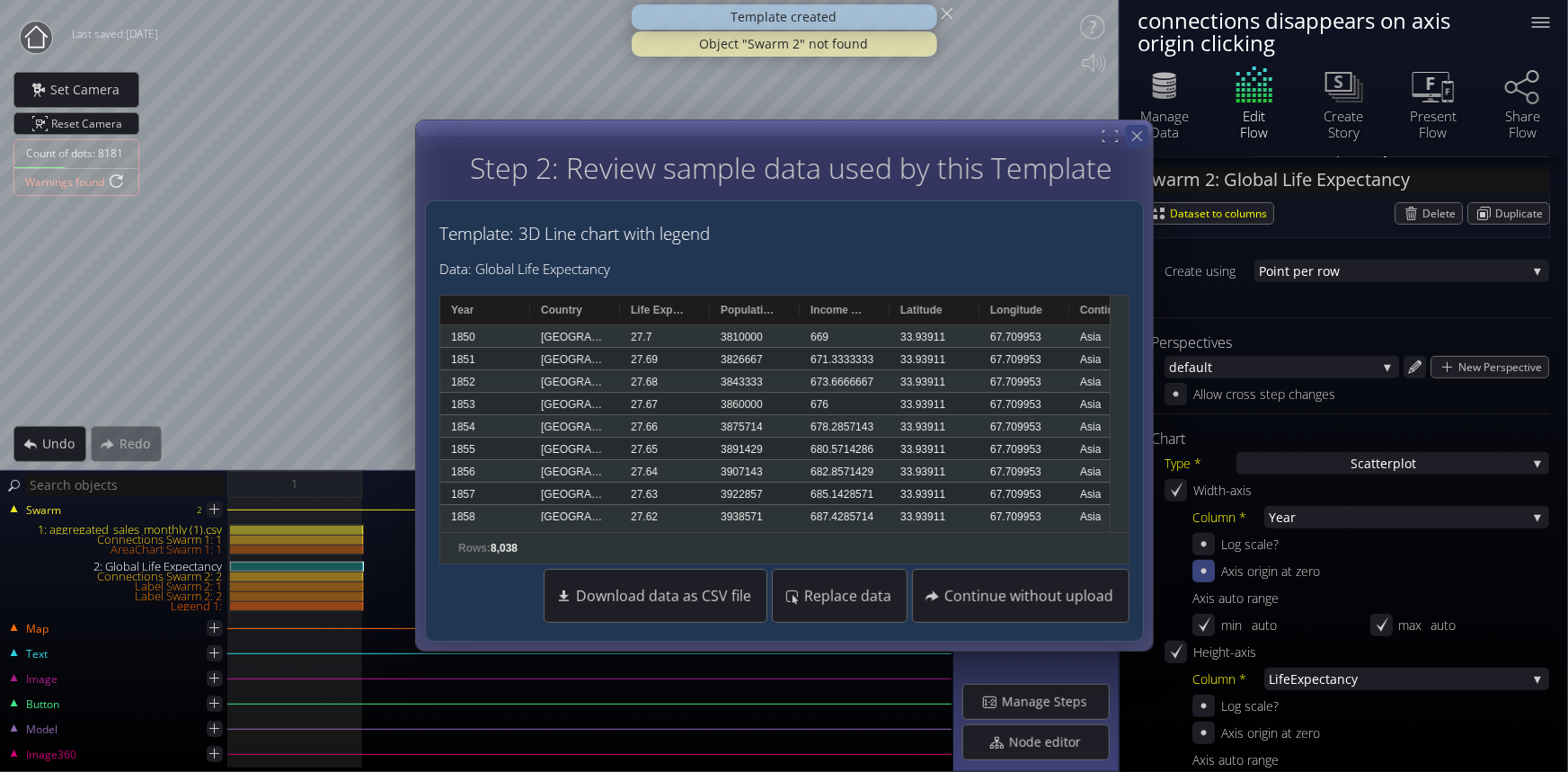 click 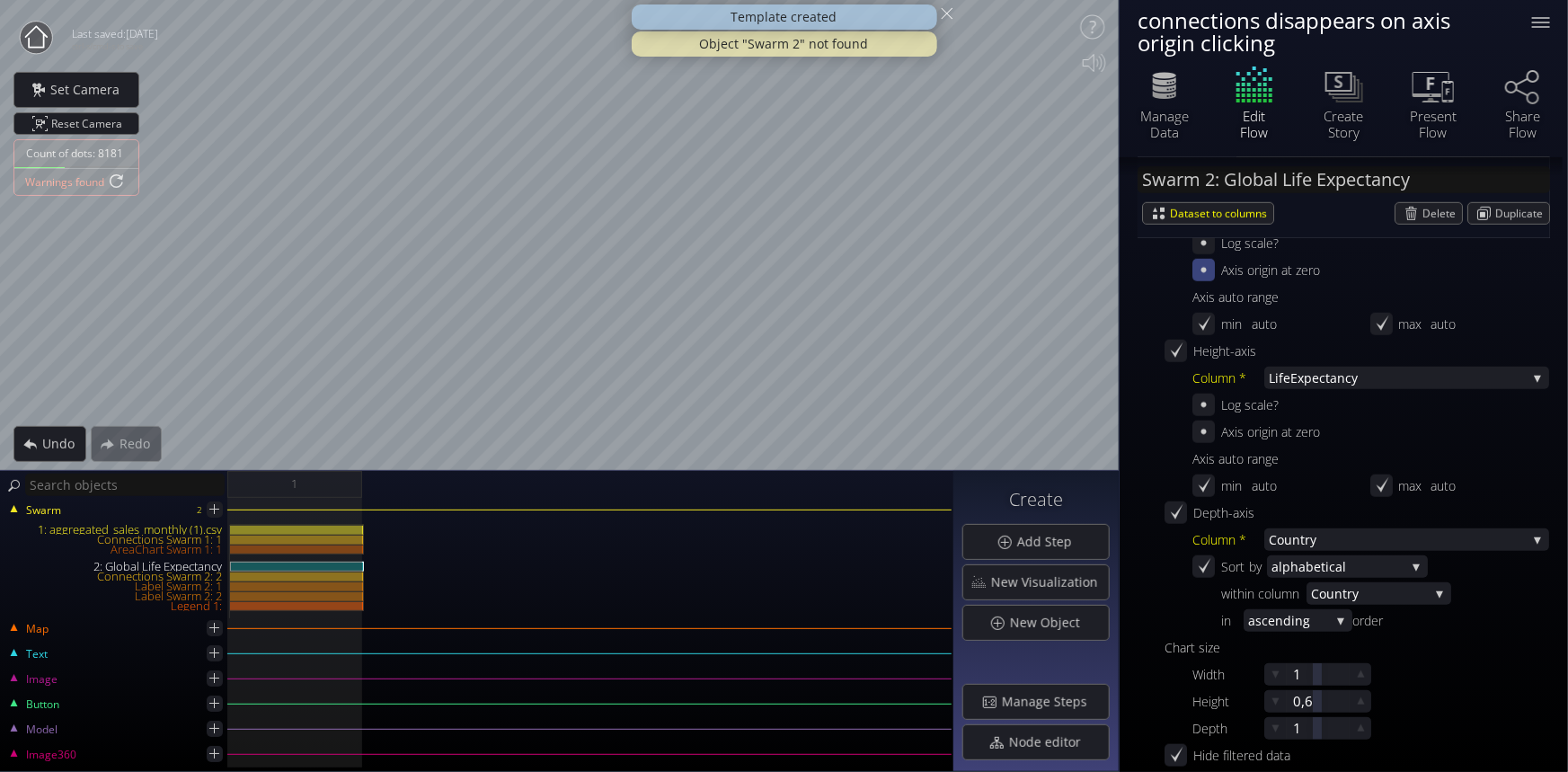 scroll, scrollTop: 701, scrollLeft: 0, axis: vertical 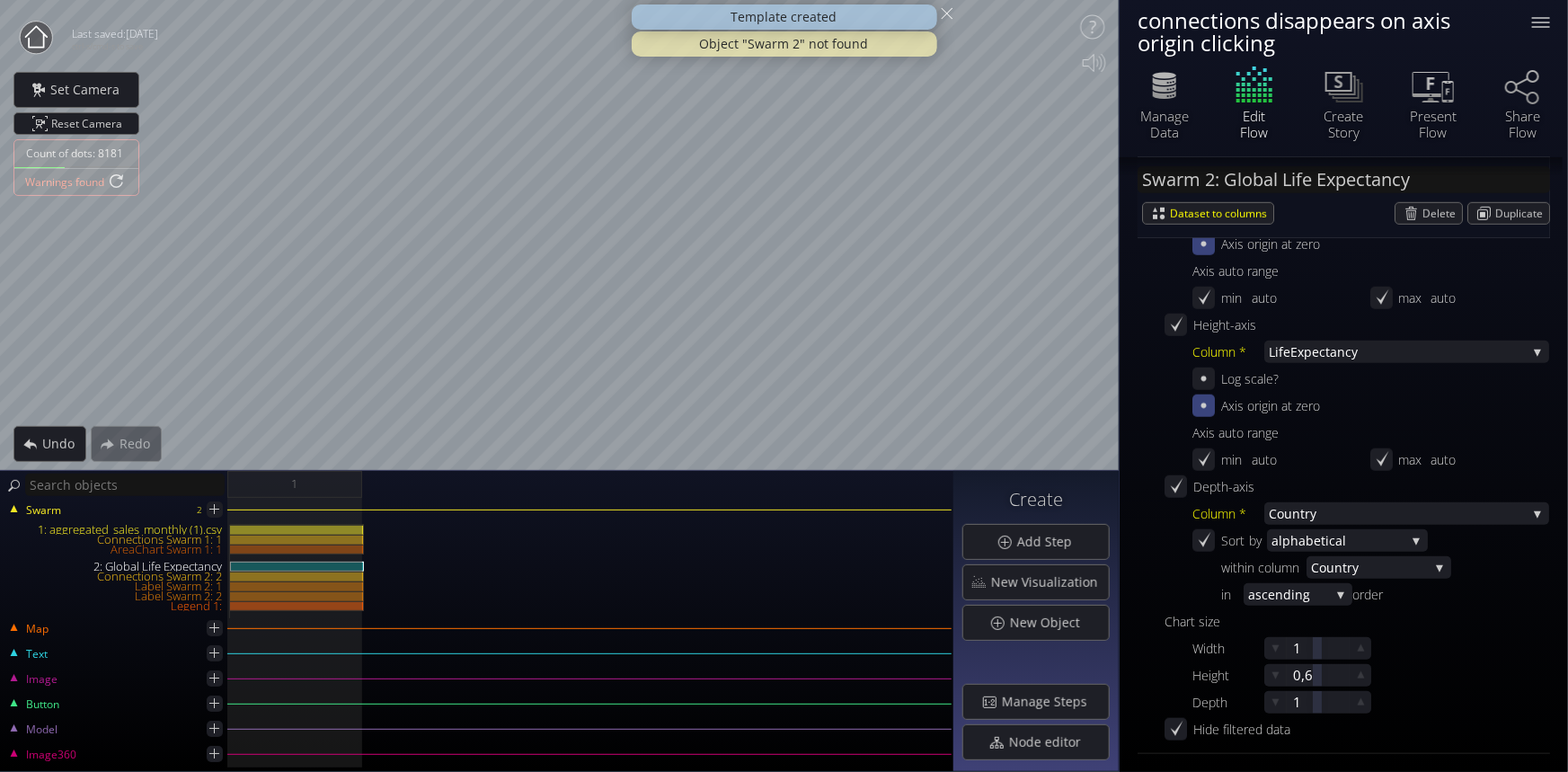 click 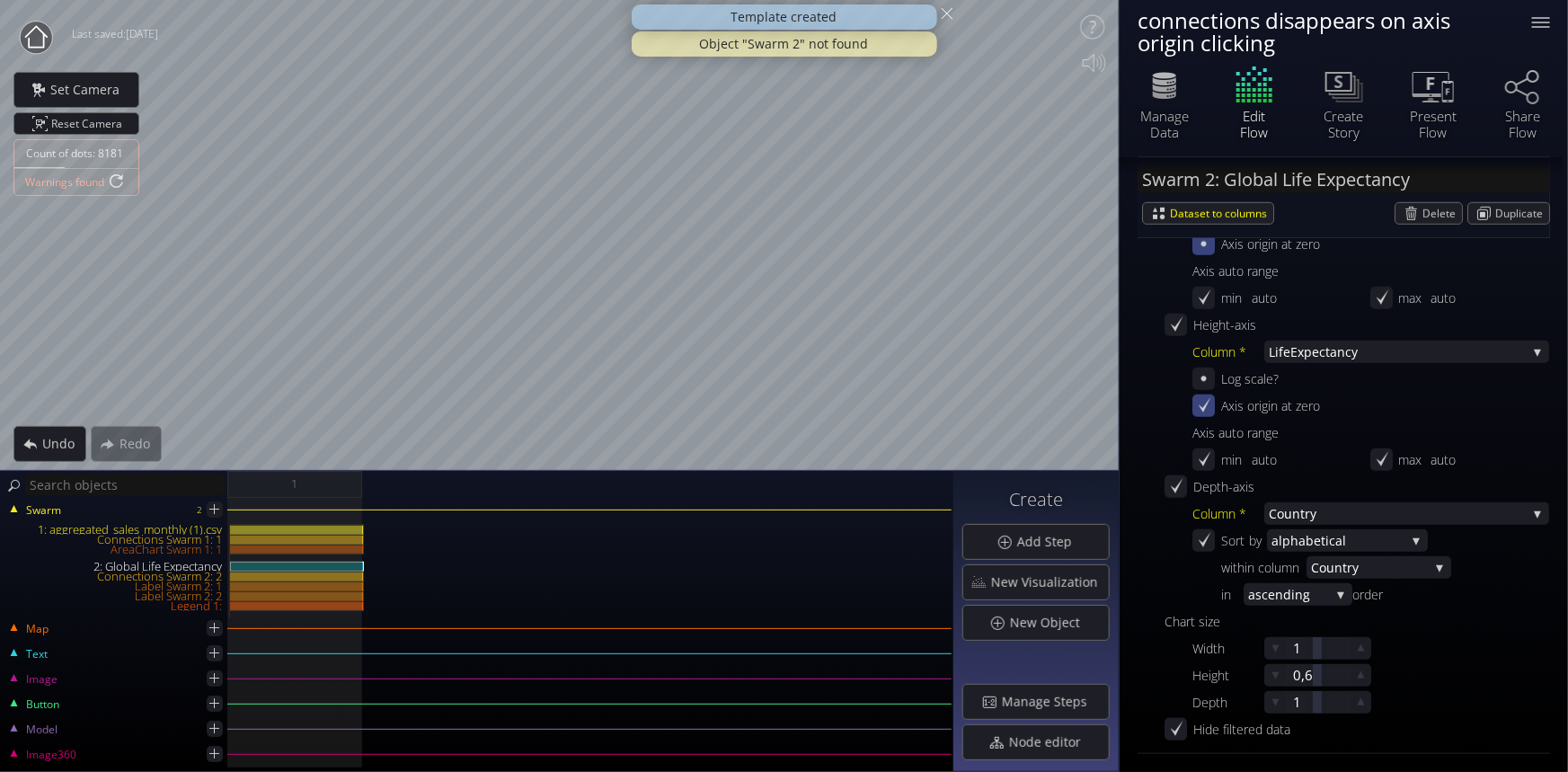 click 